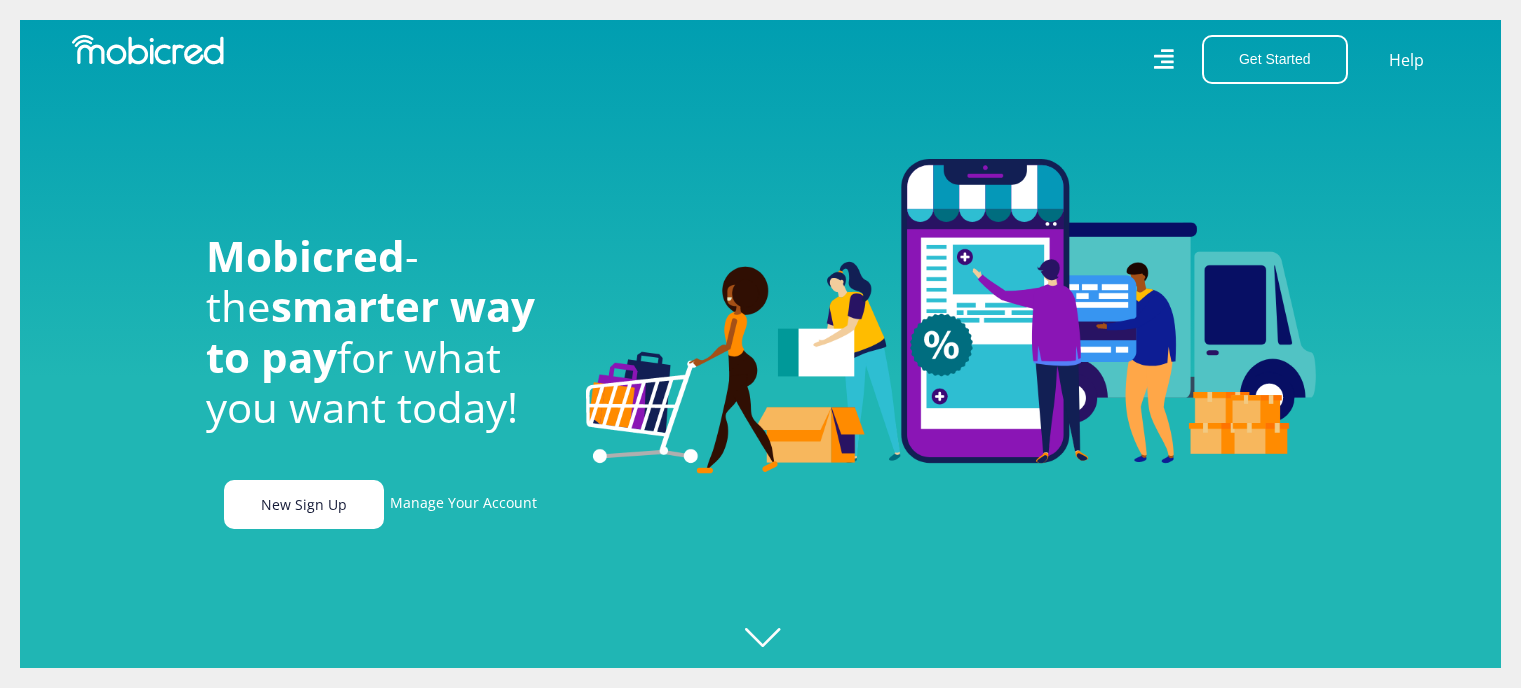 scroll, scrollTop: 0, scrollLeft: 0, axis: both 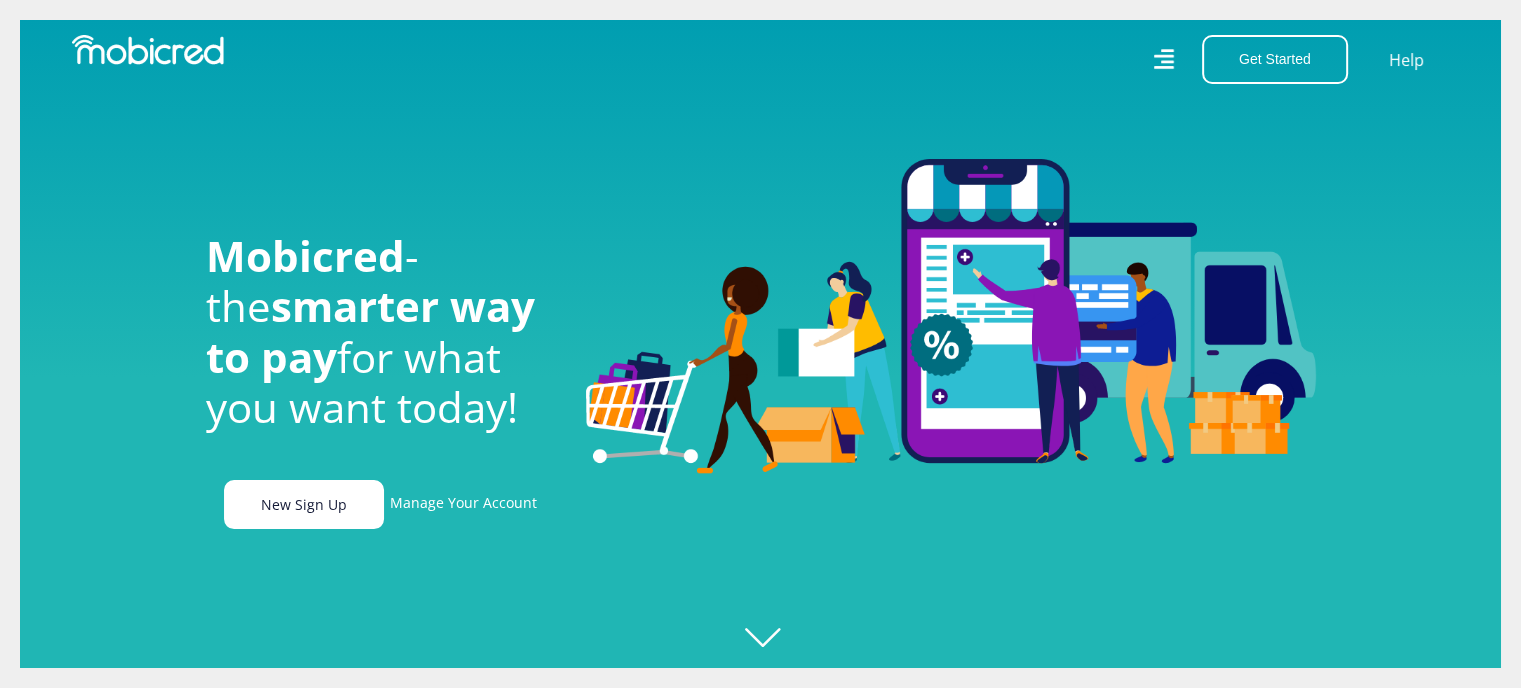 click on "New Sign Up" at bounding box center (304, 504) 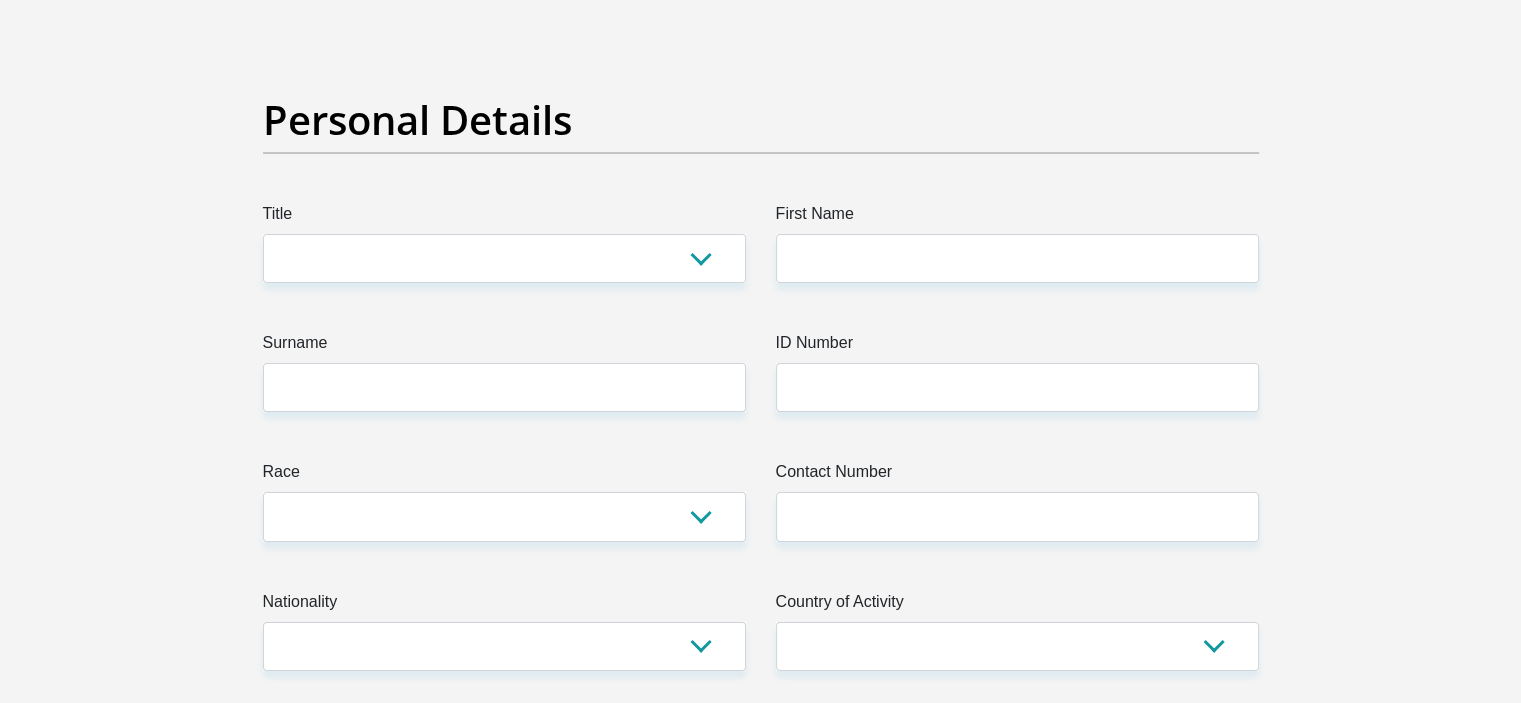 scroll, scrollTop: 104, scrollLeft: 0, axis: vertical 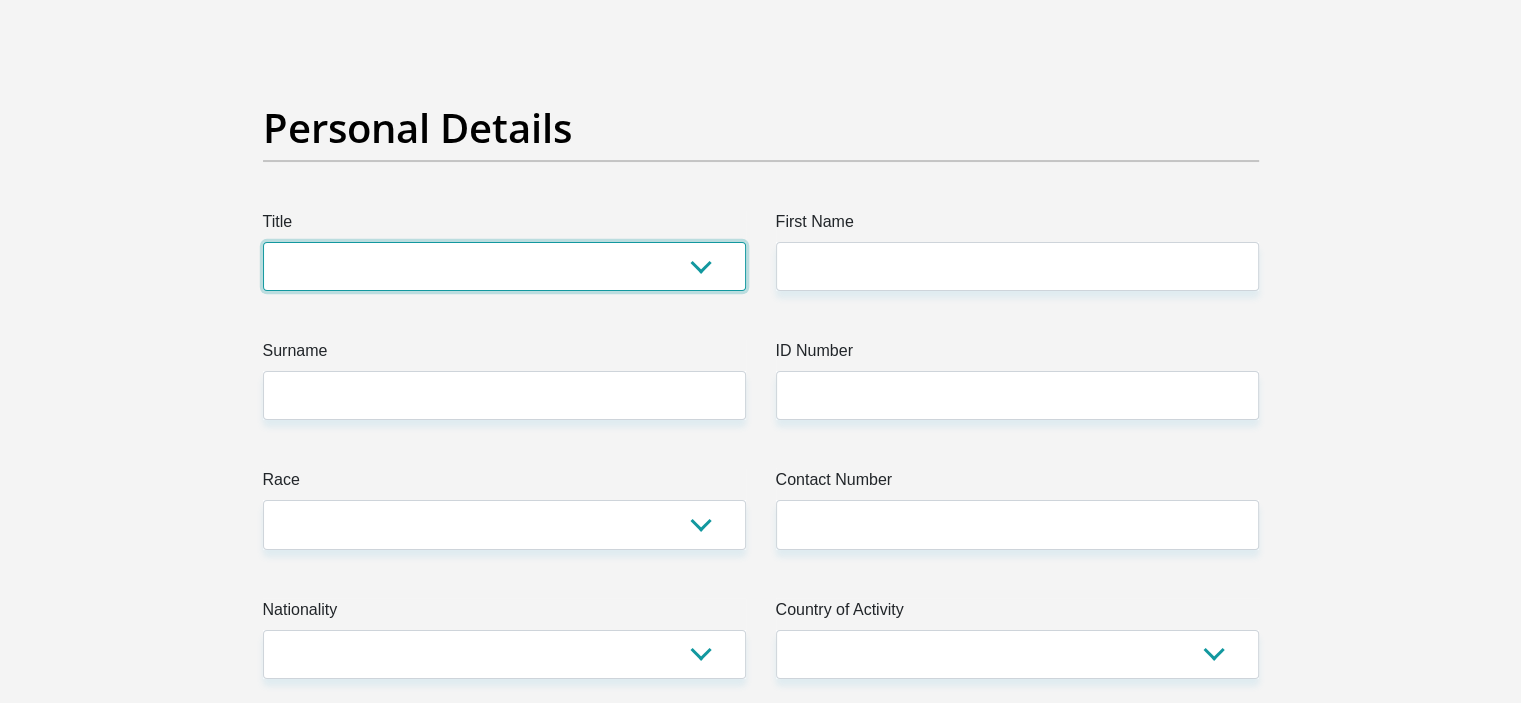 click on "Mr
Ms
Mrs
Dr
Other" at bounding box center (504, 266) 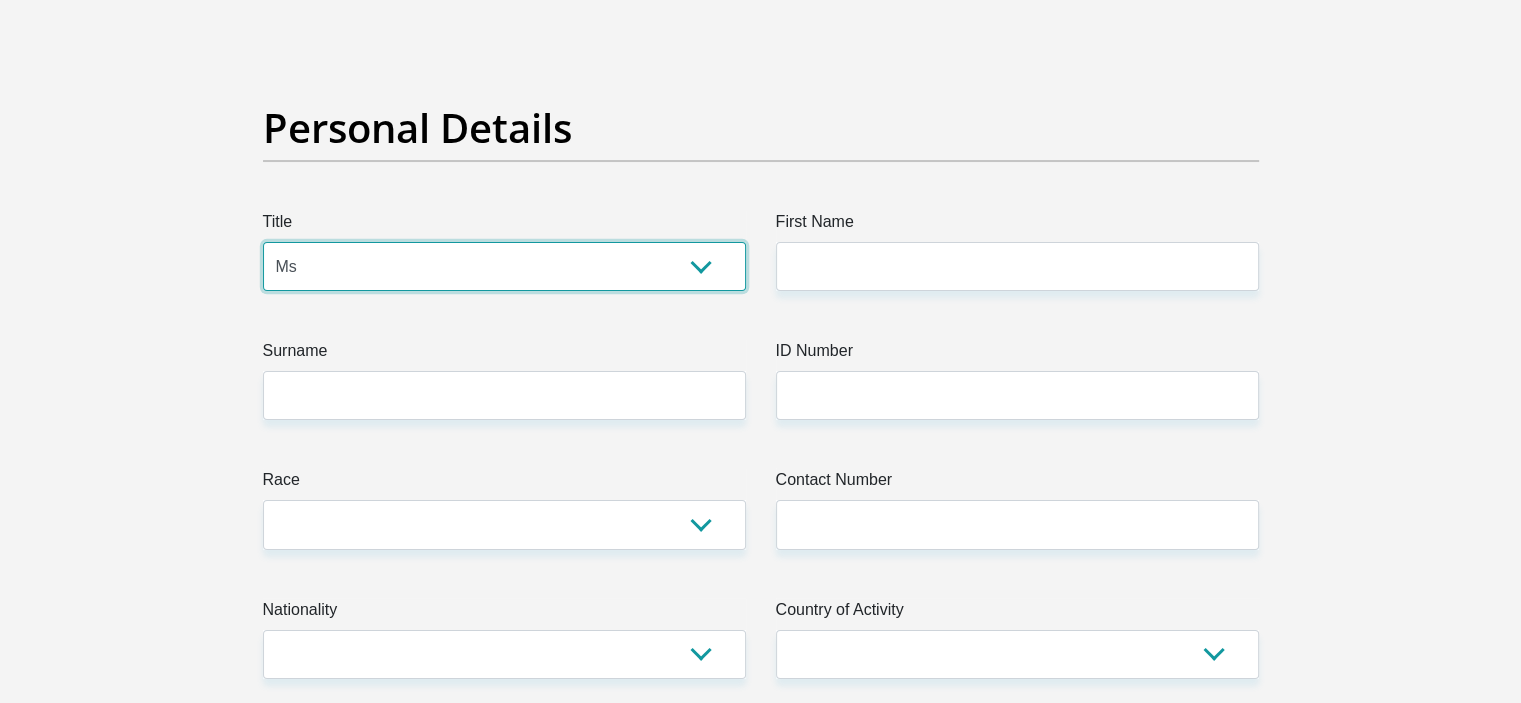 click on "Mr
Ms
Mrs
Dr
Other" at bounding box center [504, 266] 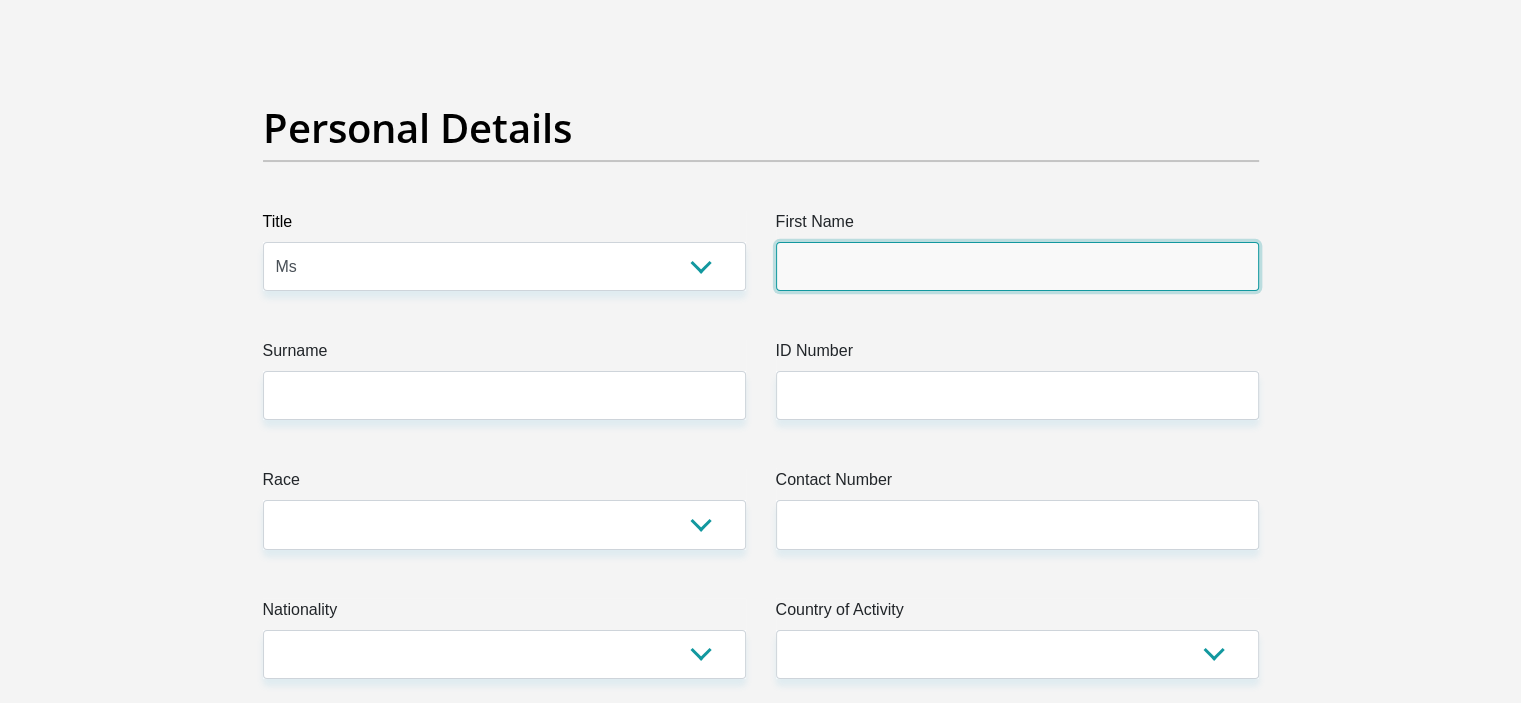 click on "First Name" at bounding box center [1017, 266] 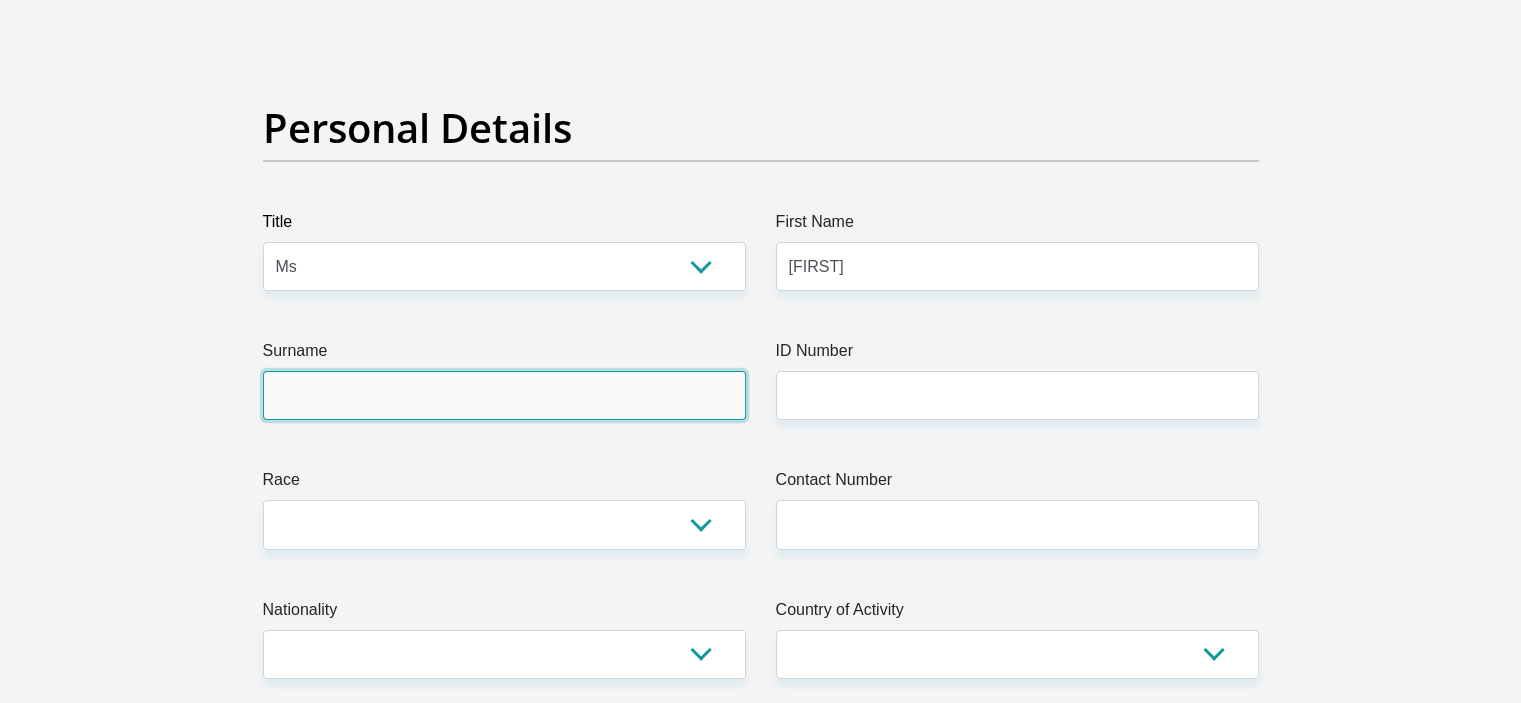 type on "Mthimkulu" 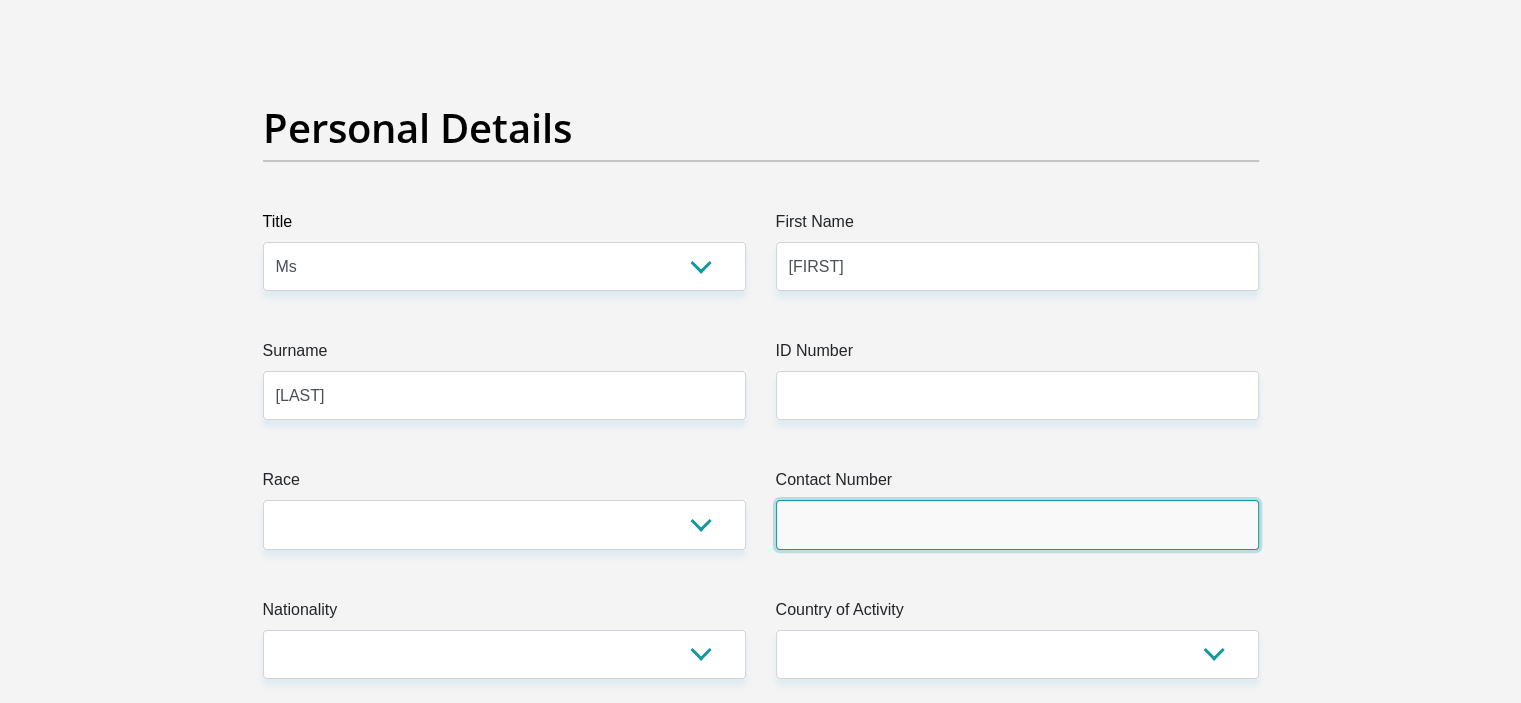 type on "0731229529" 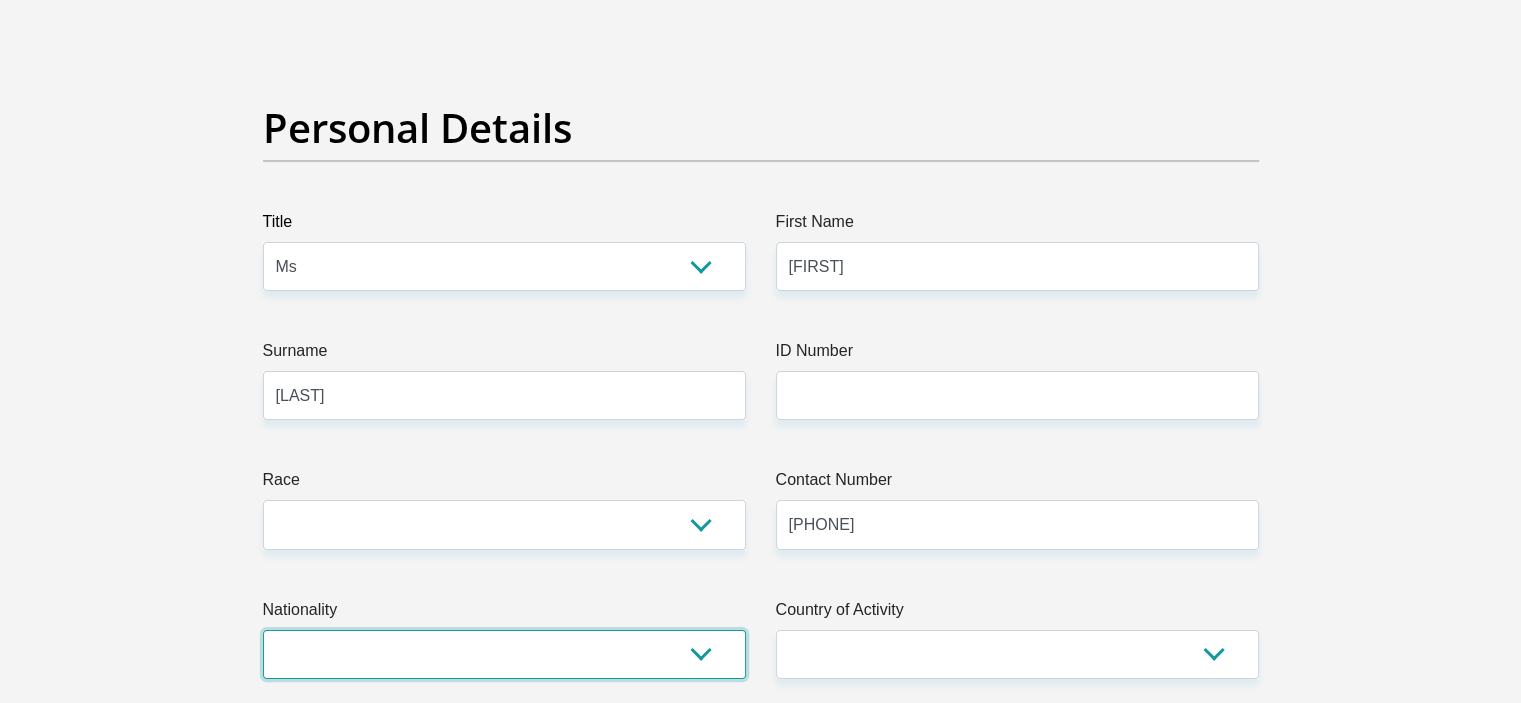 select on "ZAF" 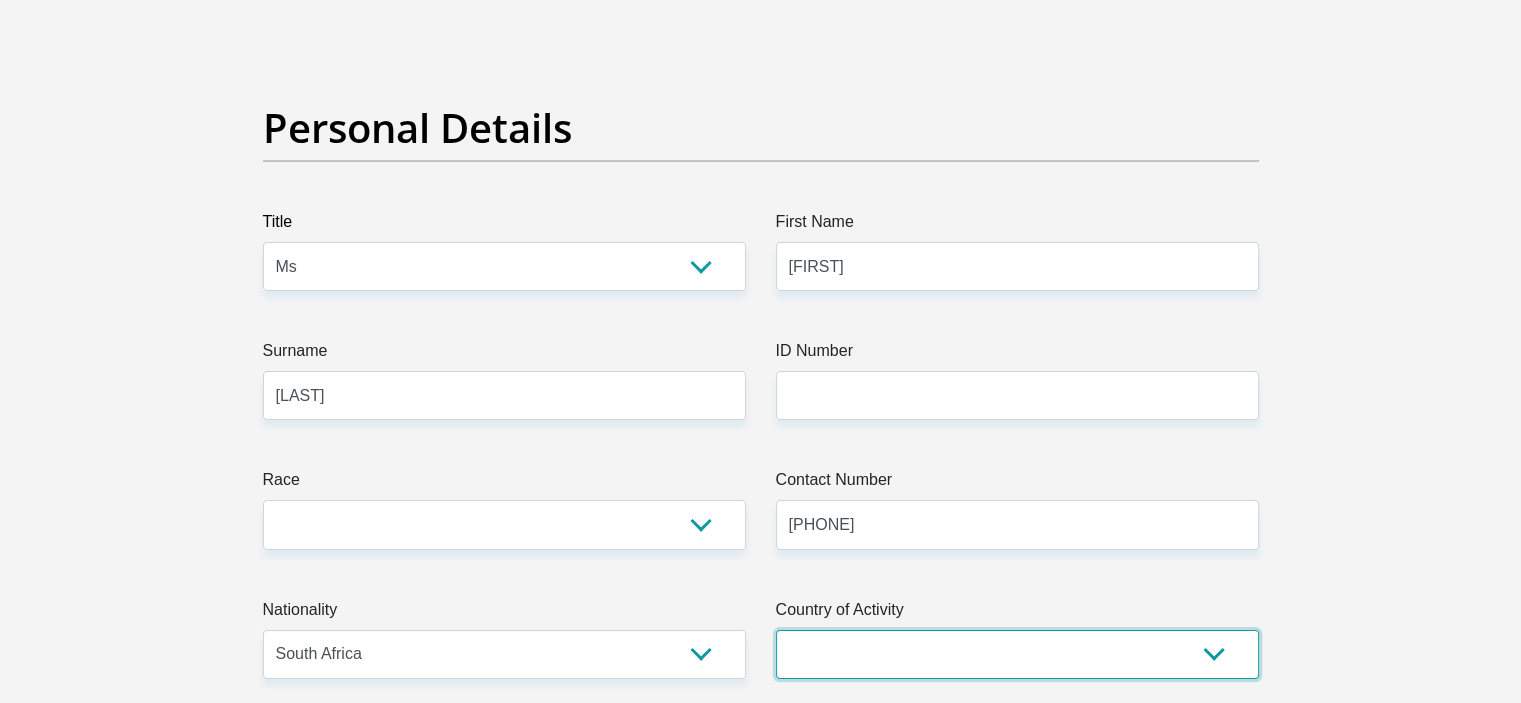 select on "ZAF" 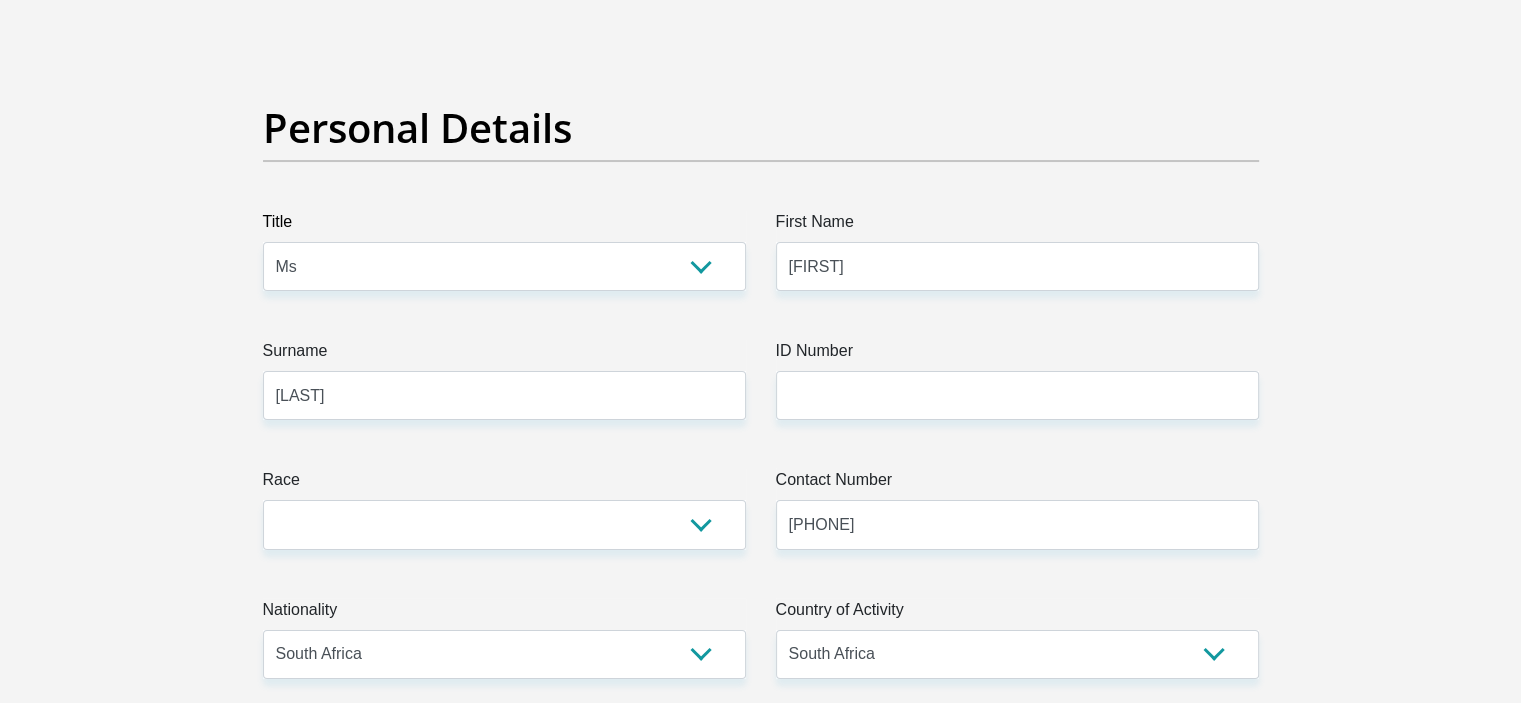type on "27 Inanda Seminary Blvd, Inanda" 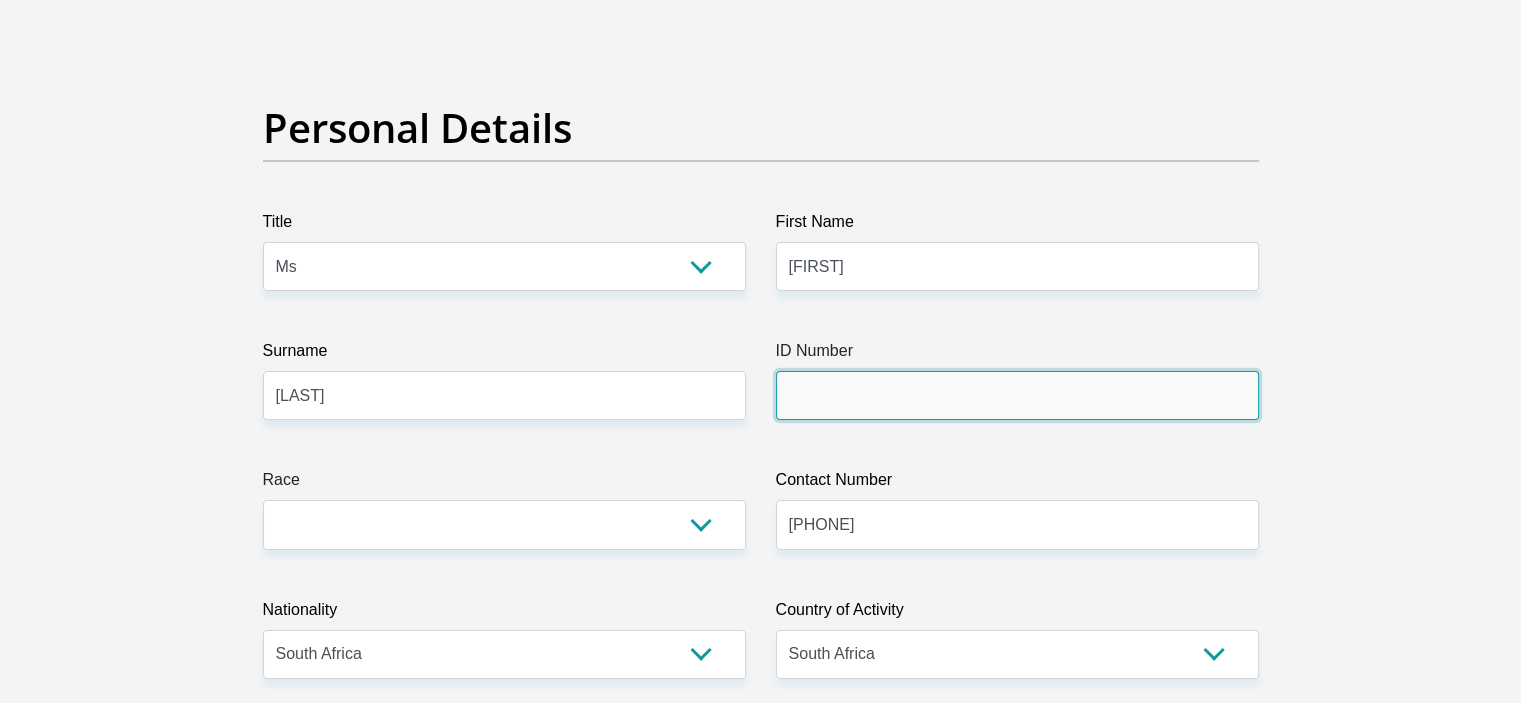 click on "ID Number" at bounding box center [1017, 395] 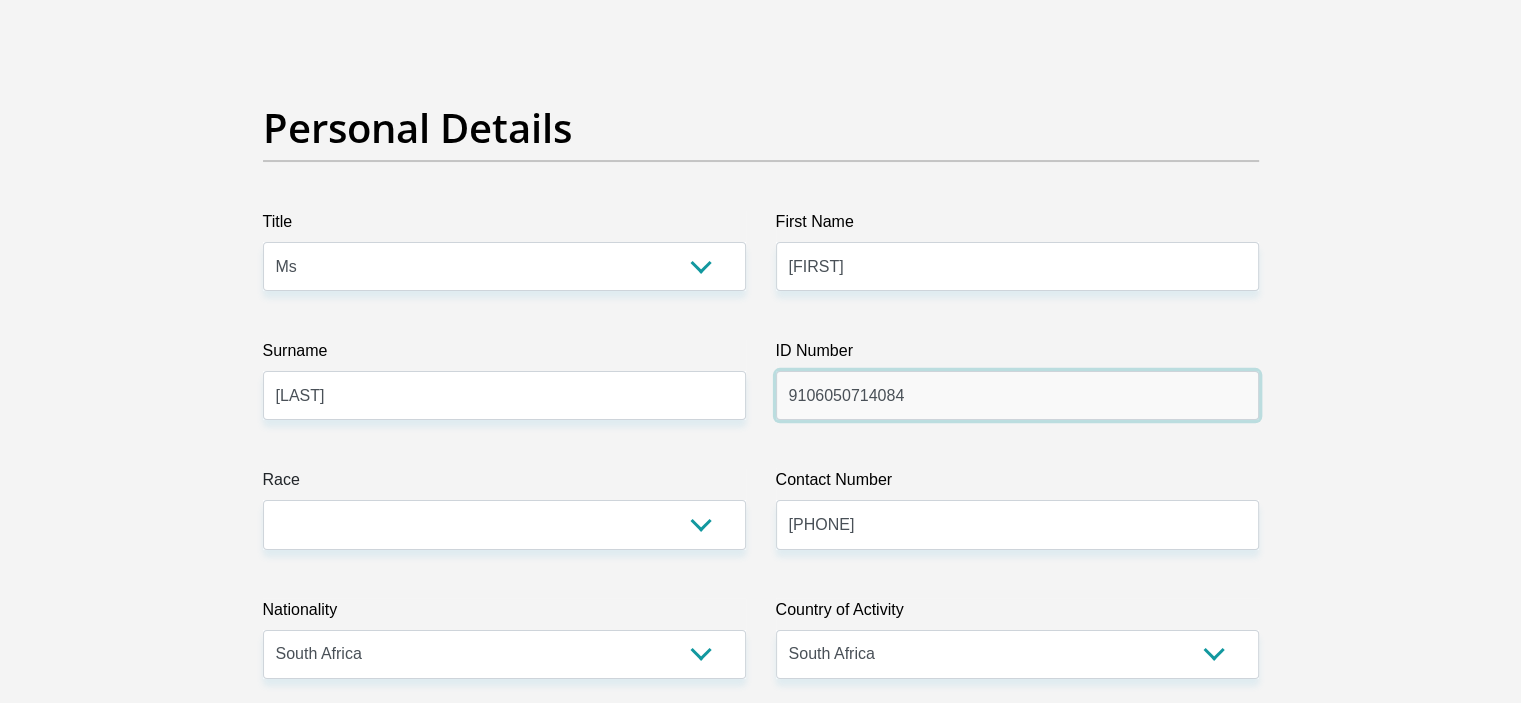 type on "9106050714084" 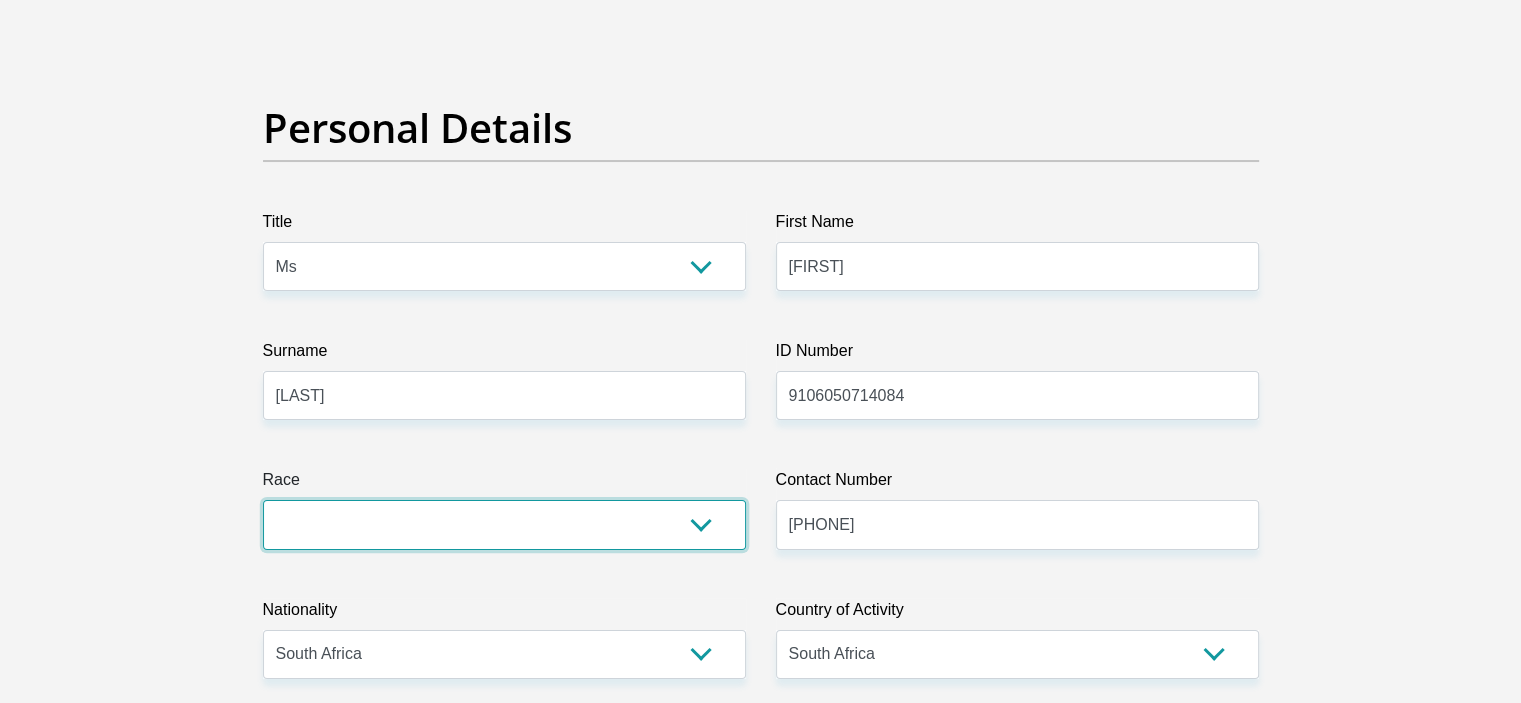 click on "Black
Coloured
Indian
White
Other" at bounding box center [504, 524] 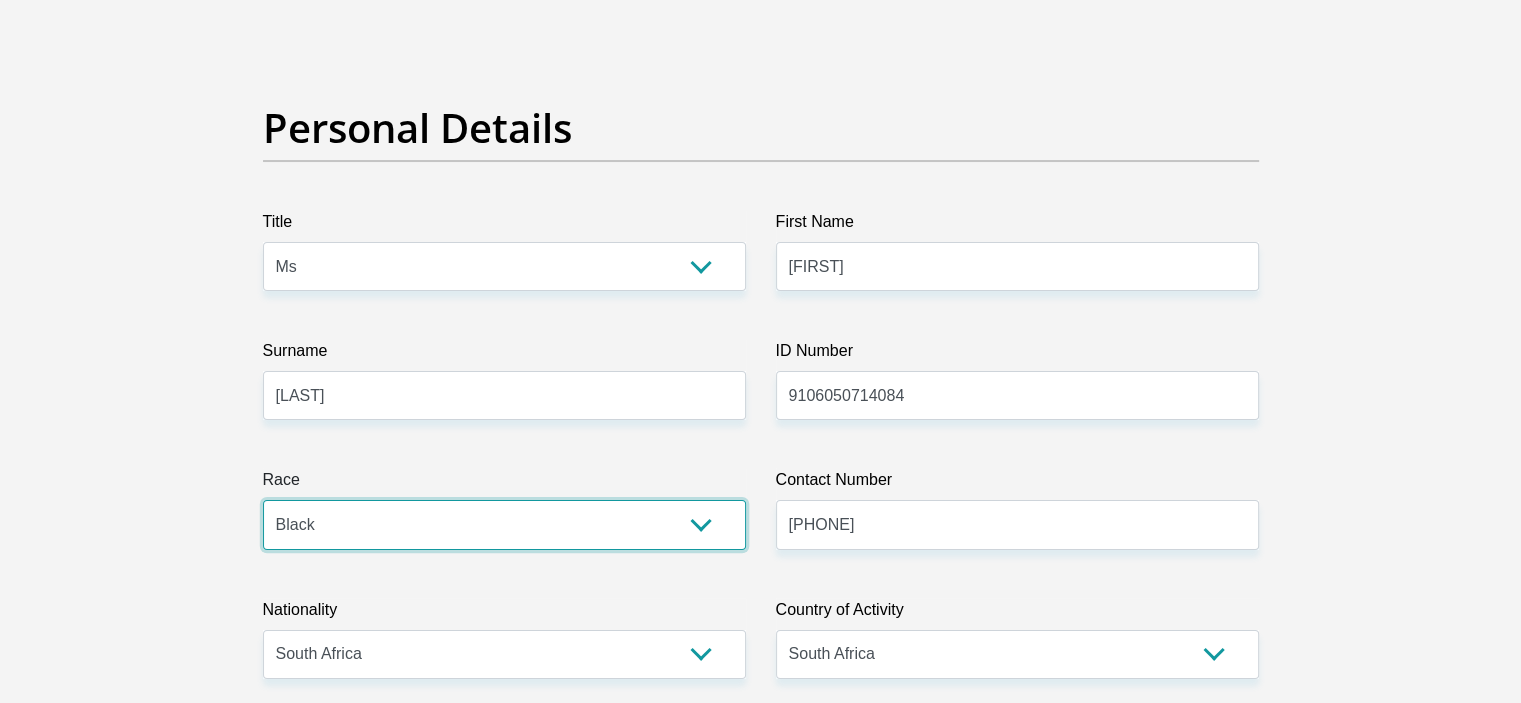 click on "Black
Coloured
Indian
White
Other" at bounding box center (504, 524) 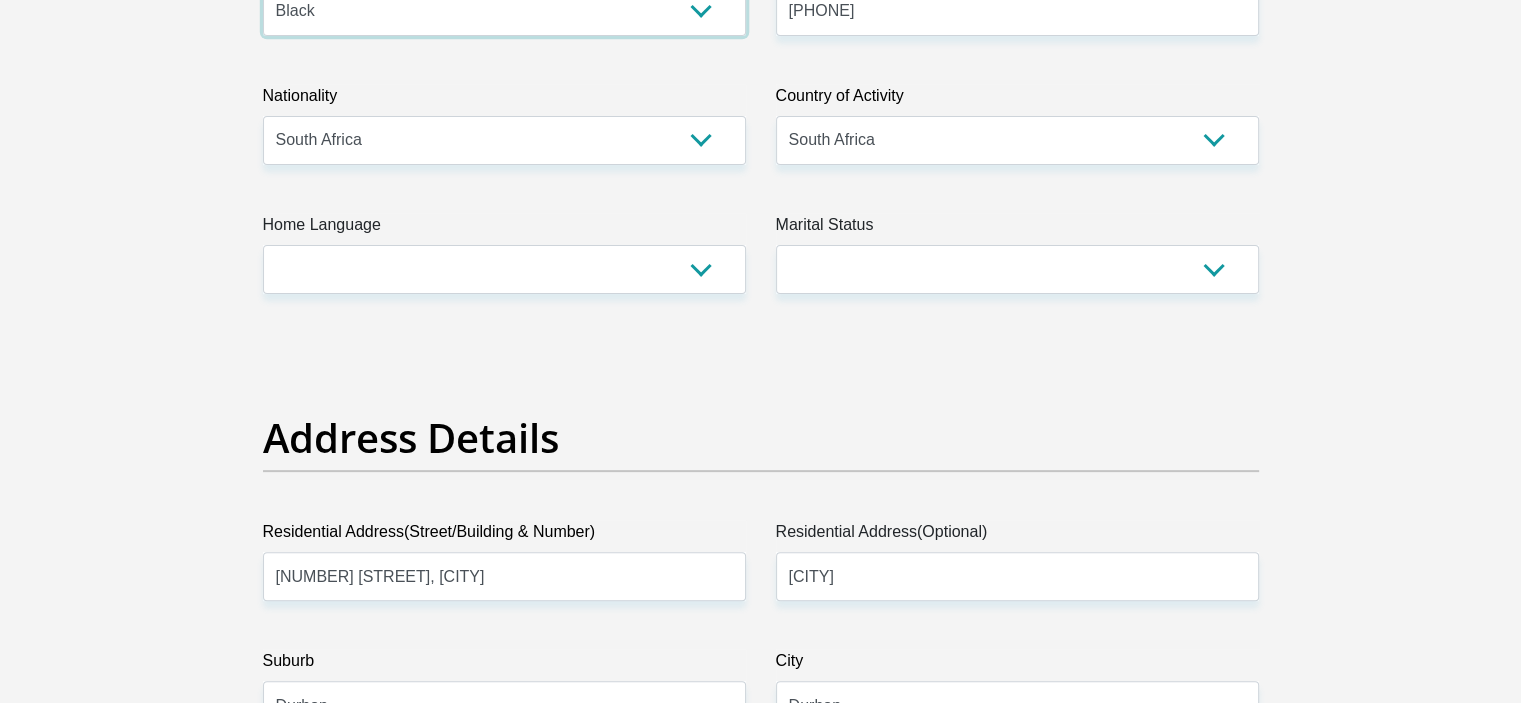 scroll, scrollTop: 636, scrollLeft: 0, axis: vertical 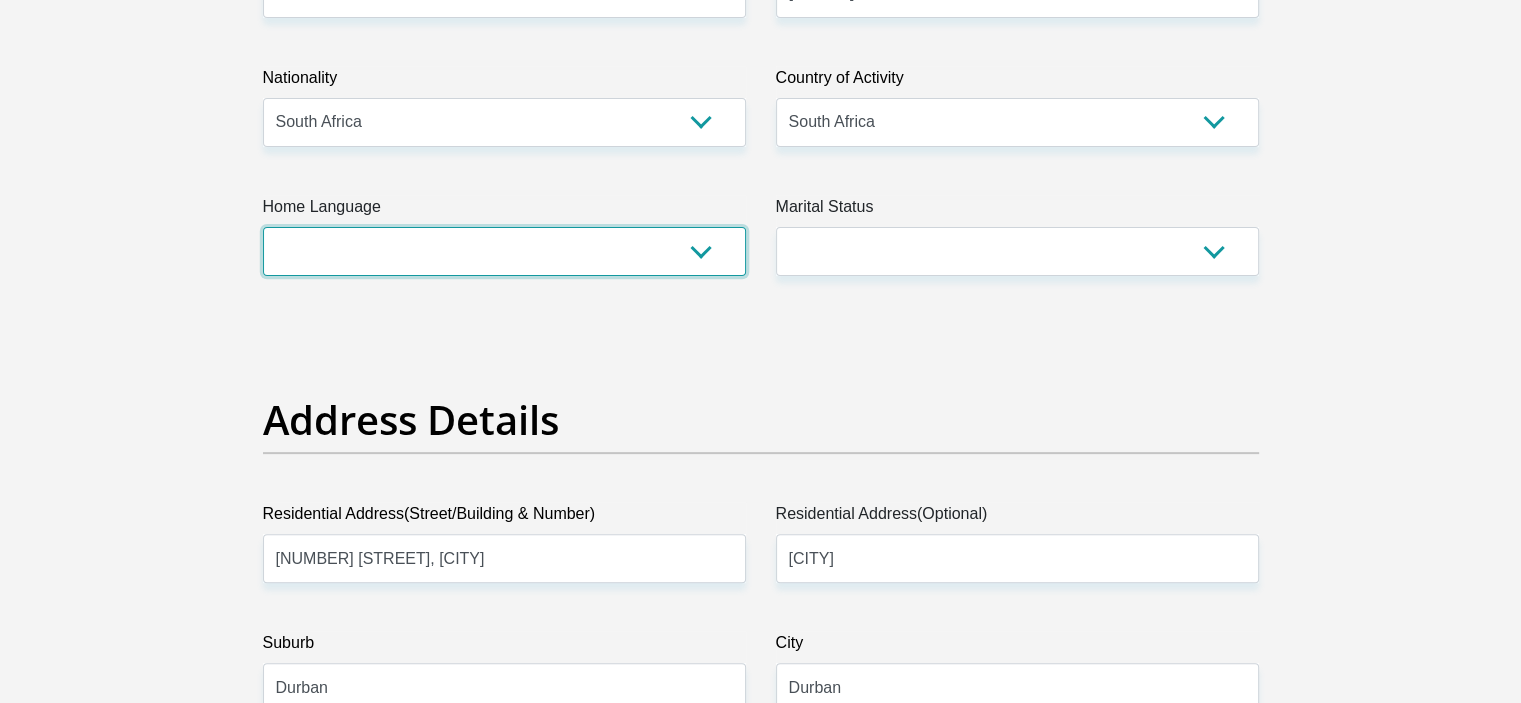 click on "Afrikaans
English
Sepedi
South Ndebele
Southern Sotho
Swati
Tsonga
Tswana
Venda
Xhosa
Zulu
Other" at bounding box center [504, 251] 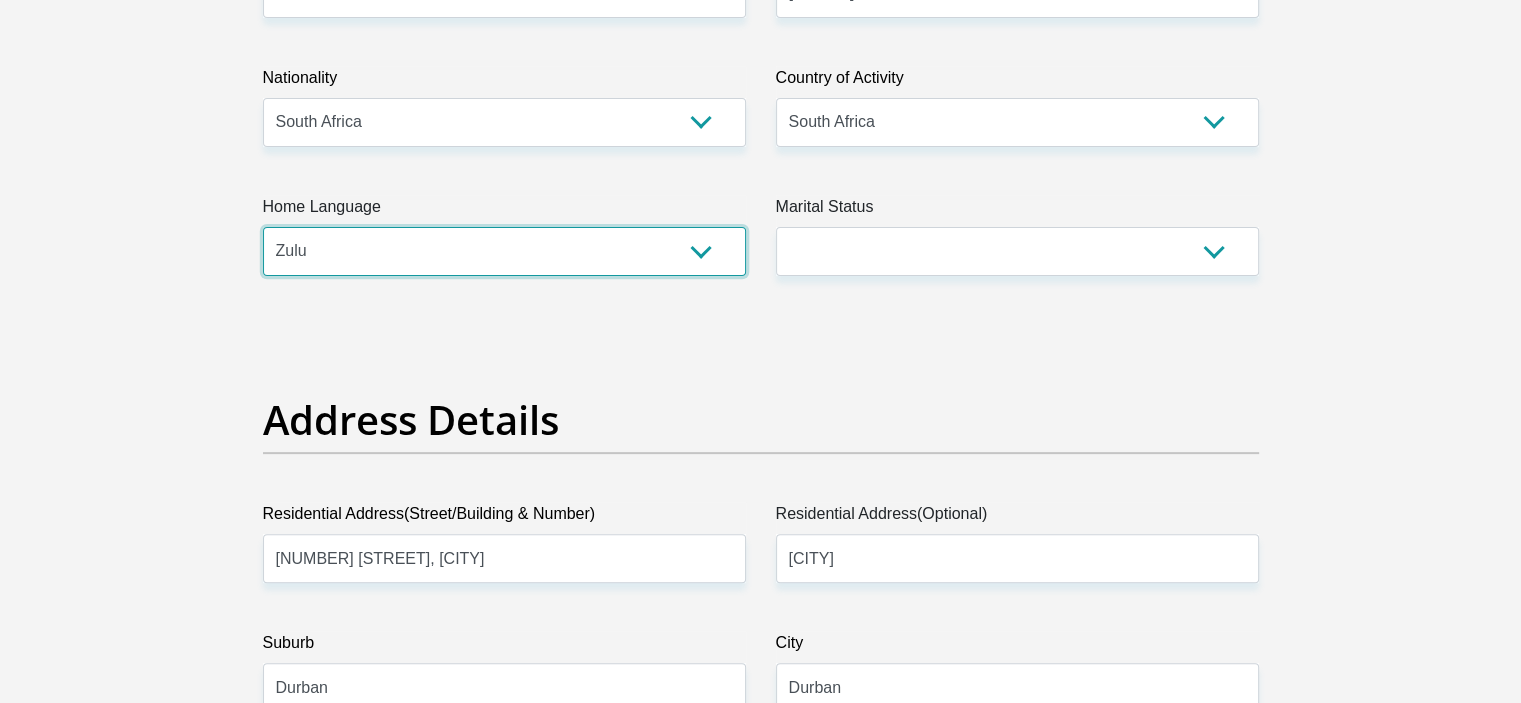 click on "Afrikaans
English
Sepedi
South Ndebele
Southern Sotho
Swati
Tsonga
Tswana
Venda
Xhosa
Zulu
Other" at bounding box center [504, 251] 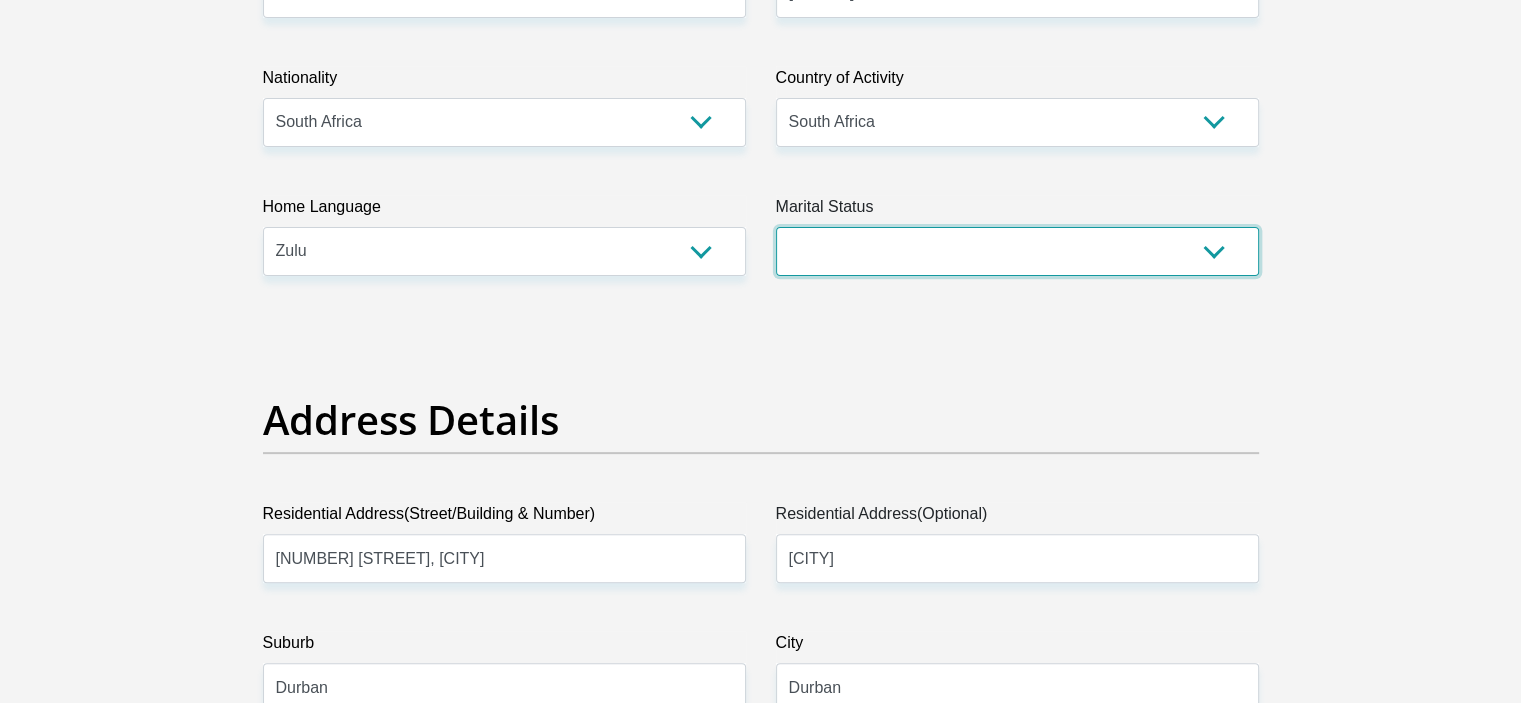 click on "Married ANC
Single
Divorced
Widowed
Married COP or Customary Law" at bounding box center (1017, 251) 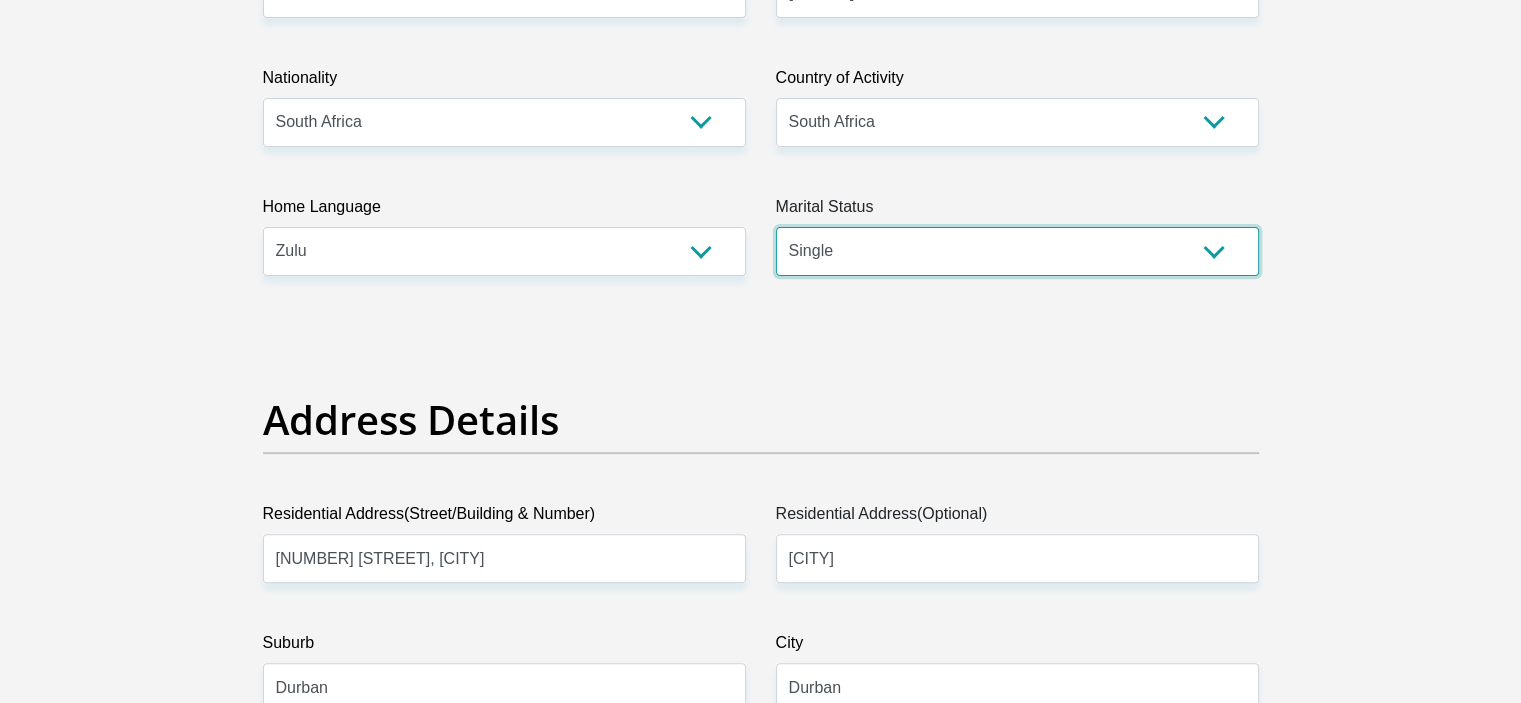 click on "Married ANC
Single
Divorced
Widowed
Married COP or Customary Law" at bounding box center (1017, 251) 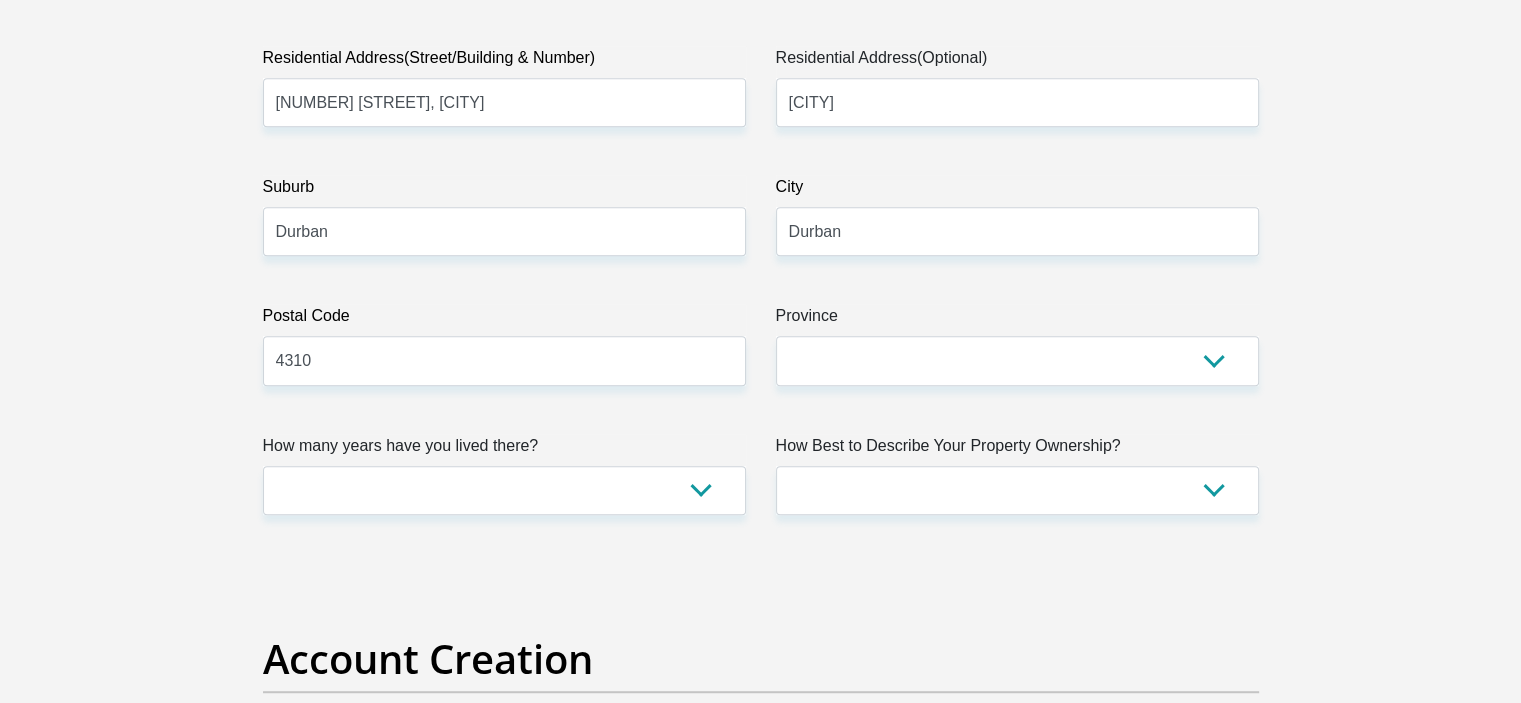 scroll, scrollTop: 1122, scrollLeft: 0, axis: vertical 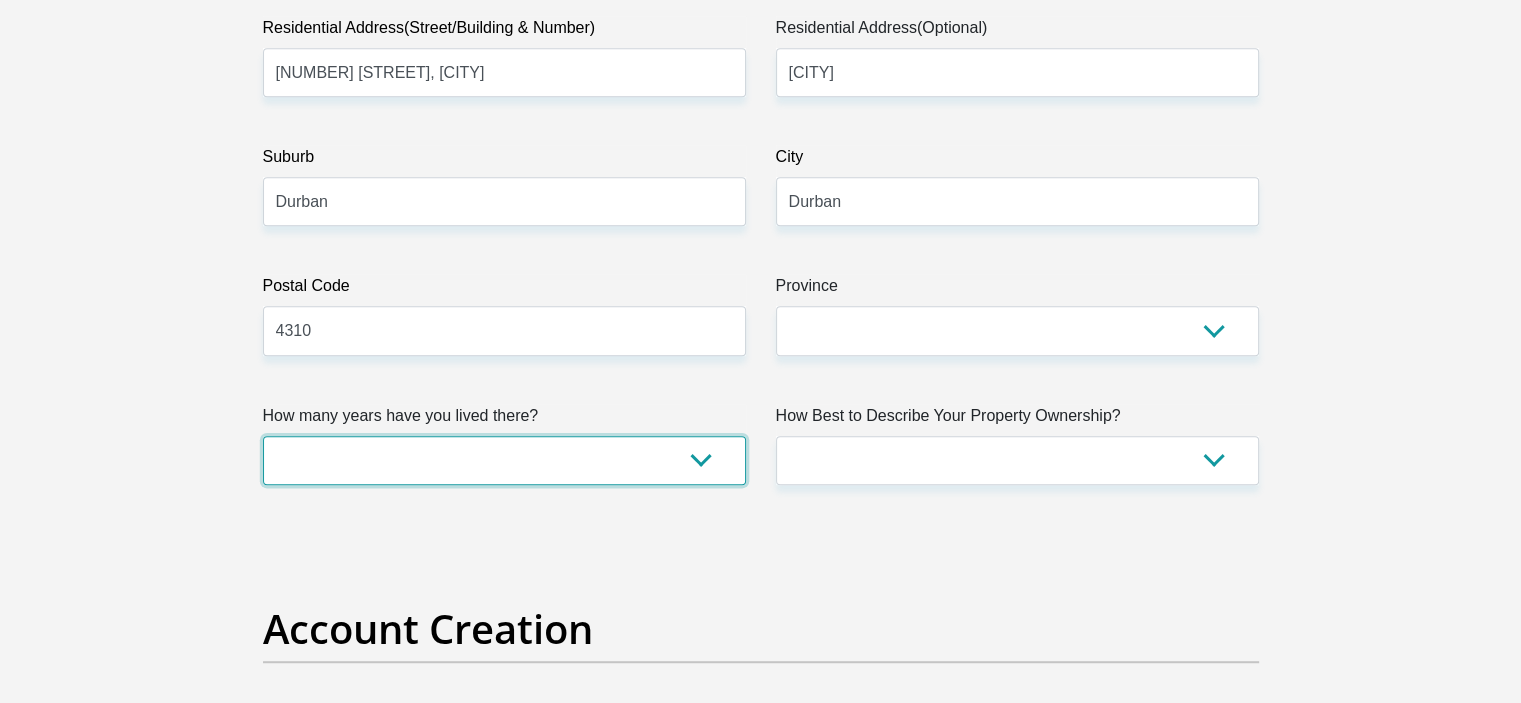 click on "less than 1 year
1-3 years
3-5 years
5+ years" at bounding box center [504, 460] 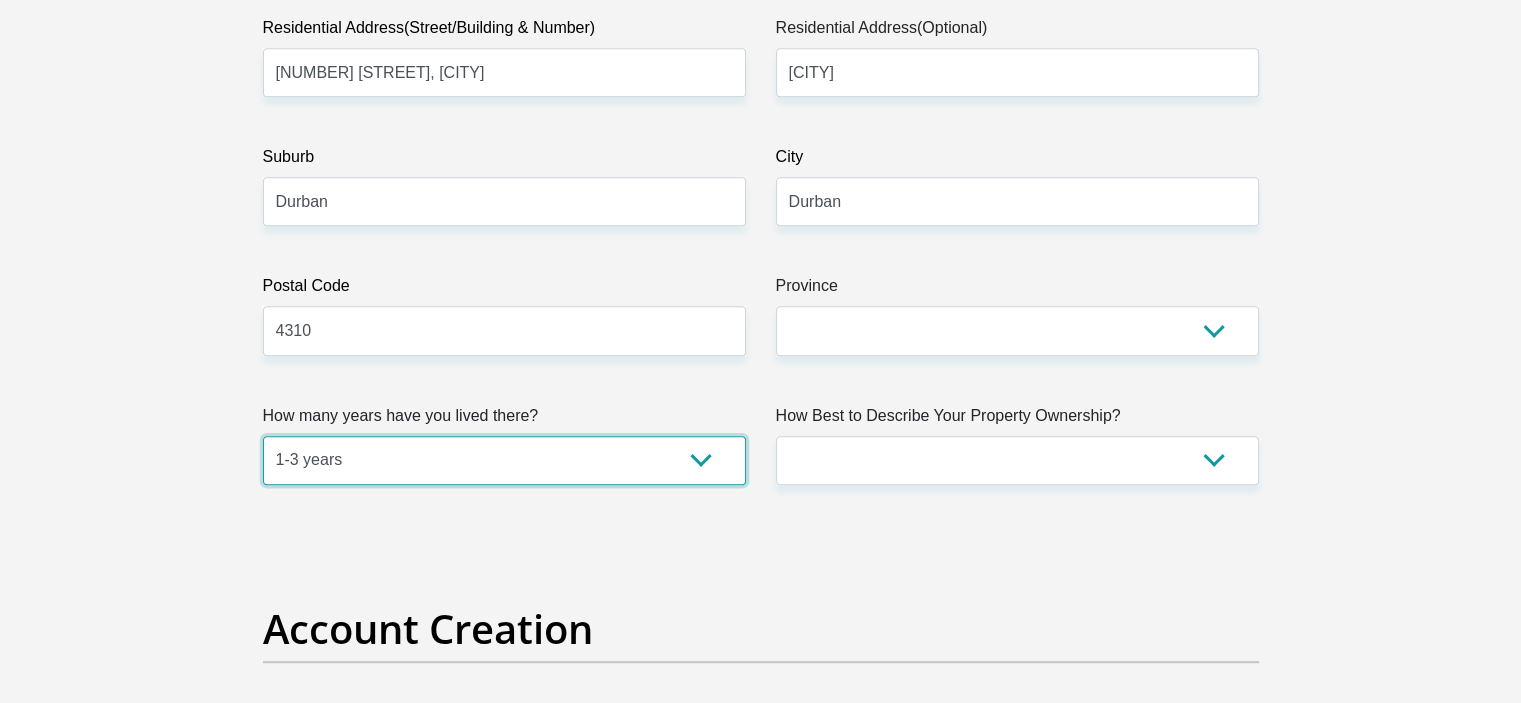 click on "less than 1 year
1-3 years
3-5 years
5+ years" at bounding box center (504, 460) 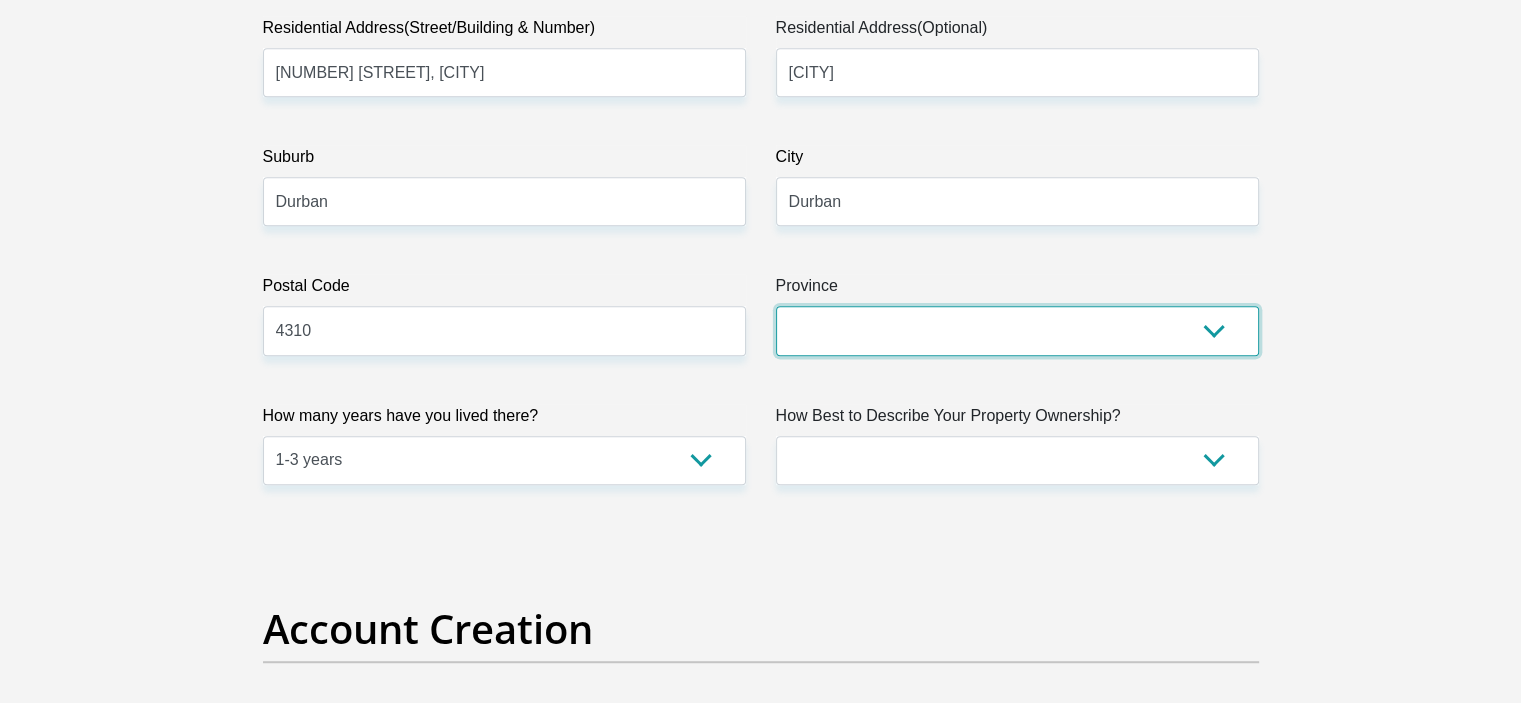 click on "Eastern Cape
Free State
Gauteng
KwaZulu-Natal
Limpopo
Mpumalanga
Northern Cape
North West
Western Cape" at bounding box center (1017, 330) 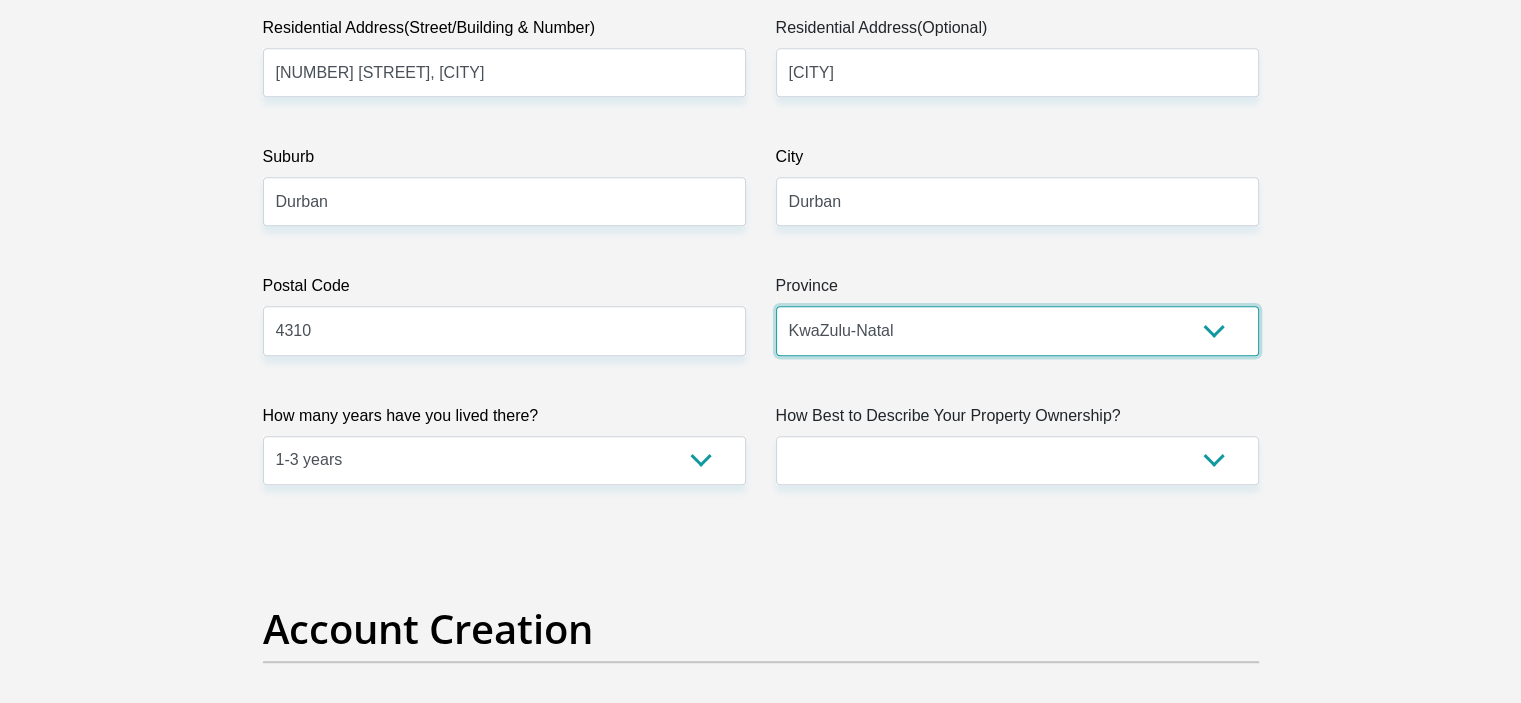 click on "Eastern Cape
Free State
Gauteng
KwaZulu-Natal
Limpopo
Mpumalanga
Northern Cape
North West
Western Cape" at bounding box center (1017, 330) 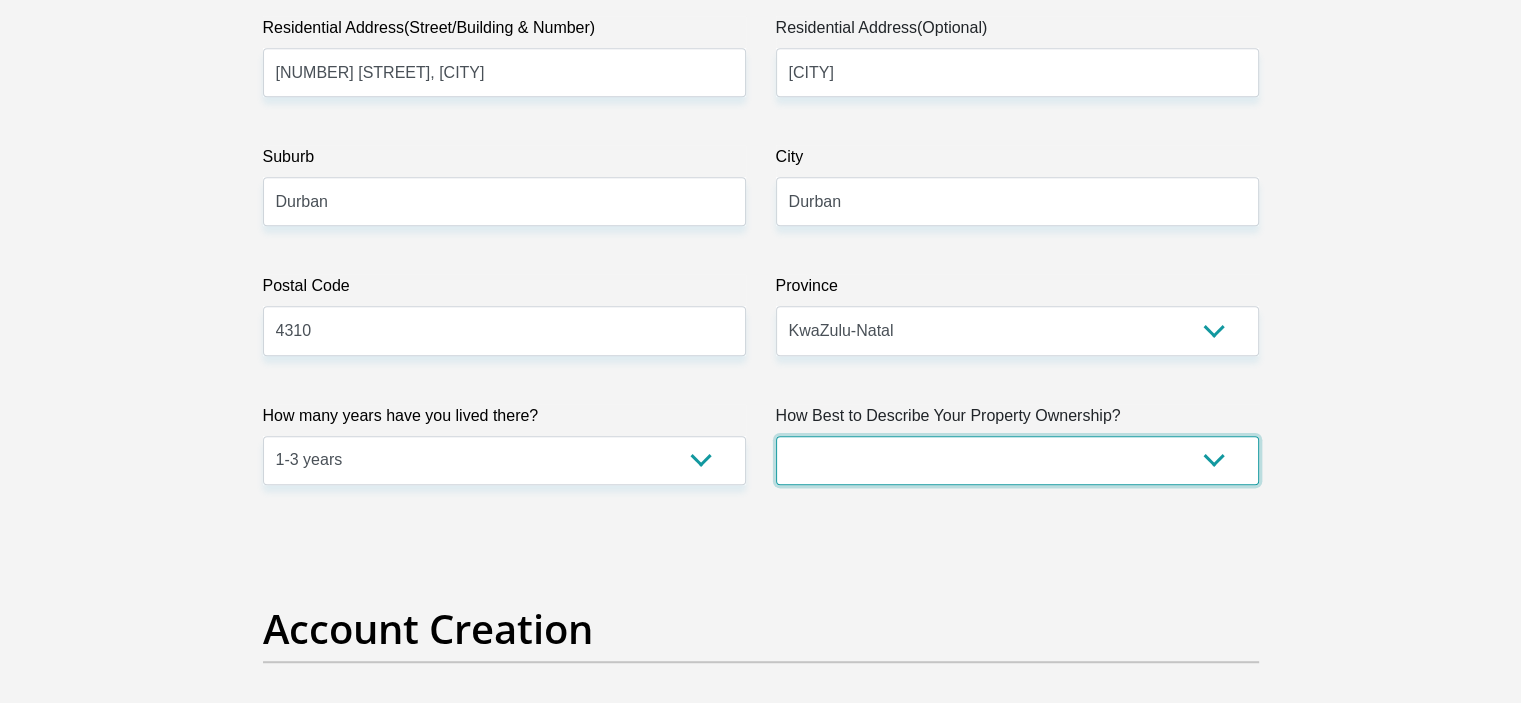 click on "Owned
Rented
Family Owned
Company Dwelling" at bounding box center [1017, 460] 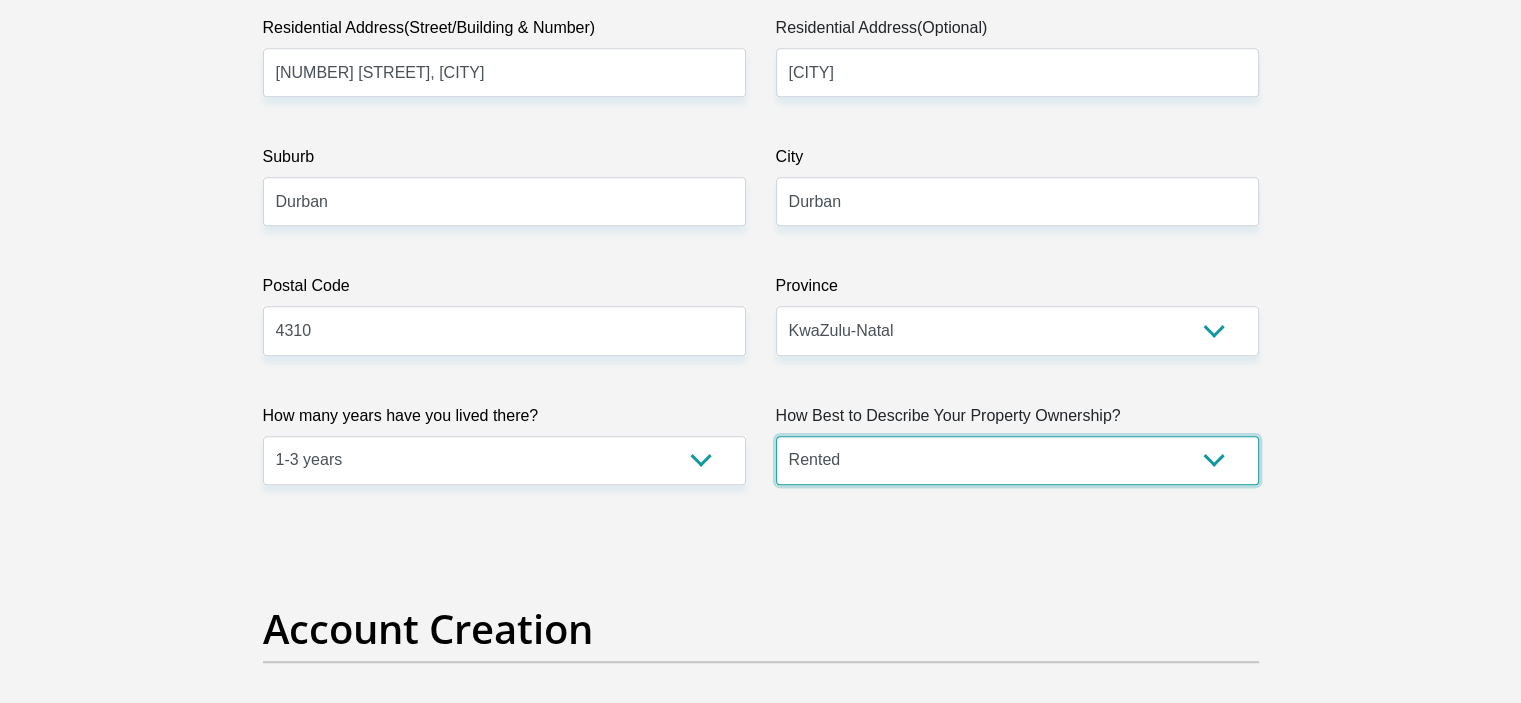 click on "Owned
Rented
Family Owned
Company Dwelling" at bounding box center (1017, 460) 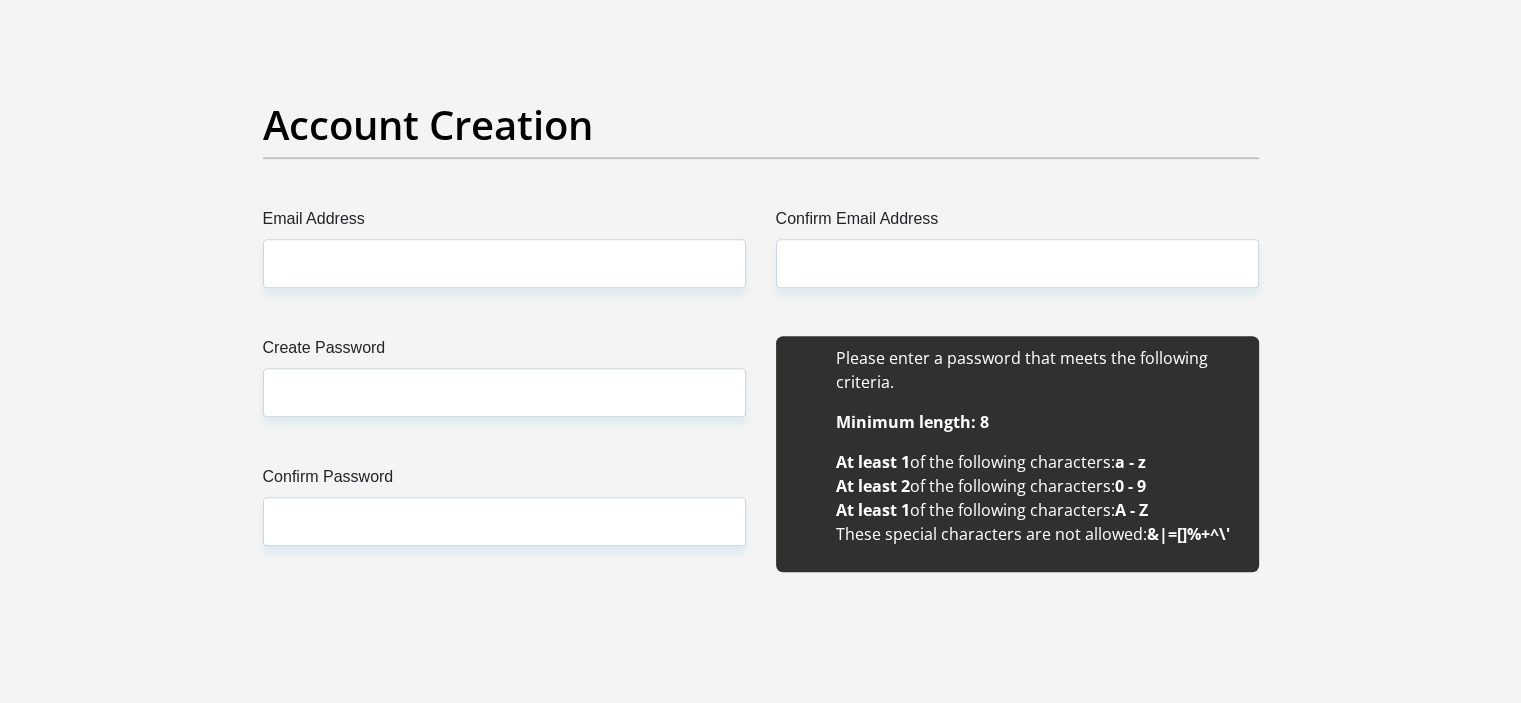 scroll, scrollTop: 1632, scrollLeft: 0, axis: vertical 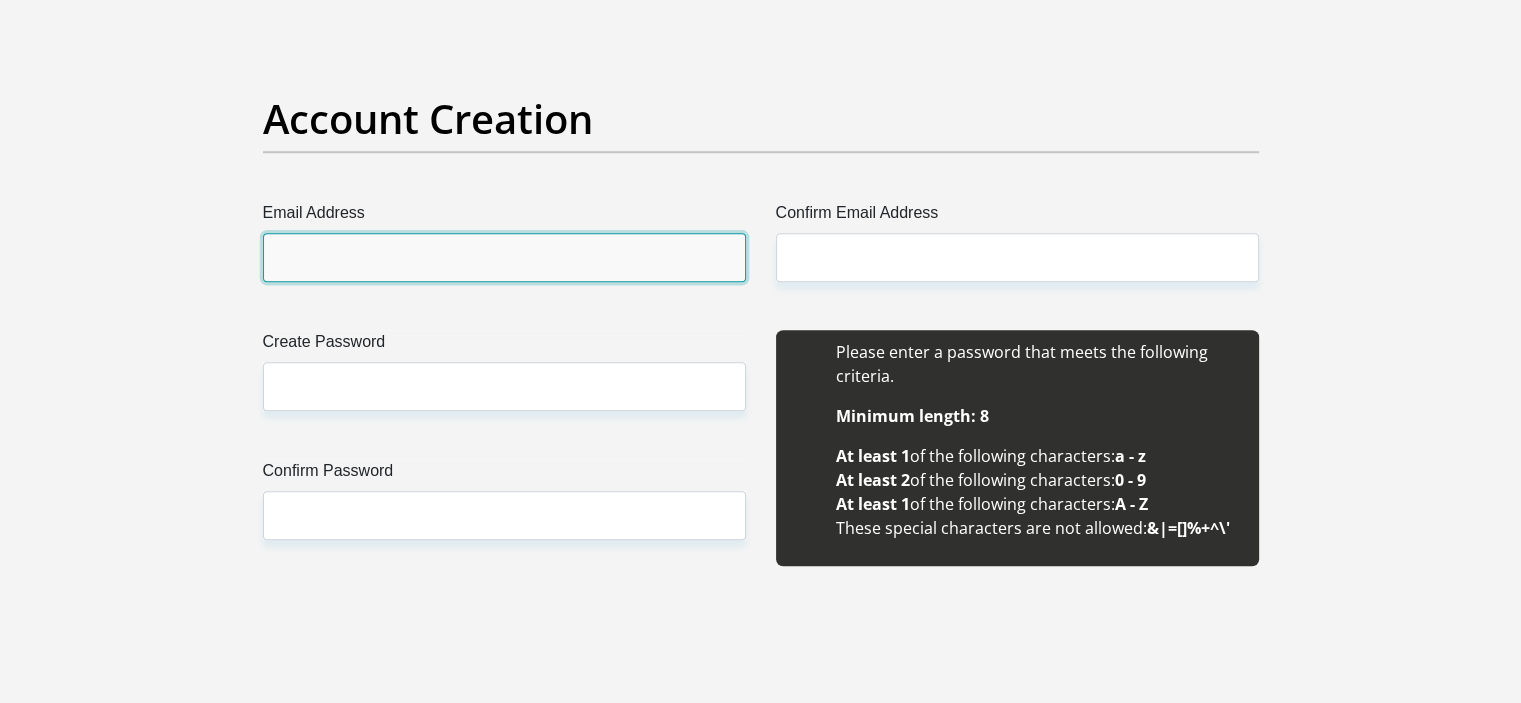 click on "Email Address" at bounding box center (504, 257) 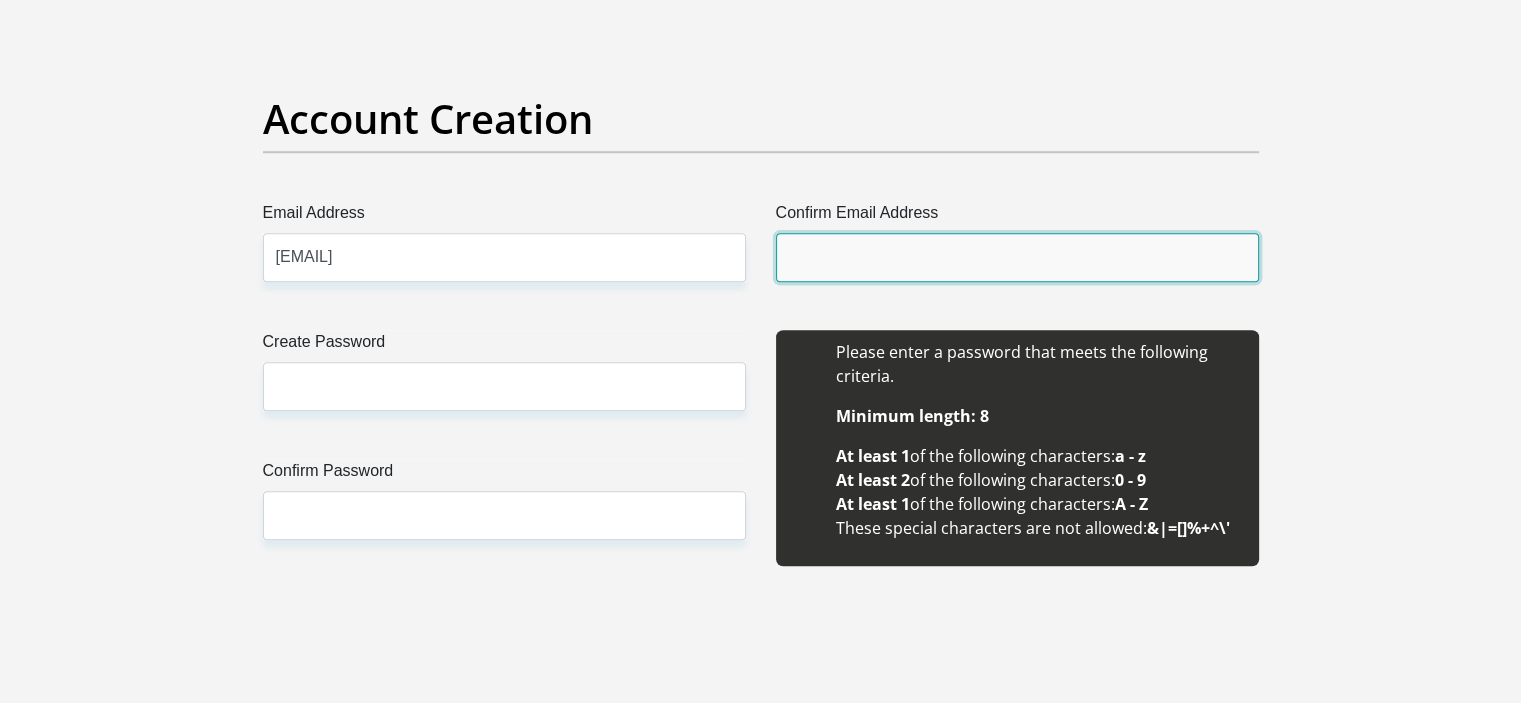 type on "philisiwemthimkulu@gmail.com" 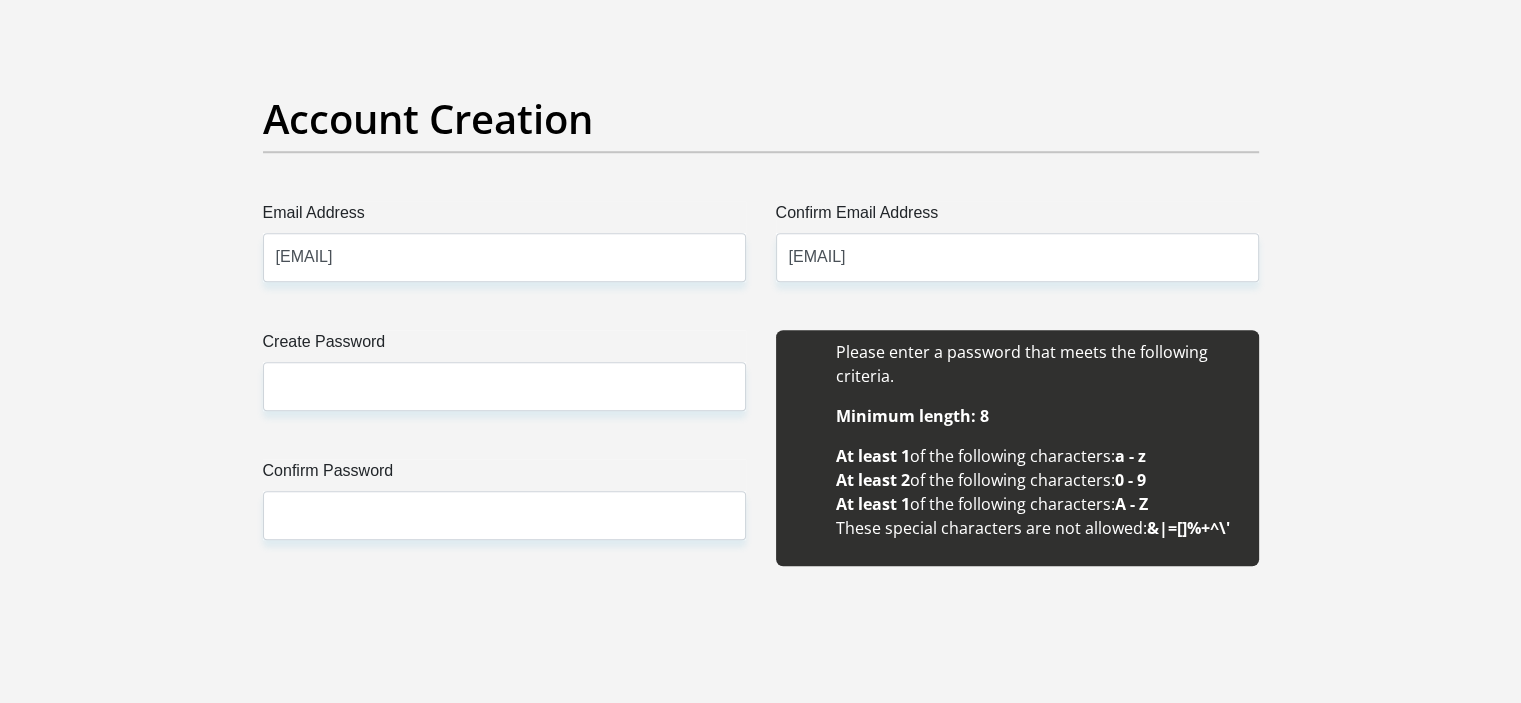 type 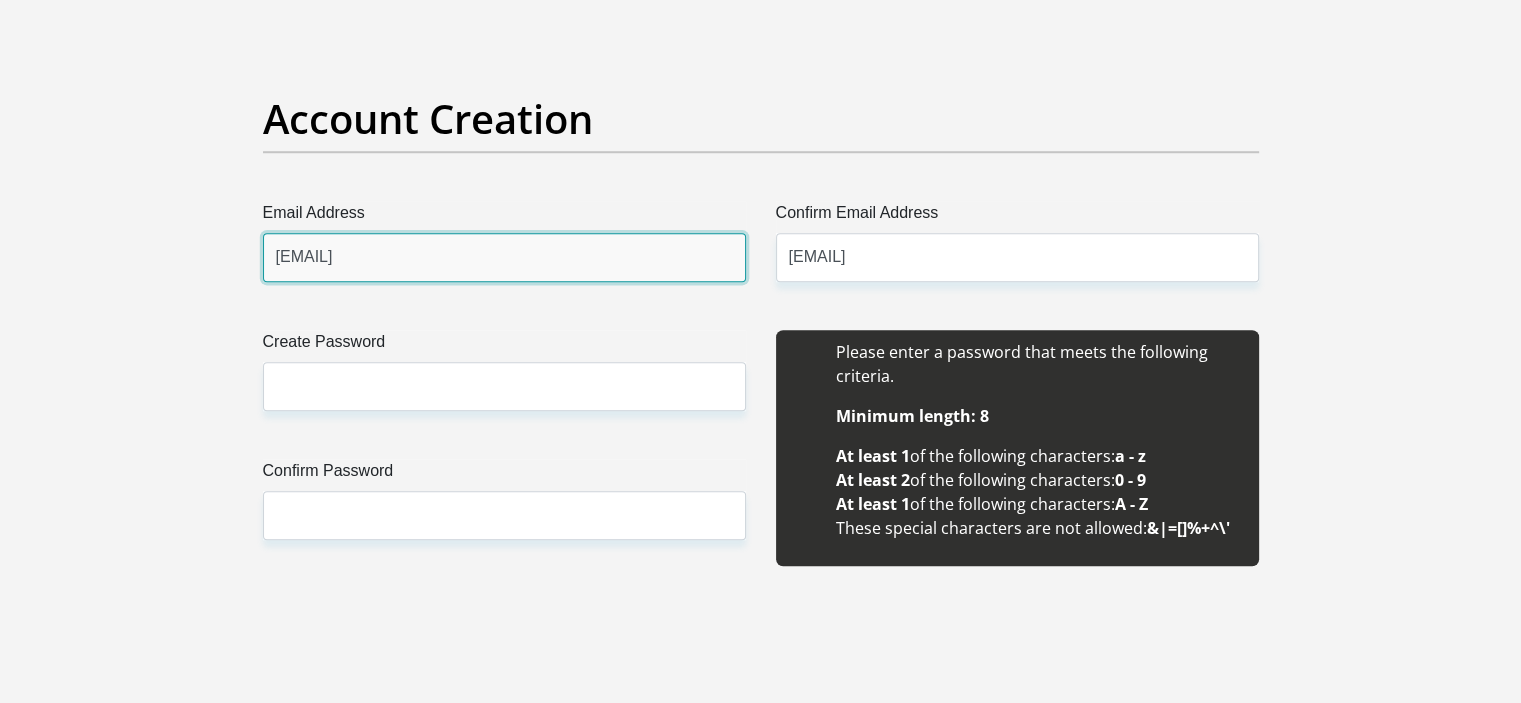 type 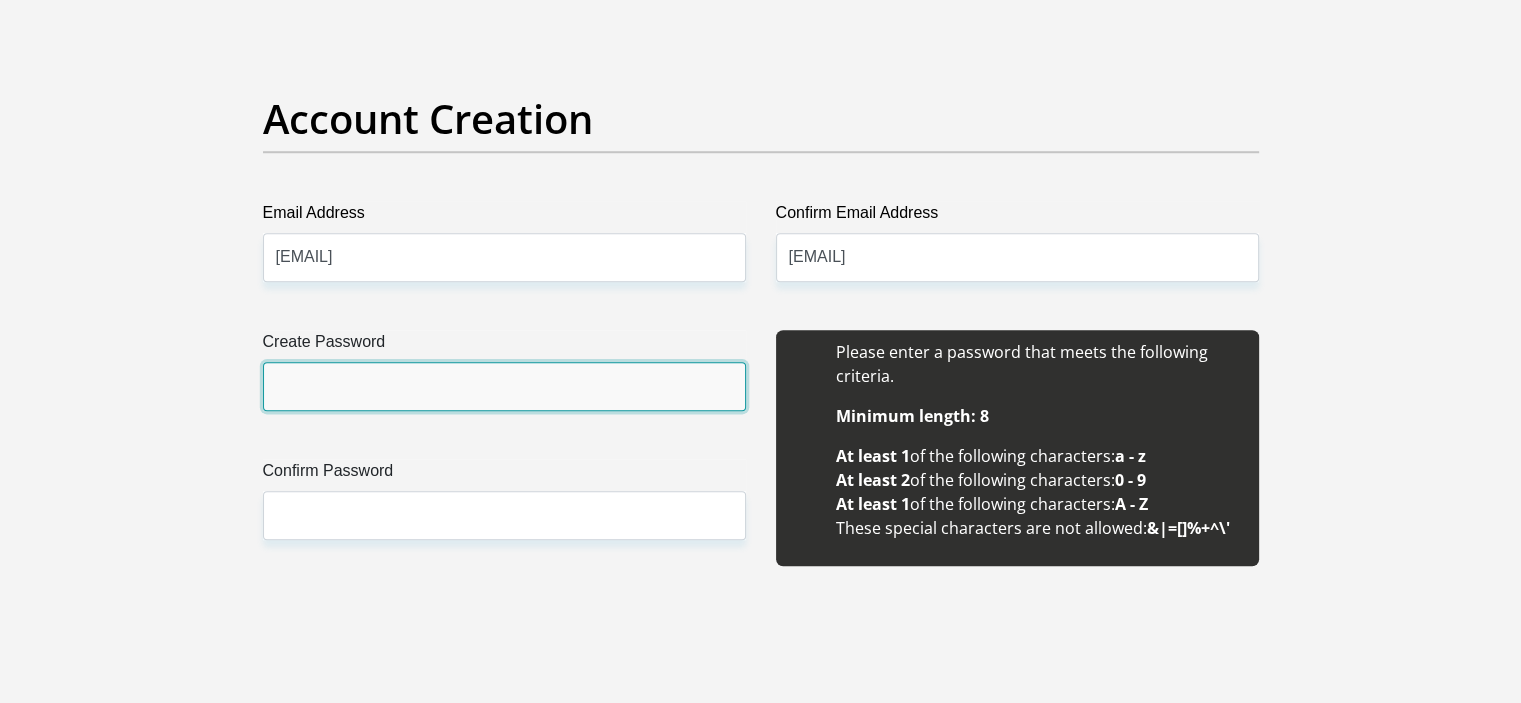 click on "Create Password" at bounding box center (504, 386) 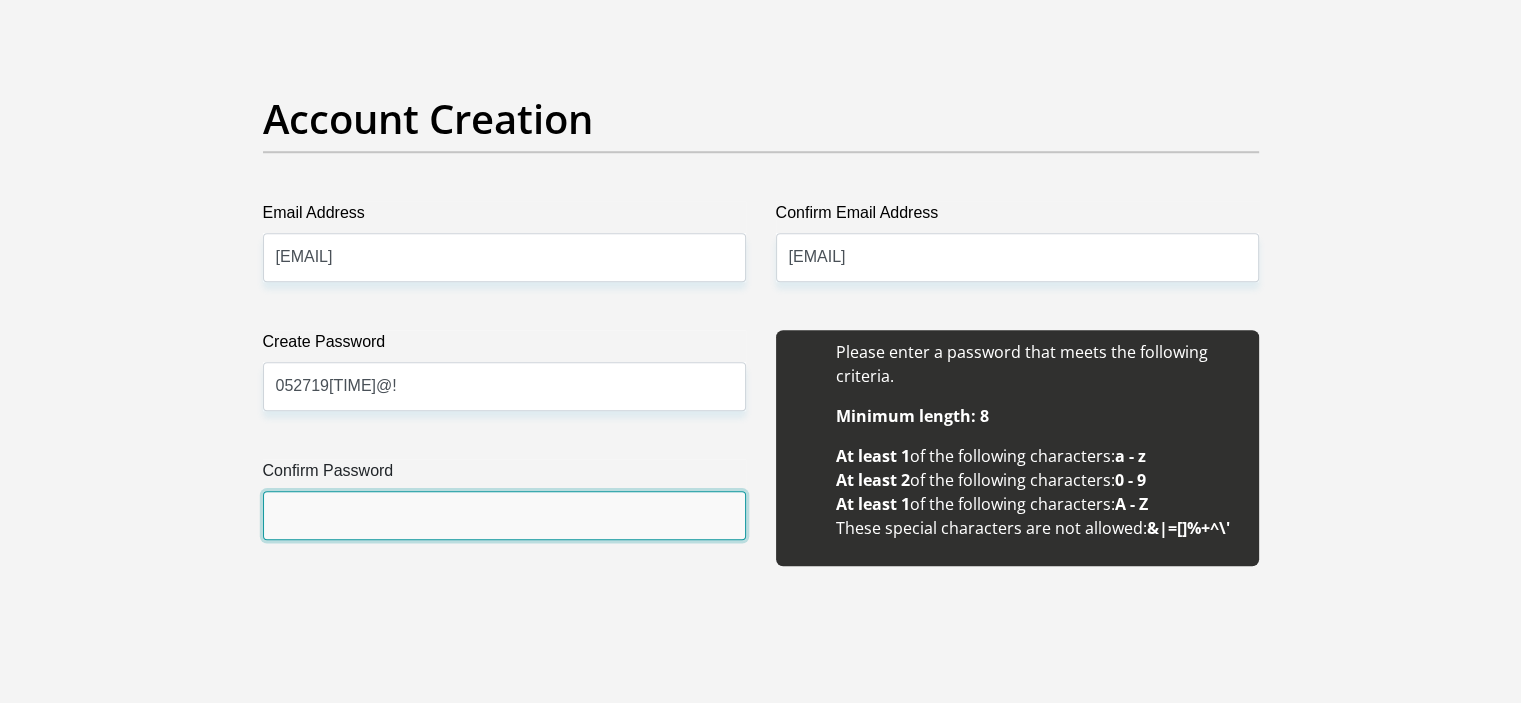 click on "Confirm Password" at bounding box center (504, 515) 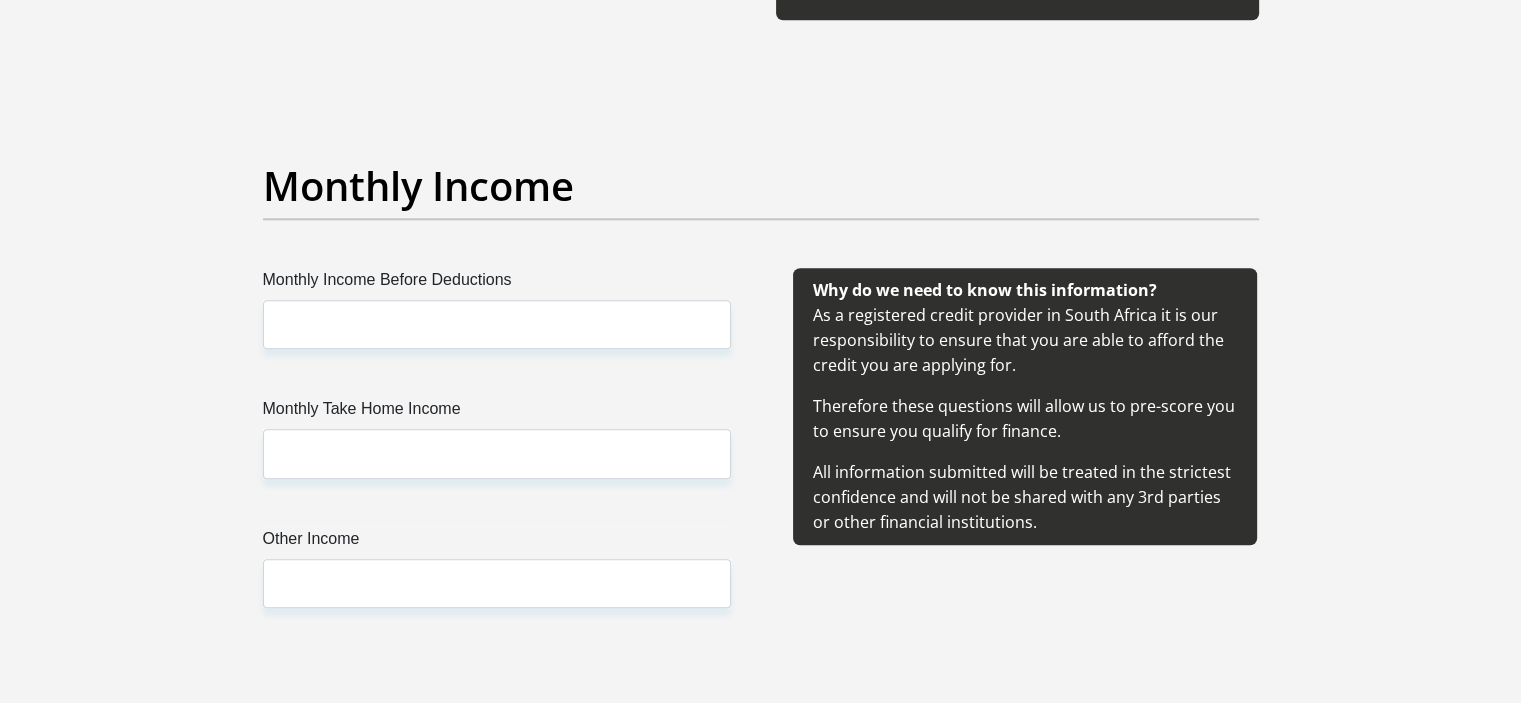 scroll, scrollTop: 2183, scrollLeft: 0, axis: vertical 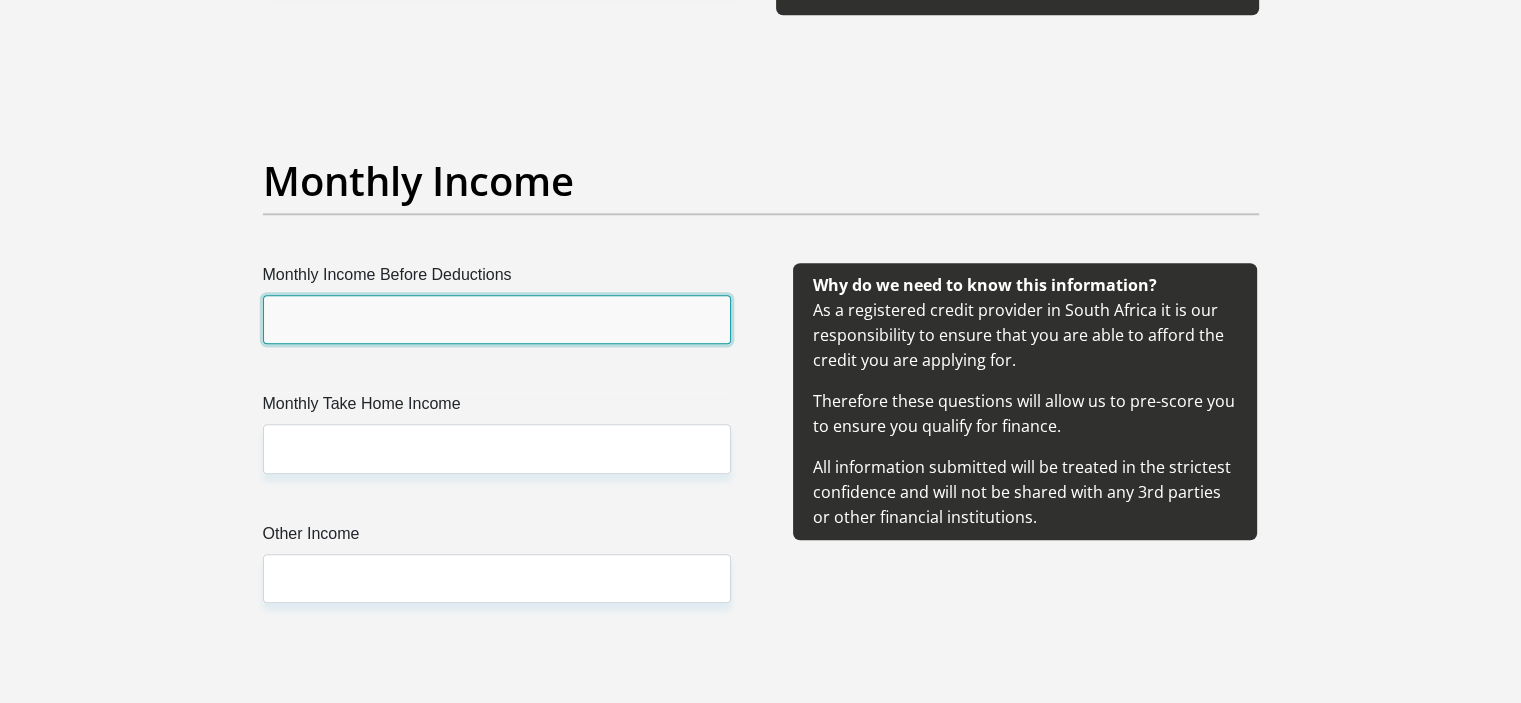 click on "Monthly Income Before Deductions" at bounding box center [497, 319] 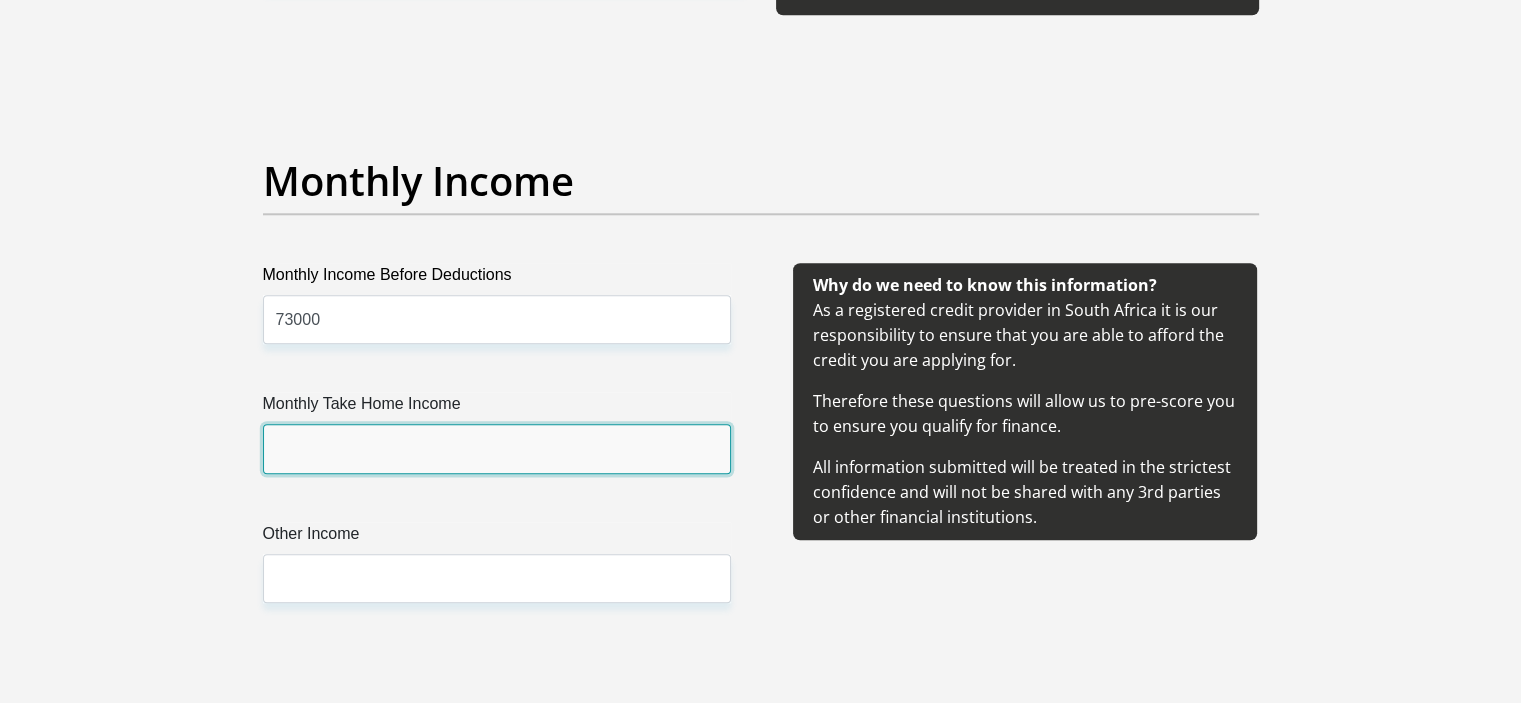 click on "Monthly Take Home Income" at bounding box center (497, 448) 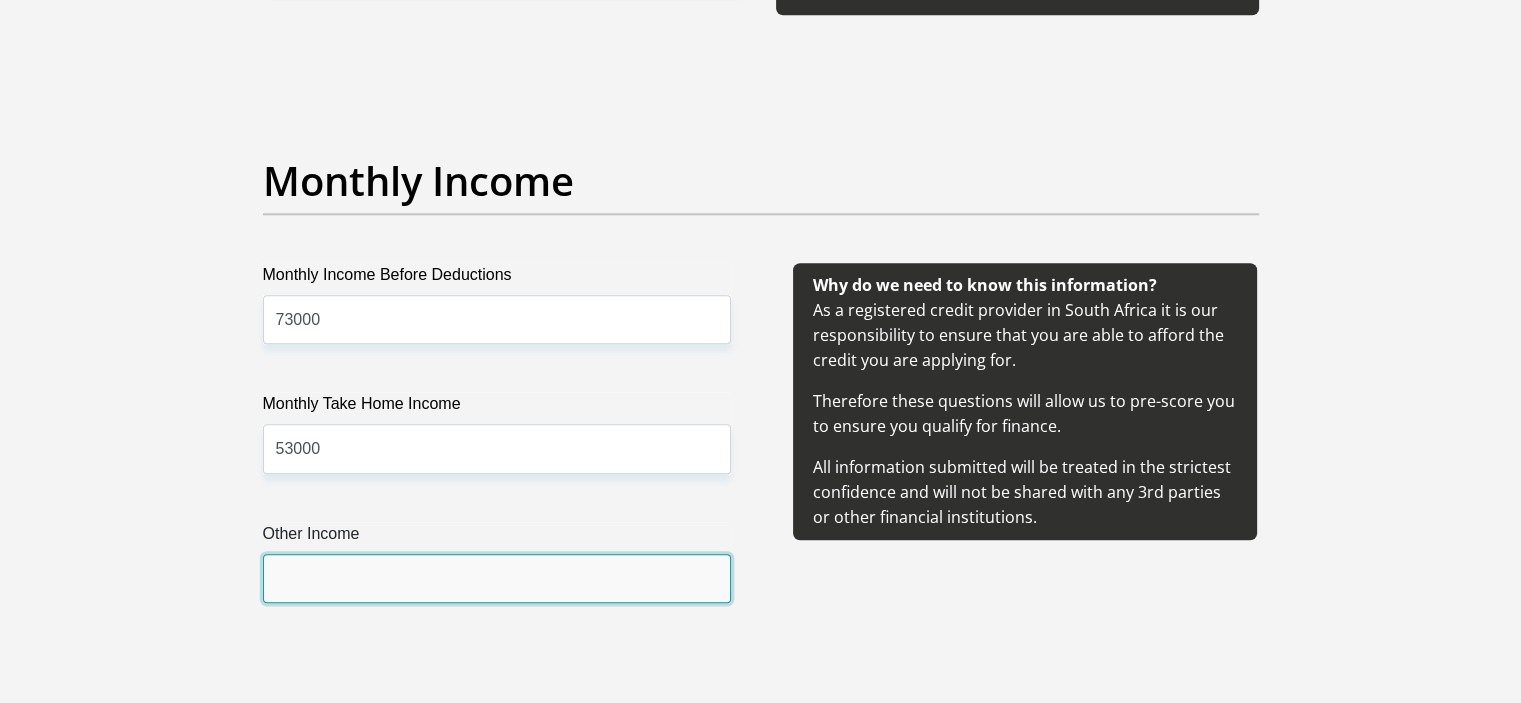 click on "Other Income" at bounding box center (497, 578) 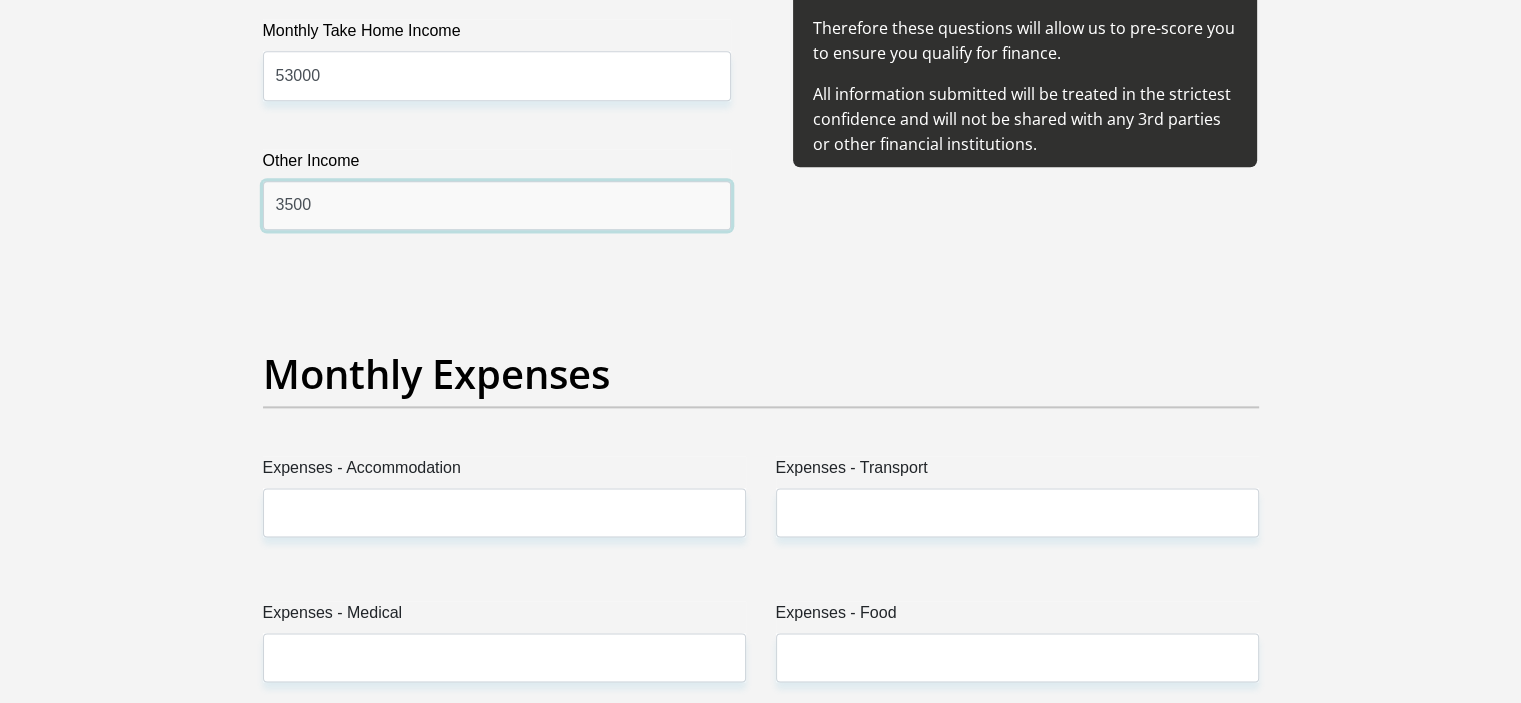 scroll, scrollTop: 2556, scrollLeft: 0, axis: vertical 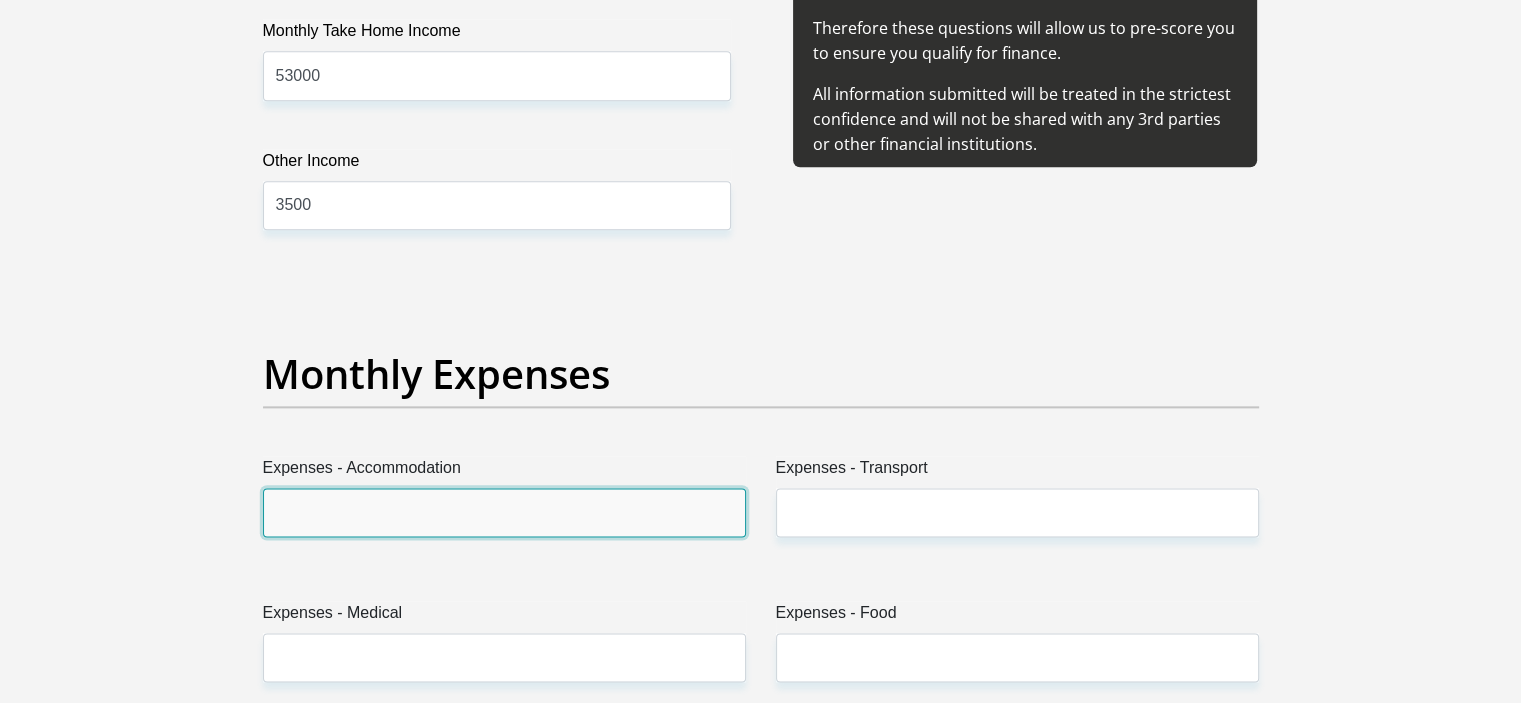 click on "Expenses - Accommodation" at bounding box center [504, 512] 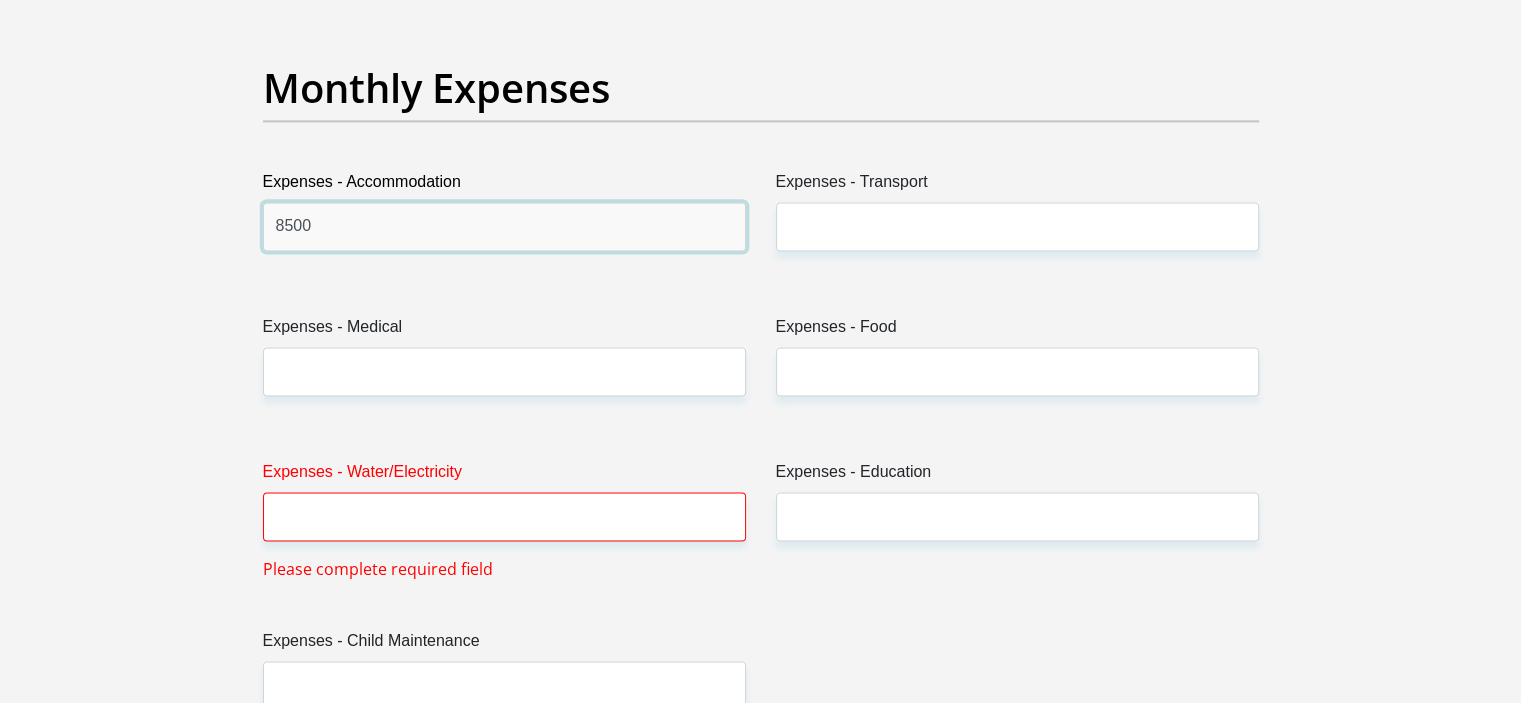 scroll, scrollTop: 2870, scrollLeft: 0, axis: vertical 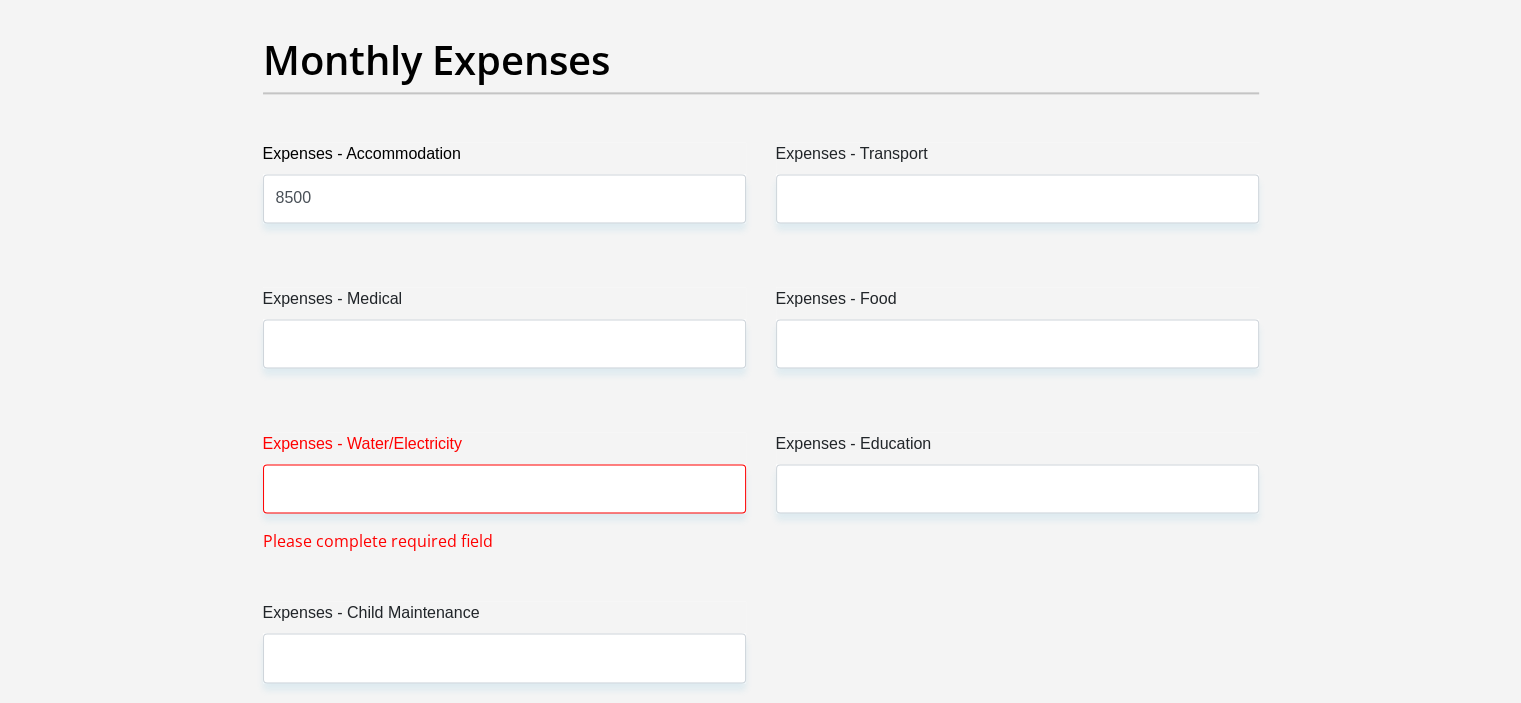 click on "Expenses - Transport" at bounding box center (1017, 158) 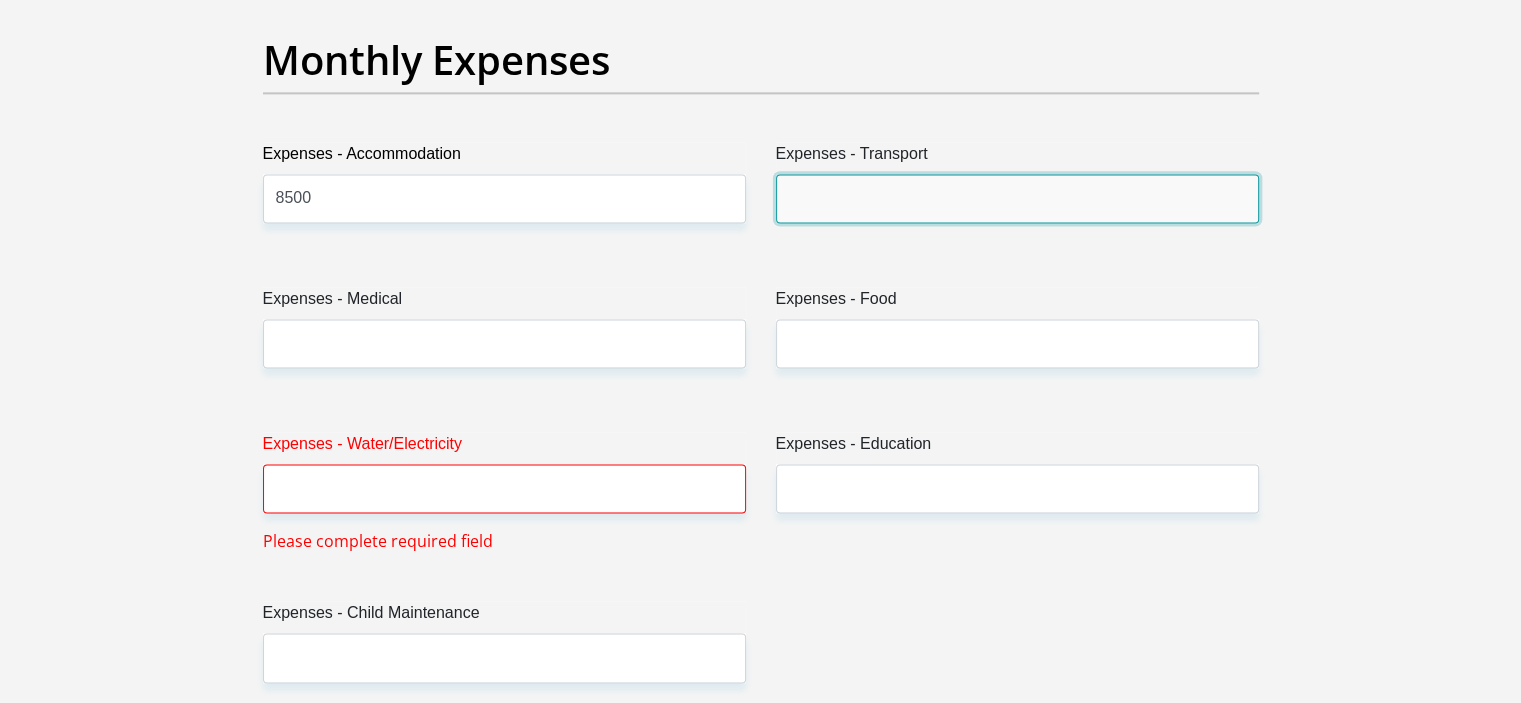 click on "Expenses - Transport" at bounding box center [1017, 198] 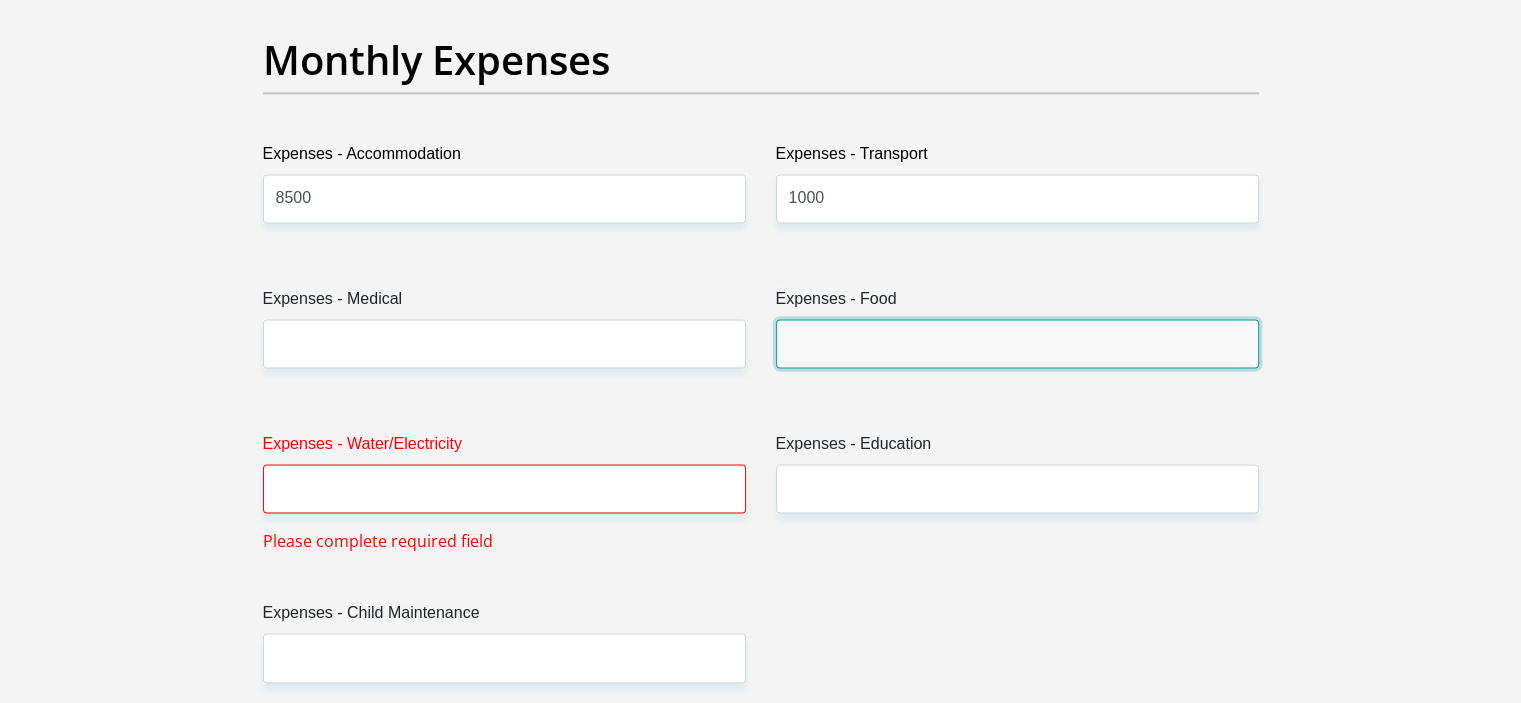 click on "Expenses - Food" at bounding box center [1017, 343] 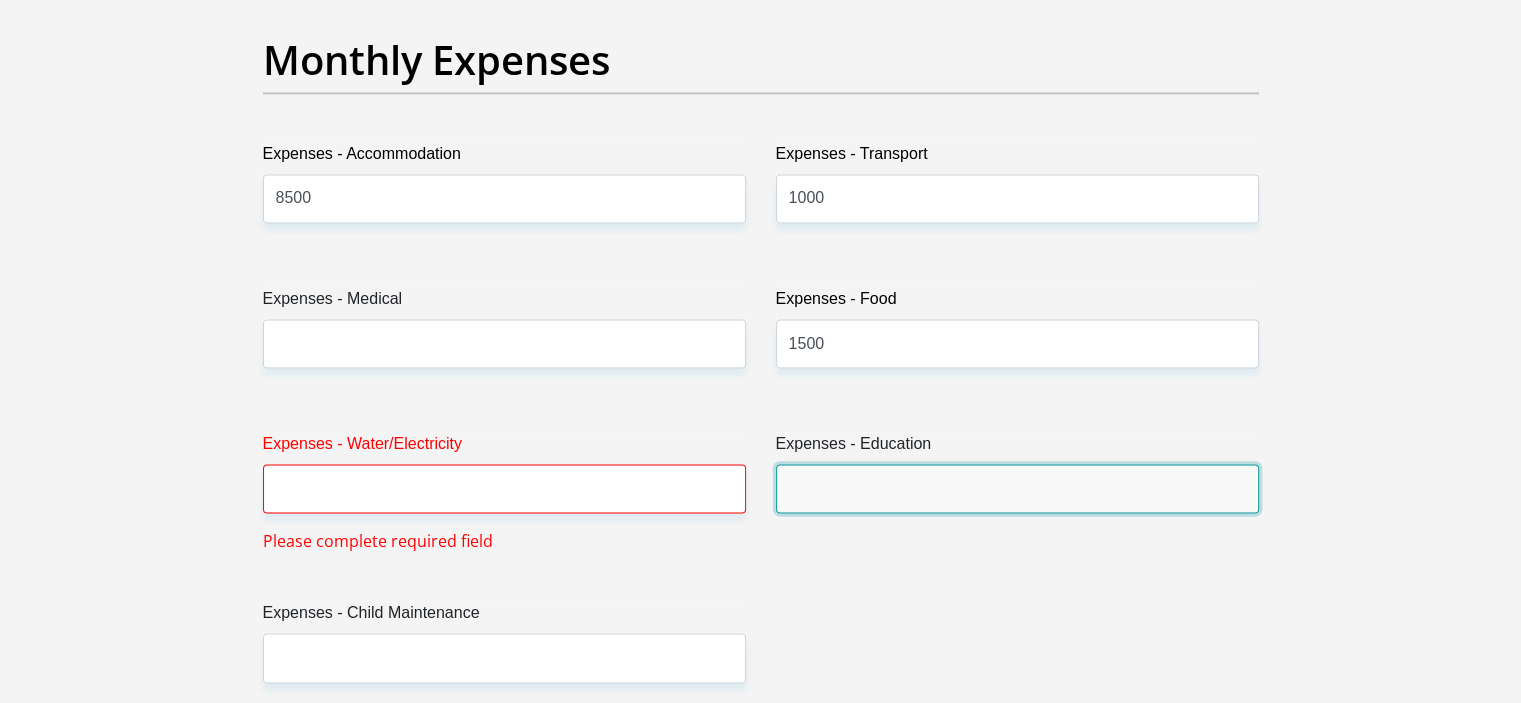 click on "Expenses - Education" at bounding box center [1017, 488] 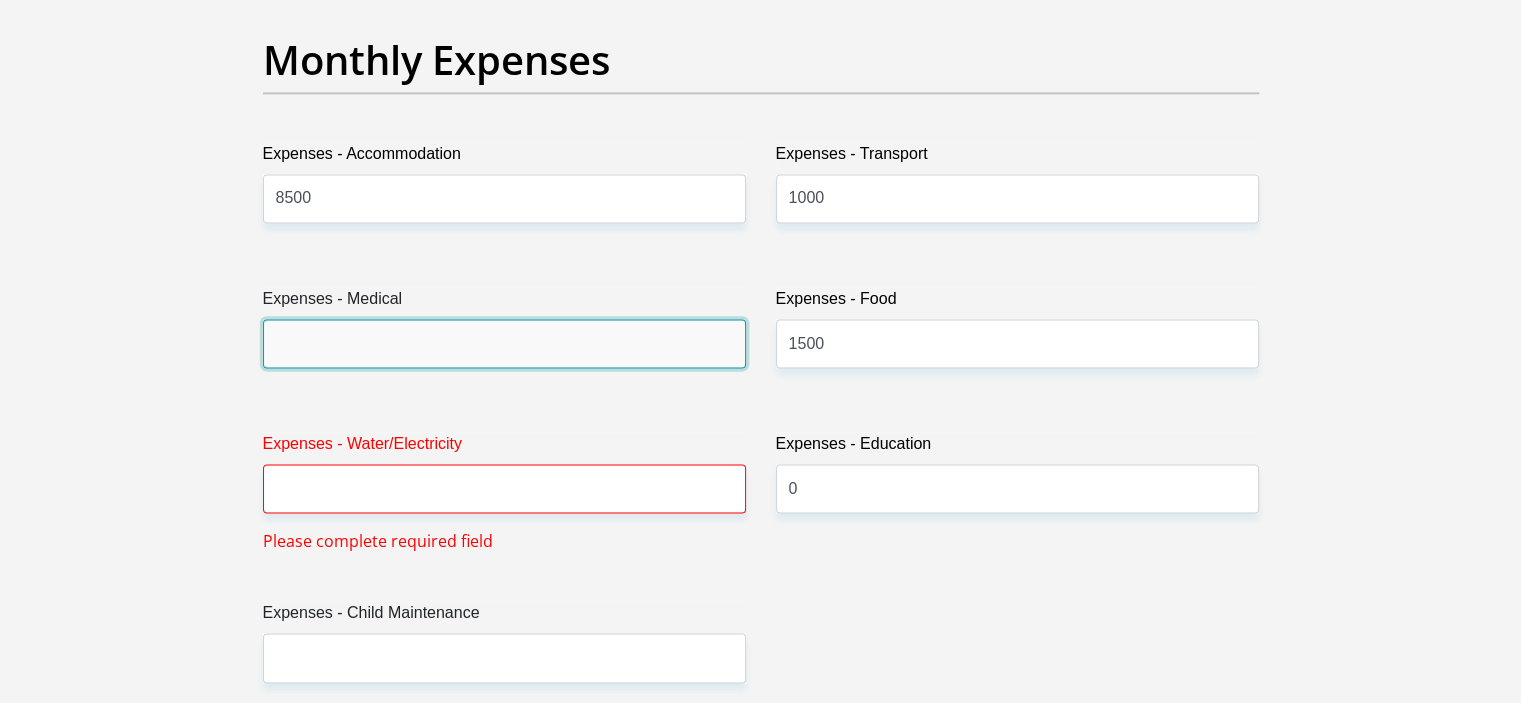 click on "Expenses - Medical" at bounding box center [504, 343] 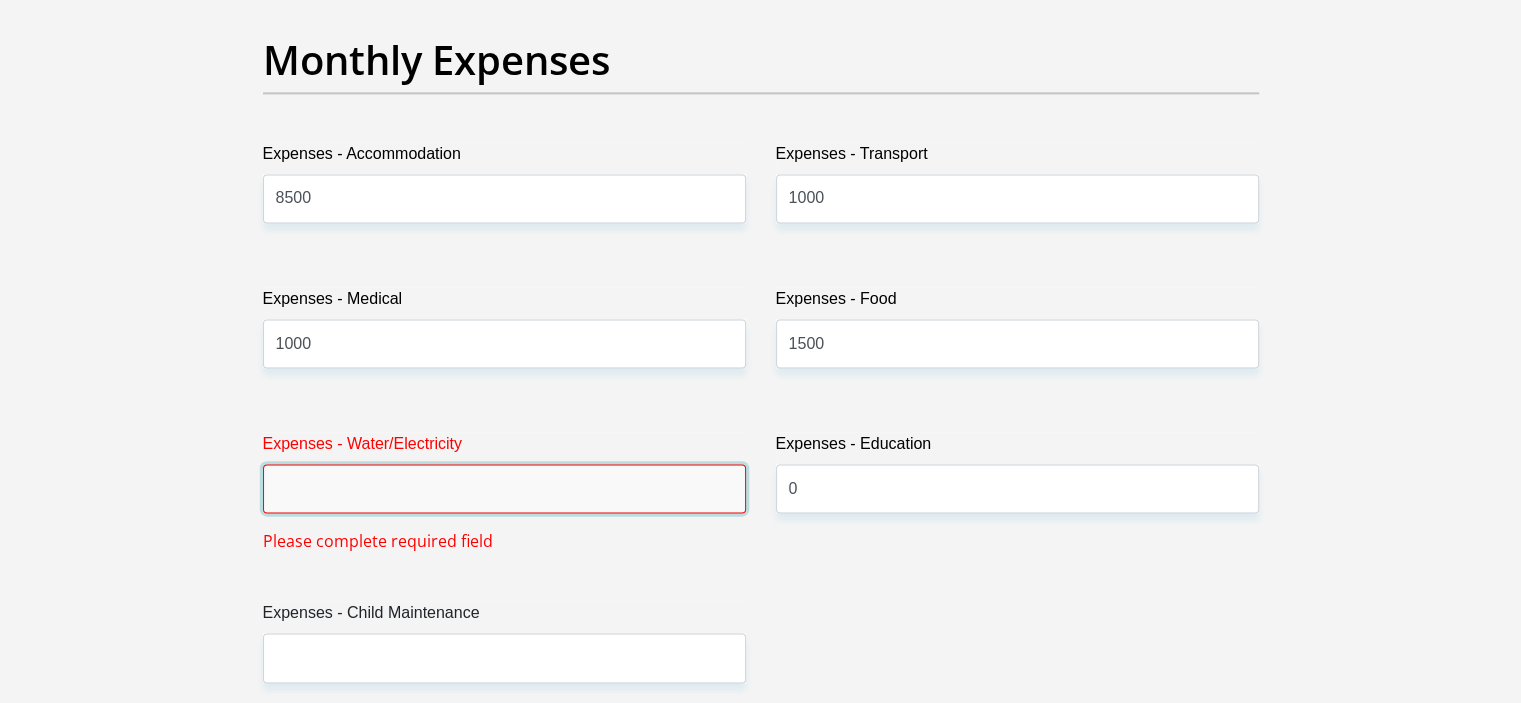 click on "Expenses - Water/Electricity" at bounding box center [504, 488] 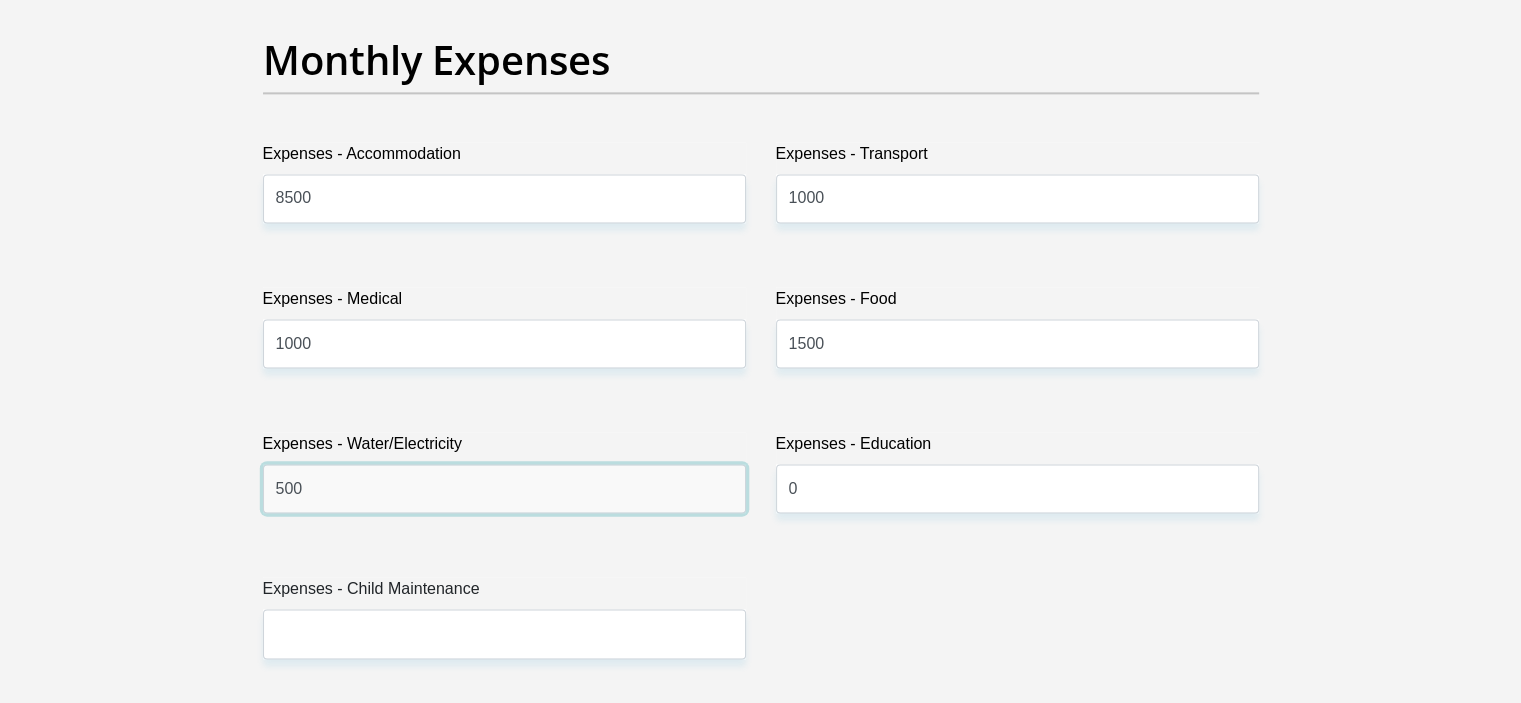 type on "500" 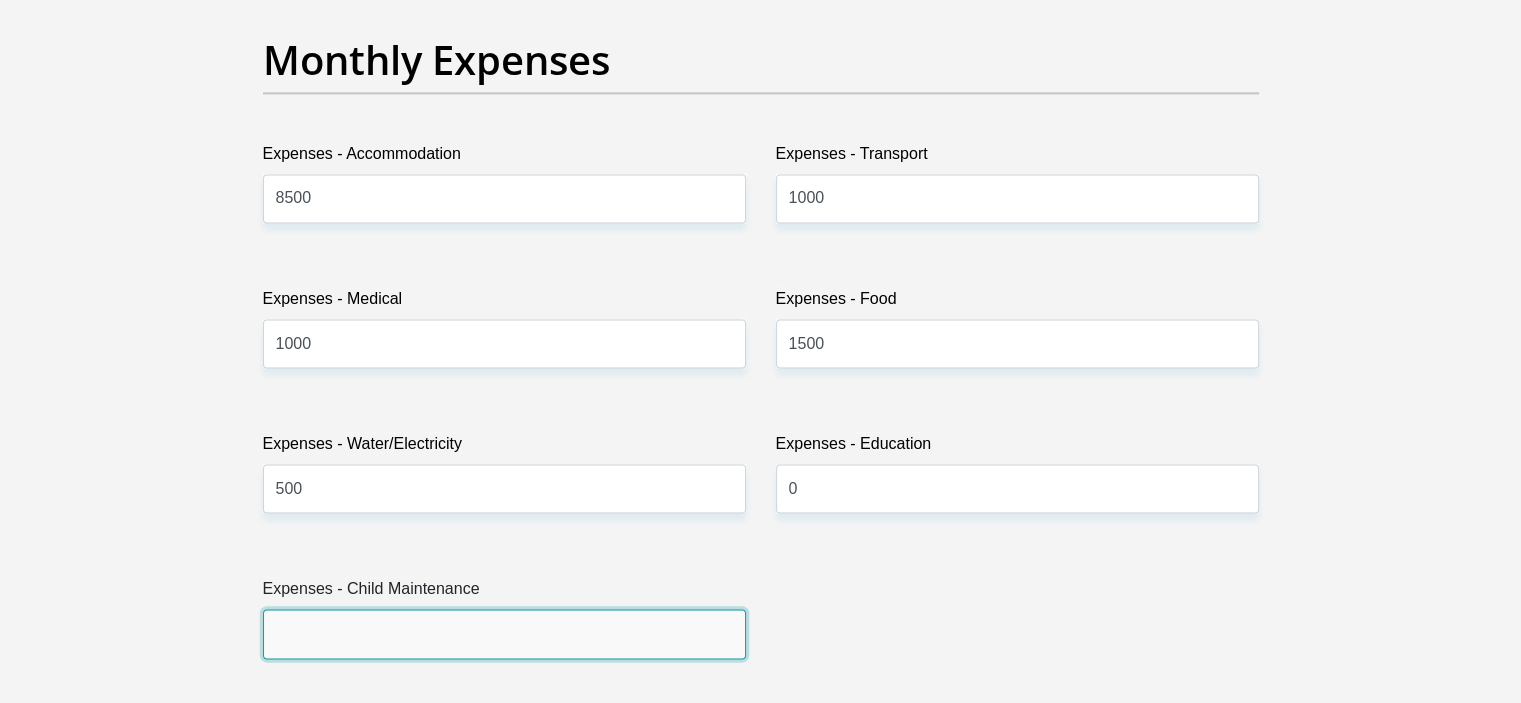 click on "Expenses - Child Maintenance" at bounding box center [504, 633] 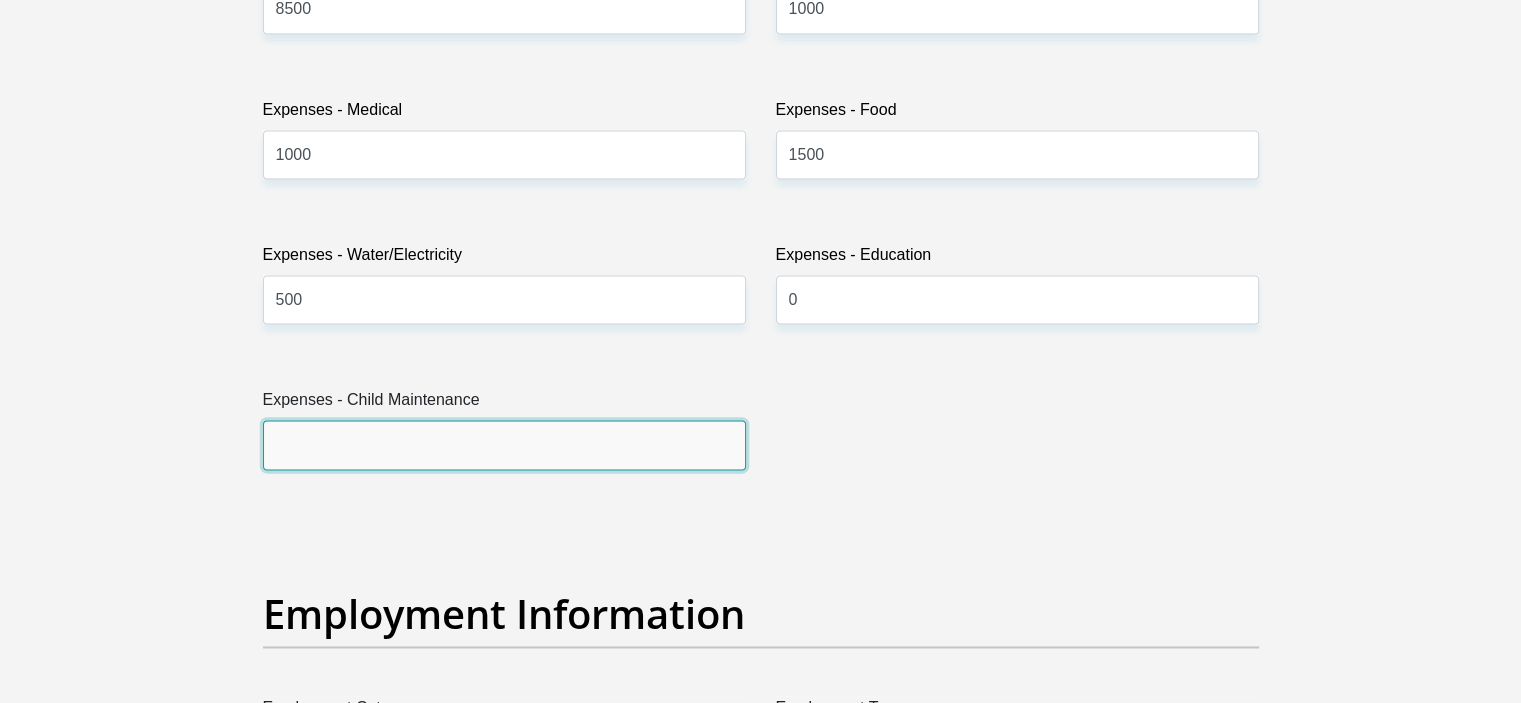 scroll, scrollTop: 3060, scrollLeft: 0, axis: vertical 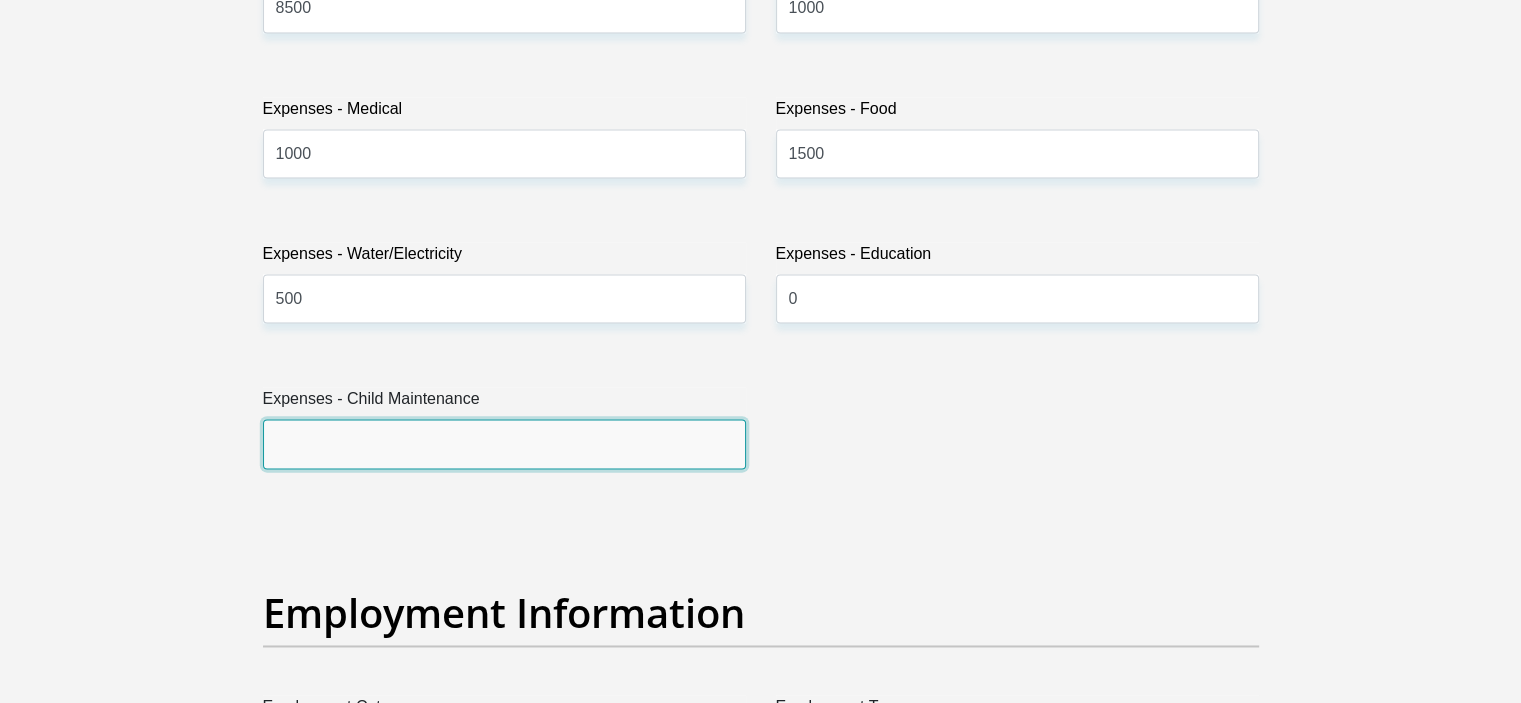 click on "Expenses - Child Maintenance" at bounding box center [504, 443] 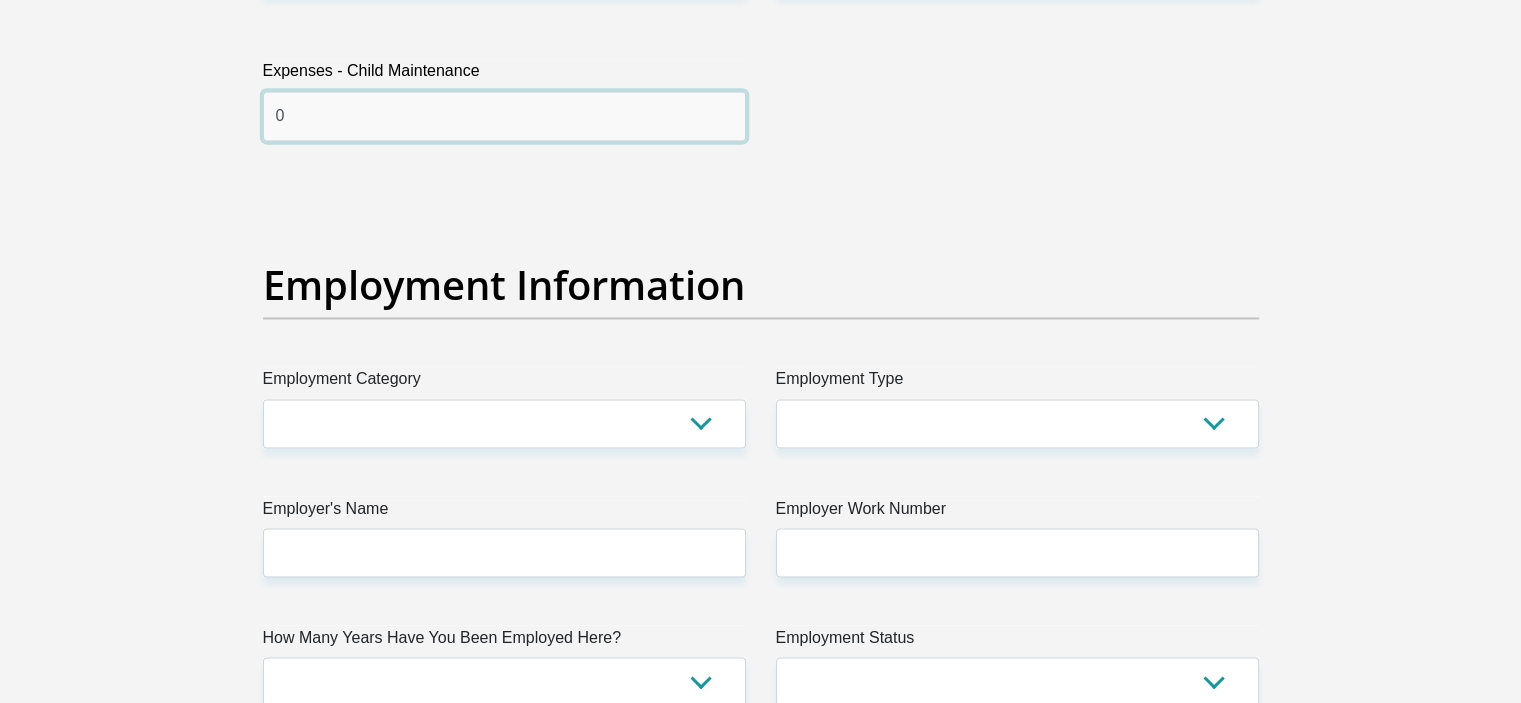 scroll, scrollTop: 3388, scrollLeft: 0, axis: vertical 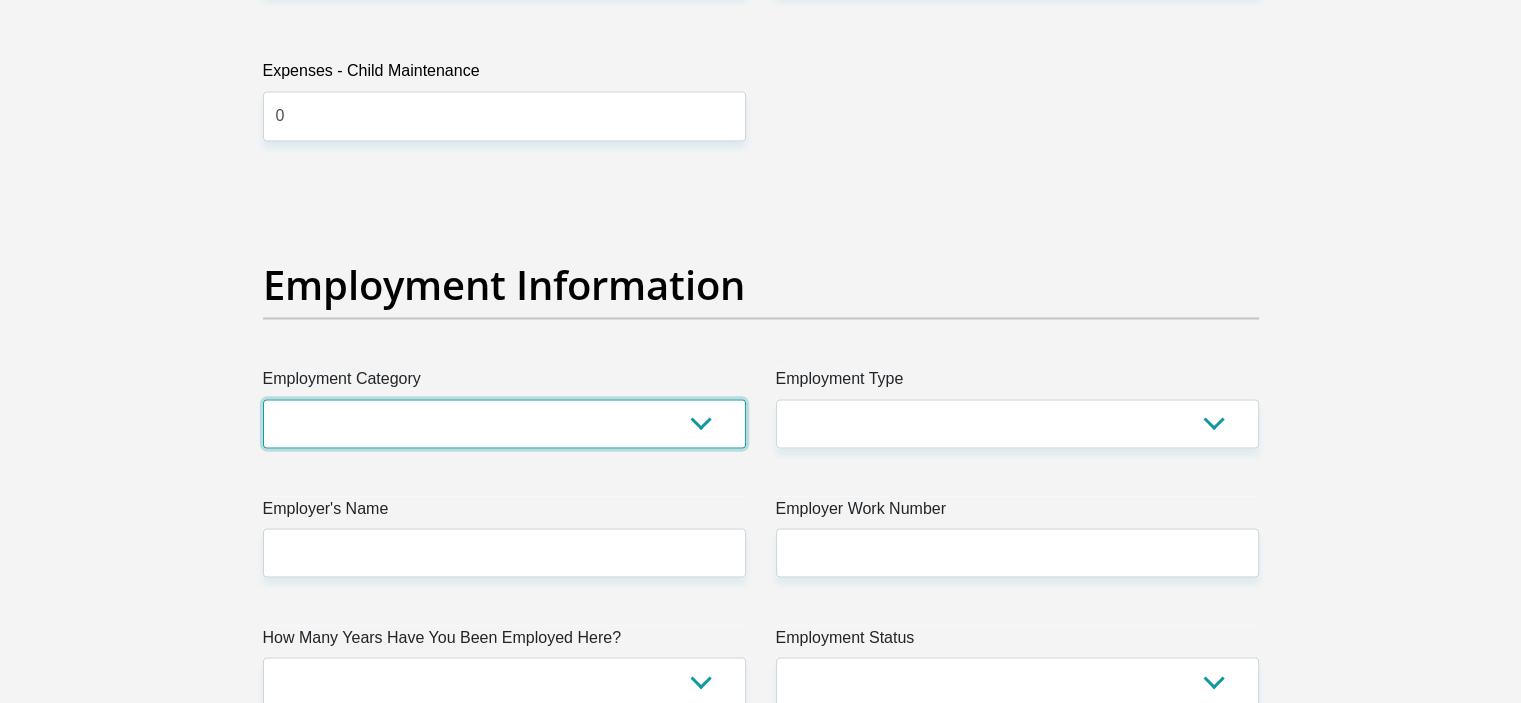 click on "AGRICULTURE
ALCOHOL & TOBACCO
CONSTRUCTION MATERIALS
METALLURGY
EQUIPMENT FOR RENEWABLE ENERGY
SPECIALIZED CONTRACTORS
CAR
GAMING (INCL. INTERNET
OTHER WHOLESALE
UNLICENSED PHARMACEUTICALS
CURRENCY EXCHANGE HOUSES
OTHER FINANCIAL INSTITUTIONS & INSURANCE
REAL ESTATE AGENTS
OIL & GAS
OTHER MATERIALS (E.G. IRON ORE)
PRECIOUS STONES & PRECIOUS METALS
POLITICAL ORGANIZATIONS
RELIGIOUS ORGANIZATIONS(NOT SECTS)
ACTI. HAVING BUSINESS DEAL WITH PUBLIC ADMINISTRATION
LAUNDROMATS" at bounding box center [504, 423] 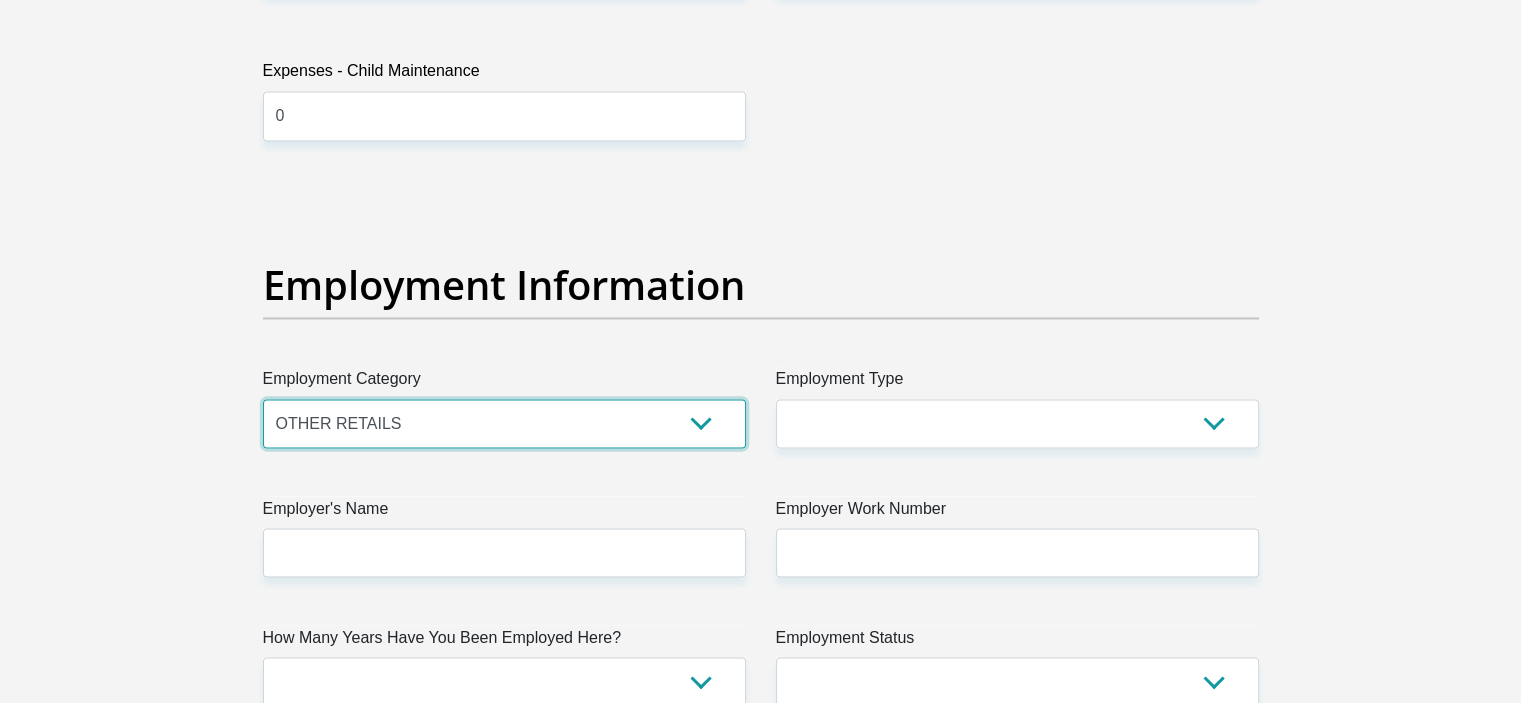 click on "AGRICULTURE
ALCOHOL & TOBACCO
CONSTRUCTION MATERIALS
METALLURGY
EQUIPMENT FOR RENEWABLE ENERGY
SPECIALIZED CONTRACTORS
CAR
GAMING (INCL. INTERNET
OTHER WHOLESALE
UNLICENSED PHARMACEUTICALS
CURRENCY EXCHANGE HOUSES
OTHER FINANCIAL INSTITUTIONS & INSURANCE
REAL ESTATE AGENTS
OIL & GAS
OTHER MATERIALS (E.G. IRON ORE)
PRECIOUS STONES & PRECIOUS METALS
POLITICAL ORGANIZATIONS
RELIGIOUS ORGANIZATIONS(NOT SECTS)
ACTI. HAVING BUSINESS DEAL WITH PUBLIC ADMINISTRATION
LAUNDROMATS" at bounding box center [504, 423] 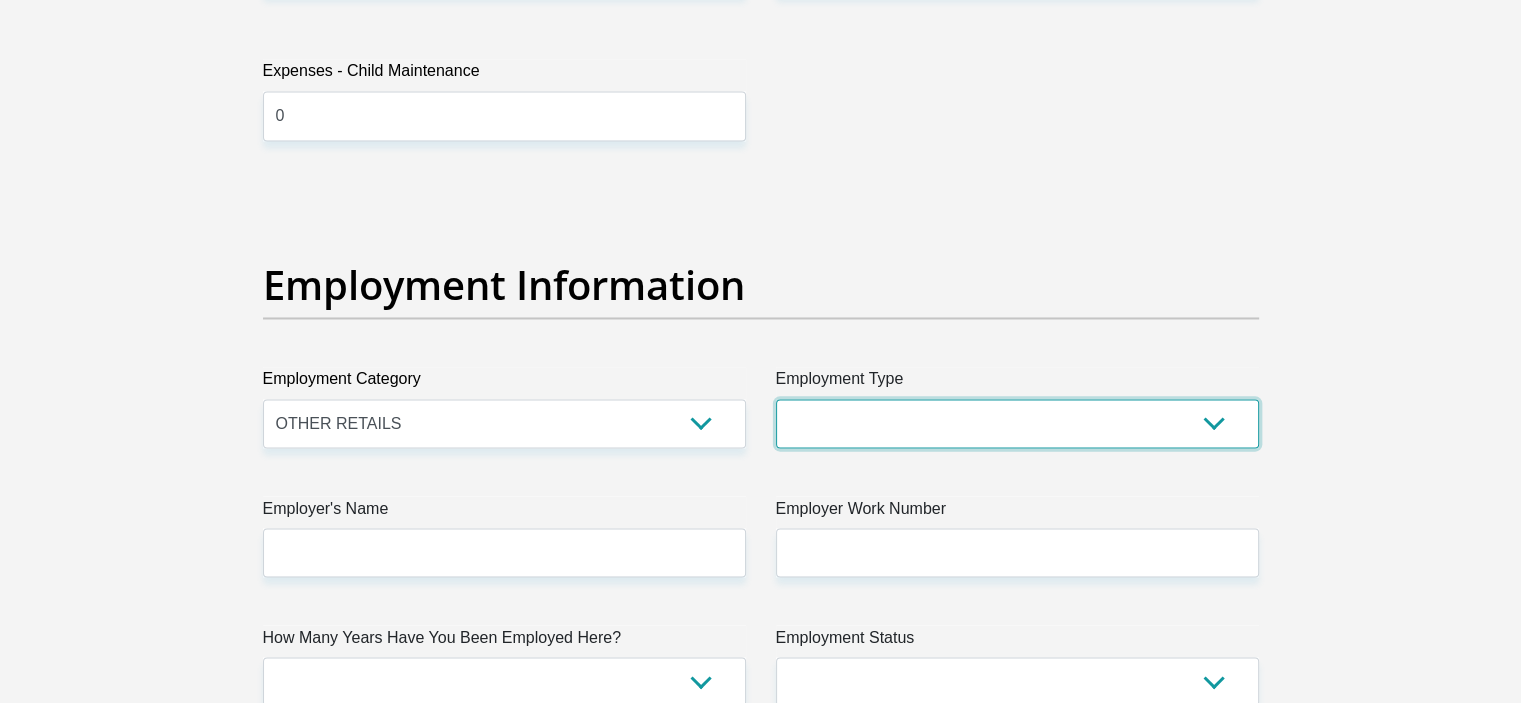 click on "College/Lecturer
Craft Seller
Creative
Driver
Executive
Farmer
Forces - Non Commissioned
Forces - Officer
Hawker
Housewife
Labourer
Licenced Professional
Manager
Miner
Non Licenced Professional
Office Staff/Clerk
Outside Worker
Pensioner
Permanent Teacher
Production/Manufacturing
Sales
Self-Employed
Semi-Professional Worker
Service Industry  Social Worker  Student" at bounding box center [1017, 423] 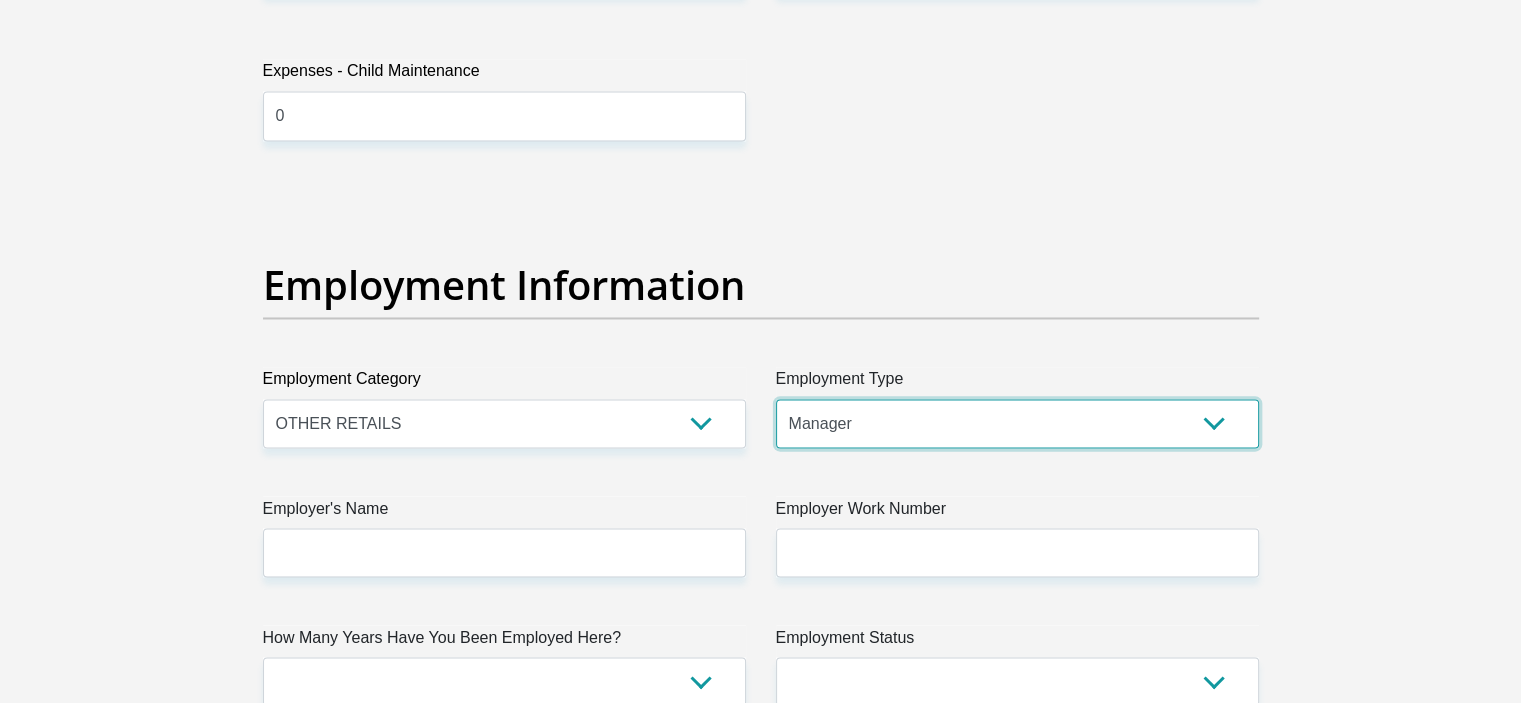 click on "College/Lecturer
Craft Seller
Creative
Driver
Executive
Farmer
Forces - Non Commissioned
Forces - Officer
Hawker
Housewife
Labourer
Licenced Professional
Manager
Miner
Non Licenced Professional
Office Staff/Clerk
Outside Worker
Pensioner
Permanent Teacher
Production/Manufacturing
Sales
Self-Employed
Semi-Professional Worker
Service Industry  Social Worker  Student" at bounding box center (1017, 423) 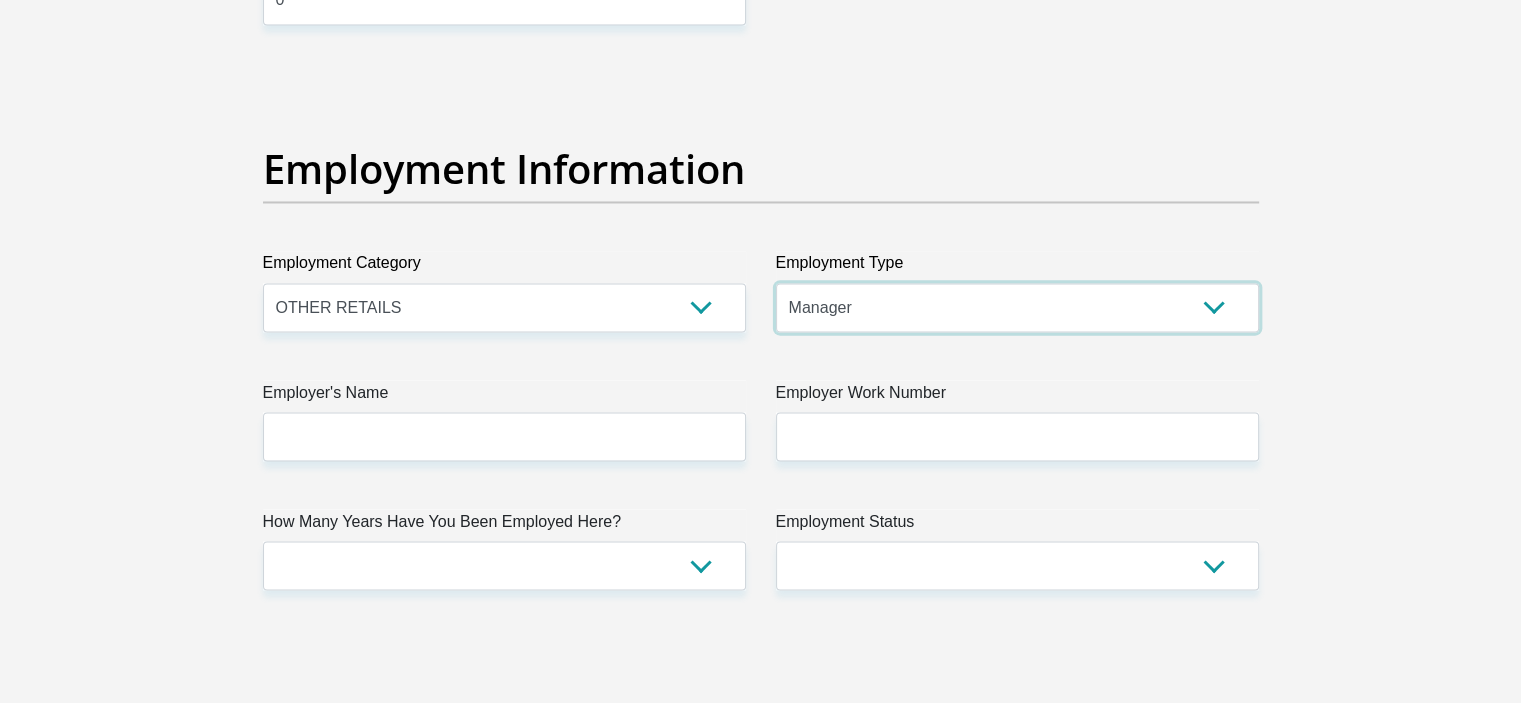 scroll, scrollTop: 3516, scrollLeft: 0, axis: vertical 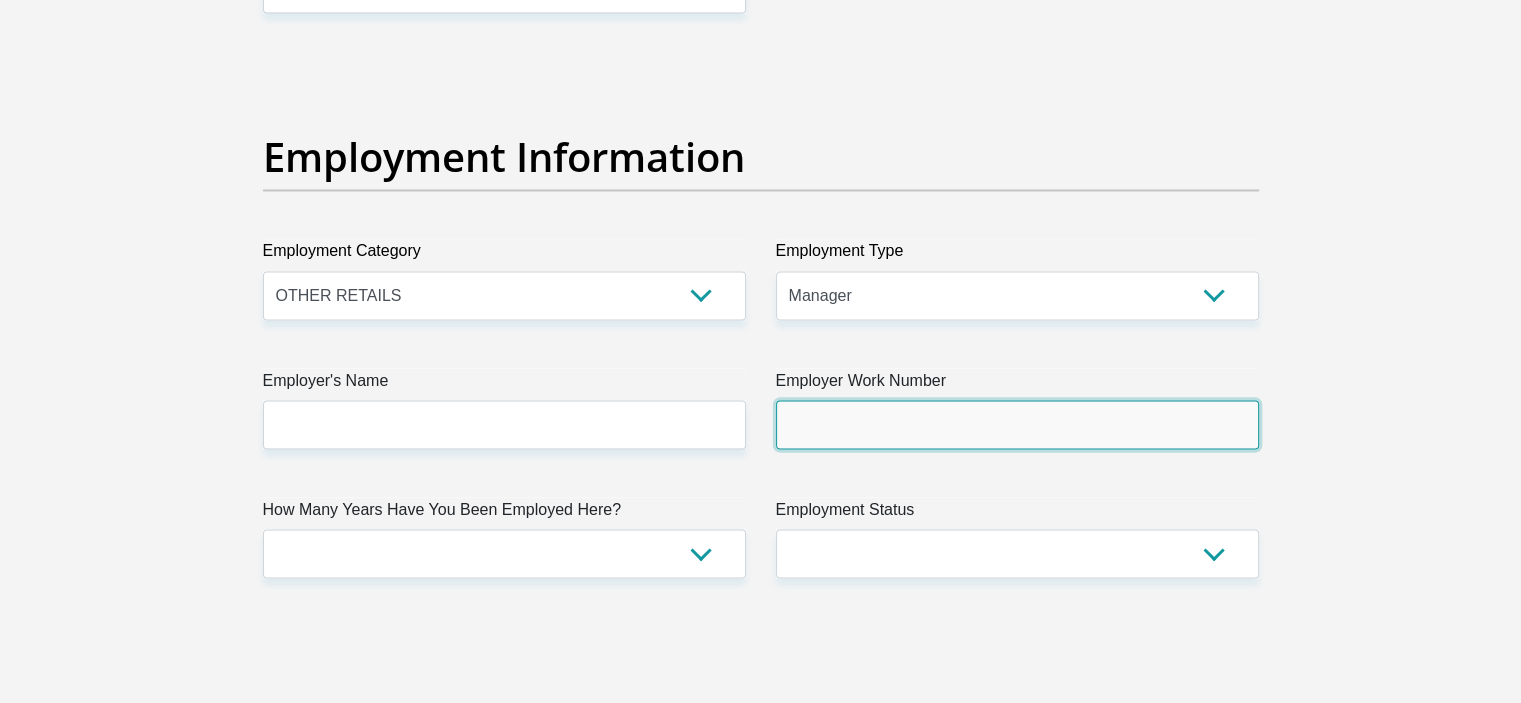 click on "Employer Work Number" at bounding box center (1017, 424) 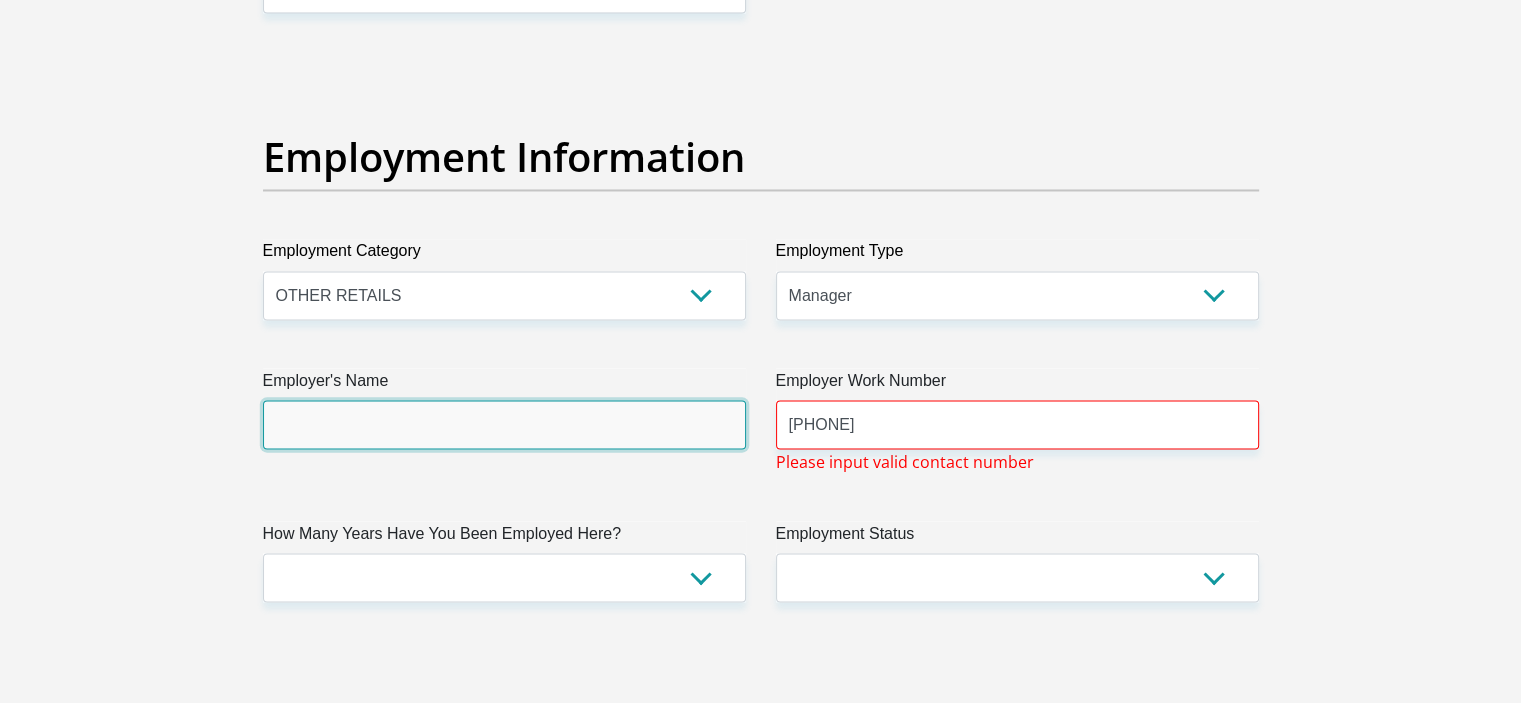 click on "Employer's Name" at bounding box center [504, 424] 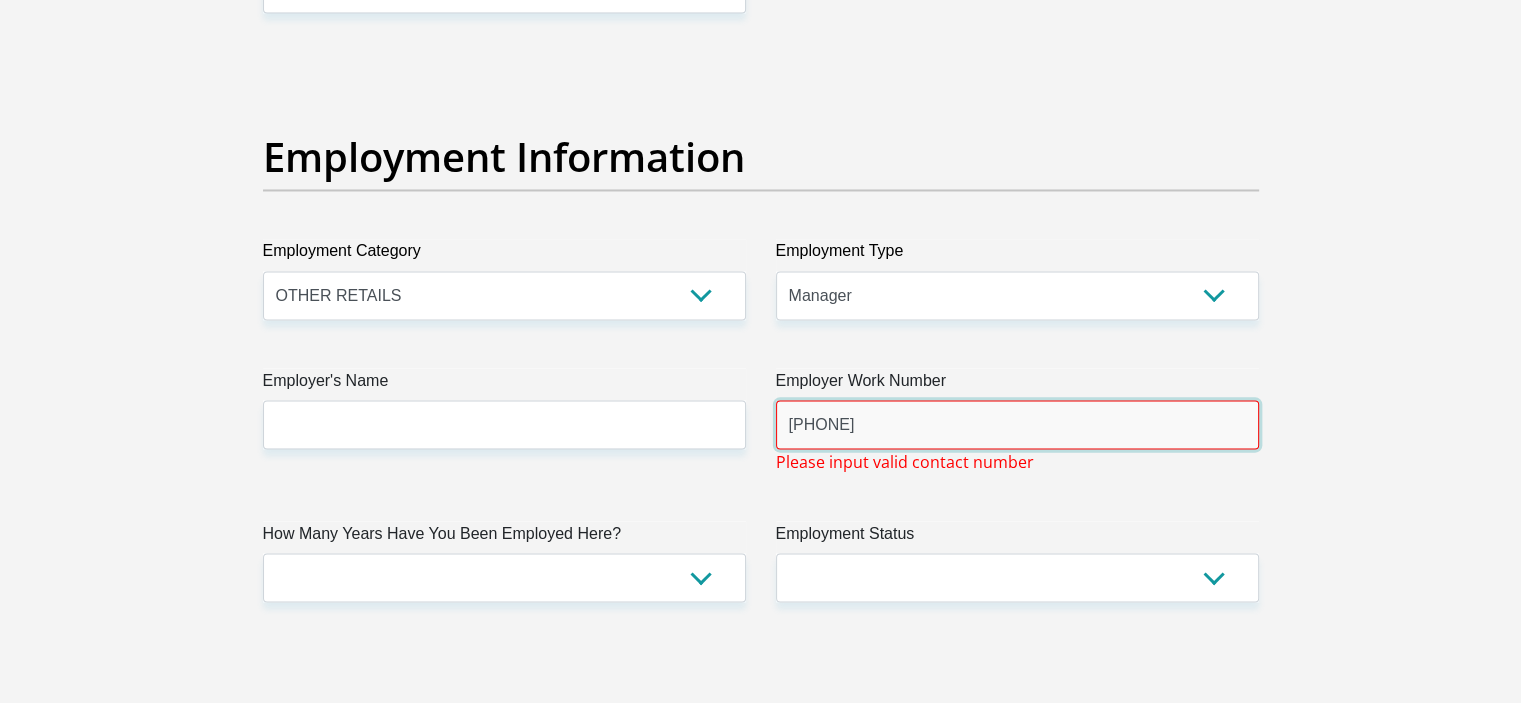 click on "021483355" at bounding box center (1017, 424) 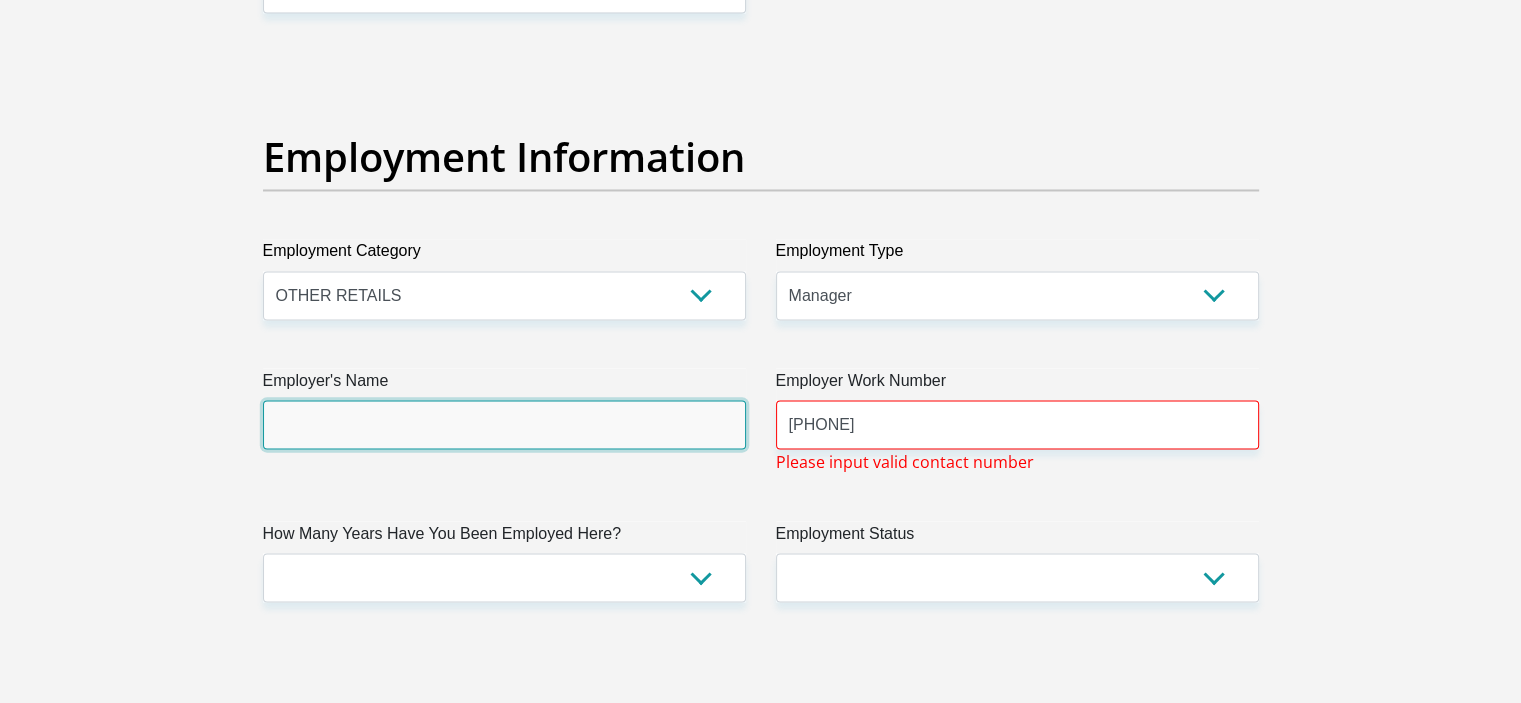 click on "Employer's Name" at bounding box center (504, 424) 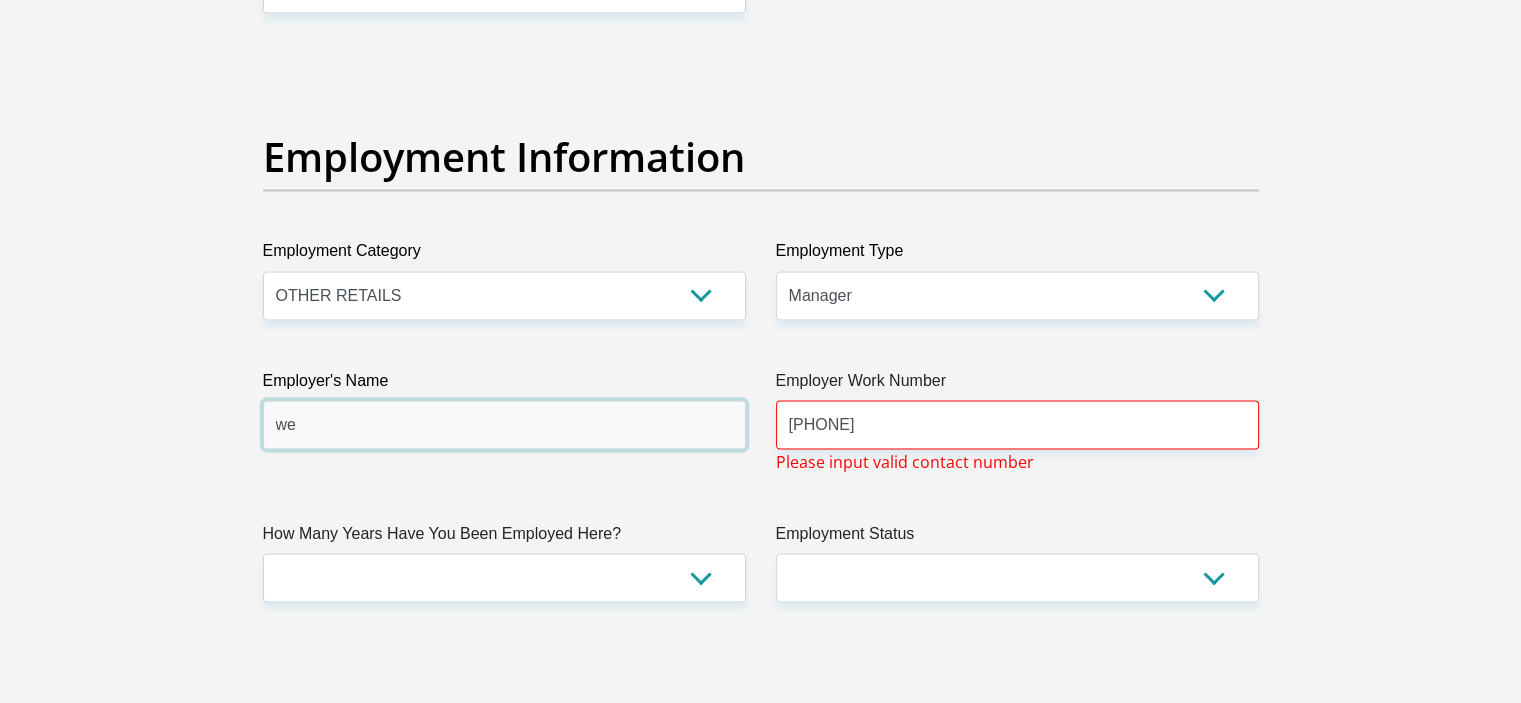 type on "w" 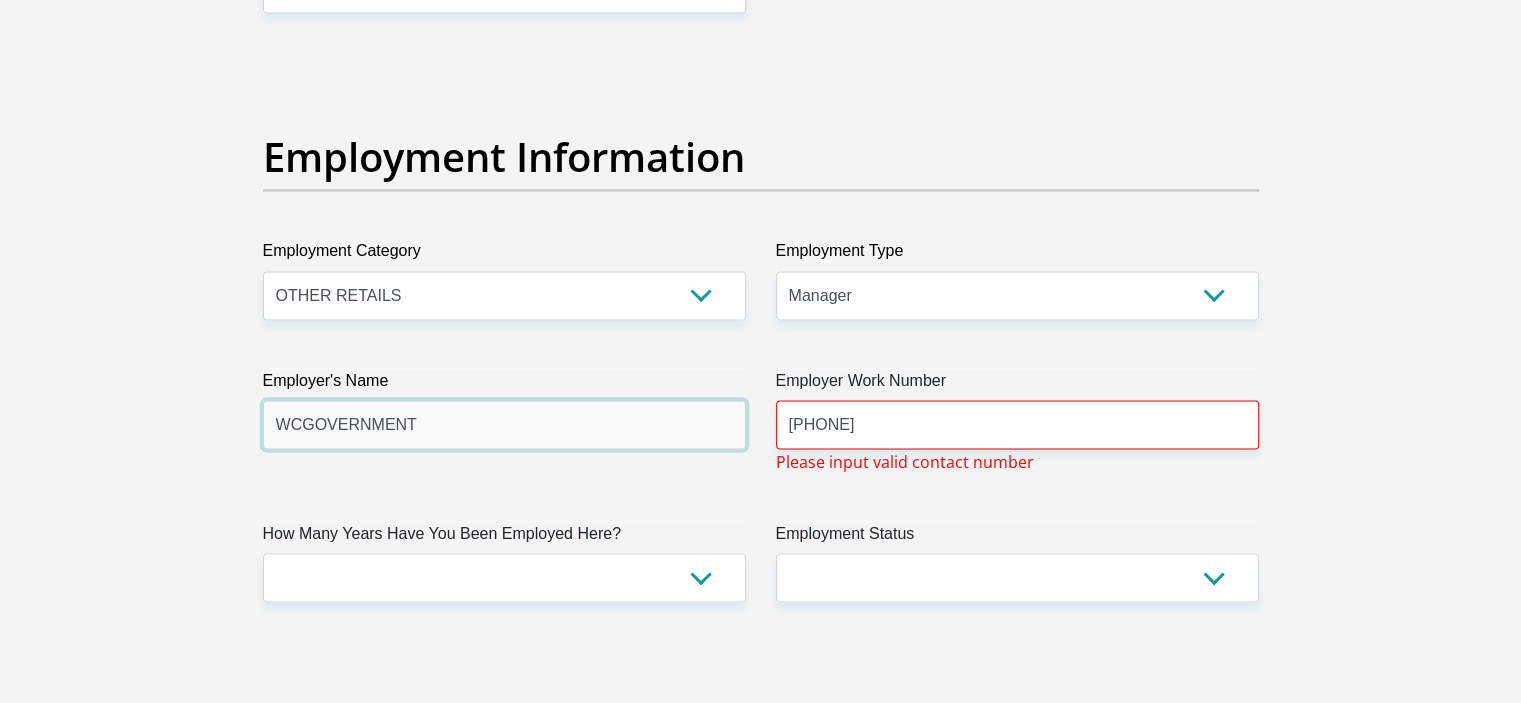 type on "WCGOVERNMENT" 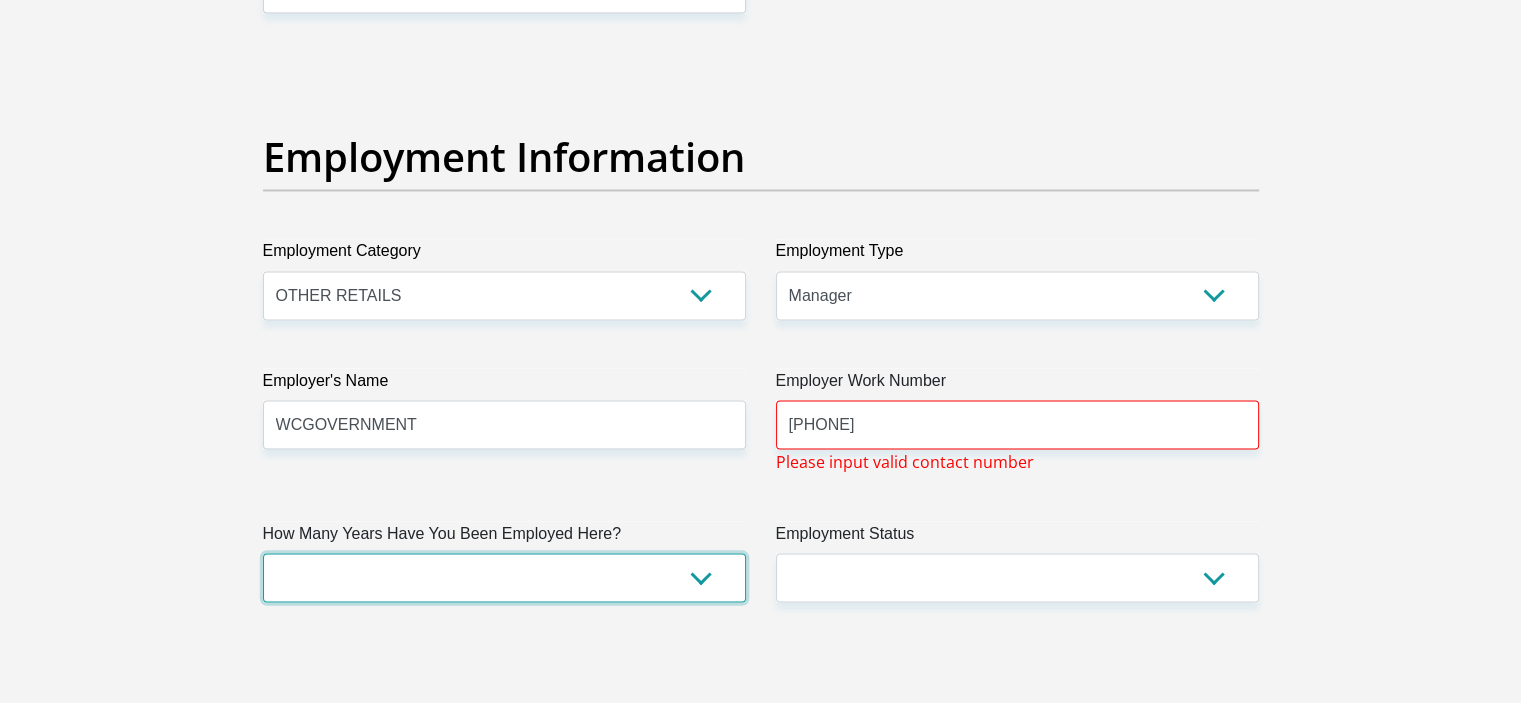 click on "less than 1 year
1-3 years
3-5 years
5+ years" at bounding box center (504, 577) 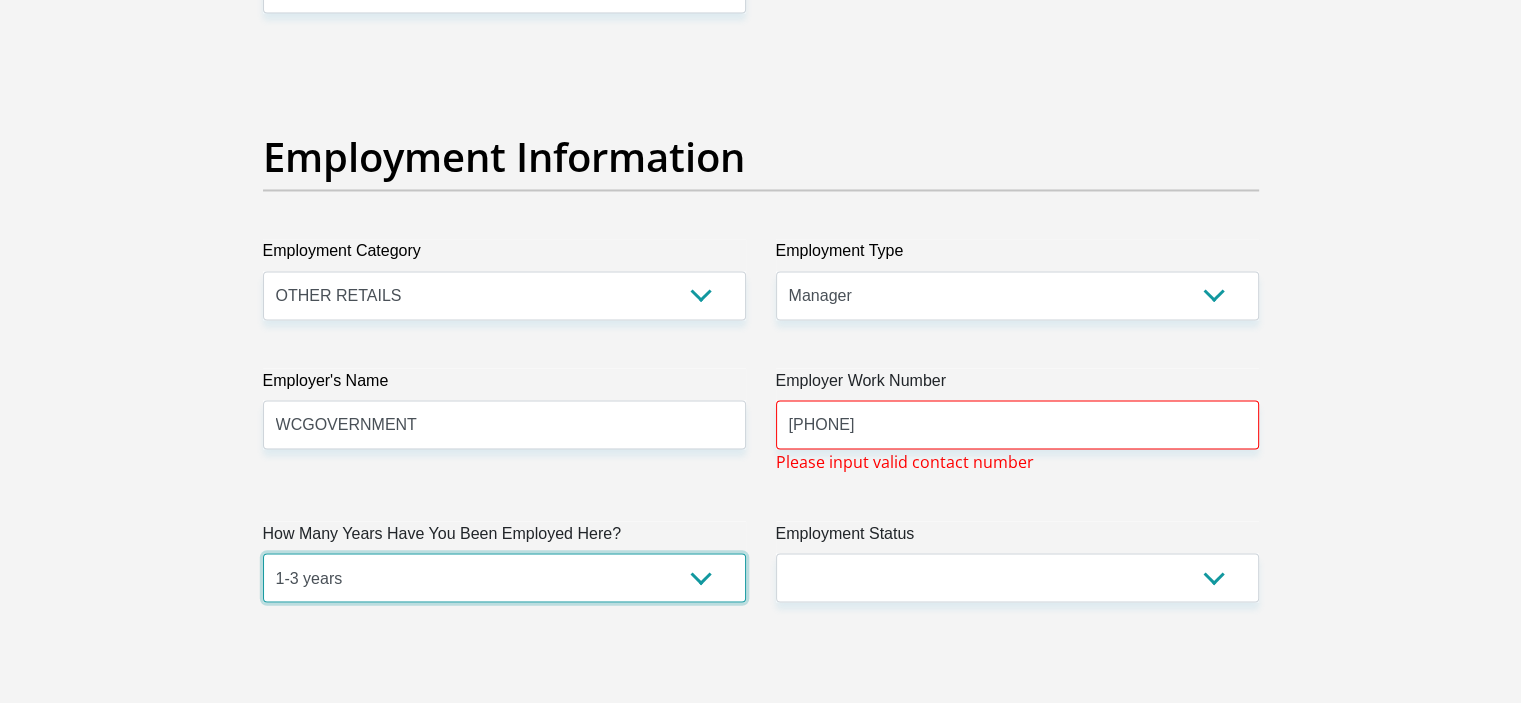 click on "less than 1 year
1-3 years
3-5 years
5+ years" at bounding box center [504, 577] 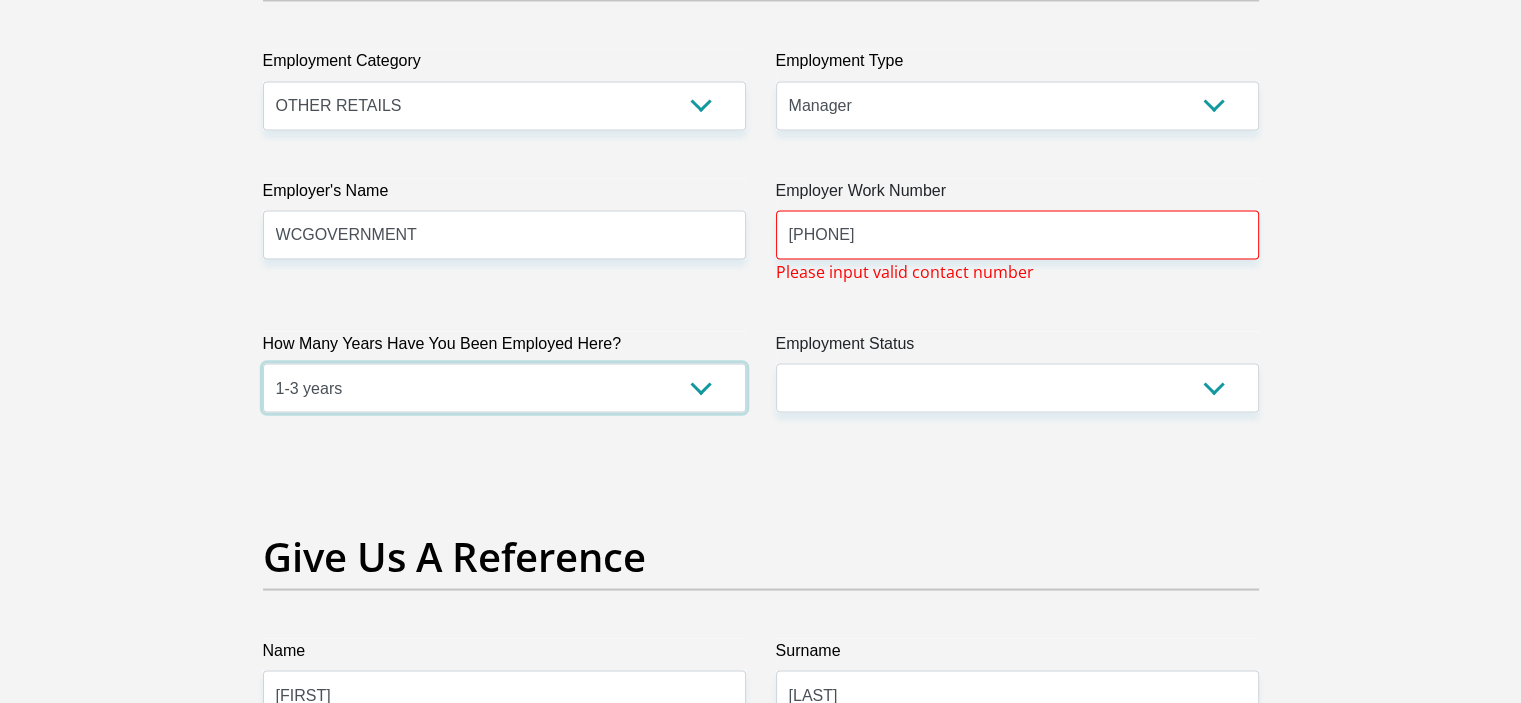scroll, scrollTop: 3707, scrollLeft: 0, axis: vertical 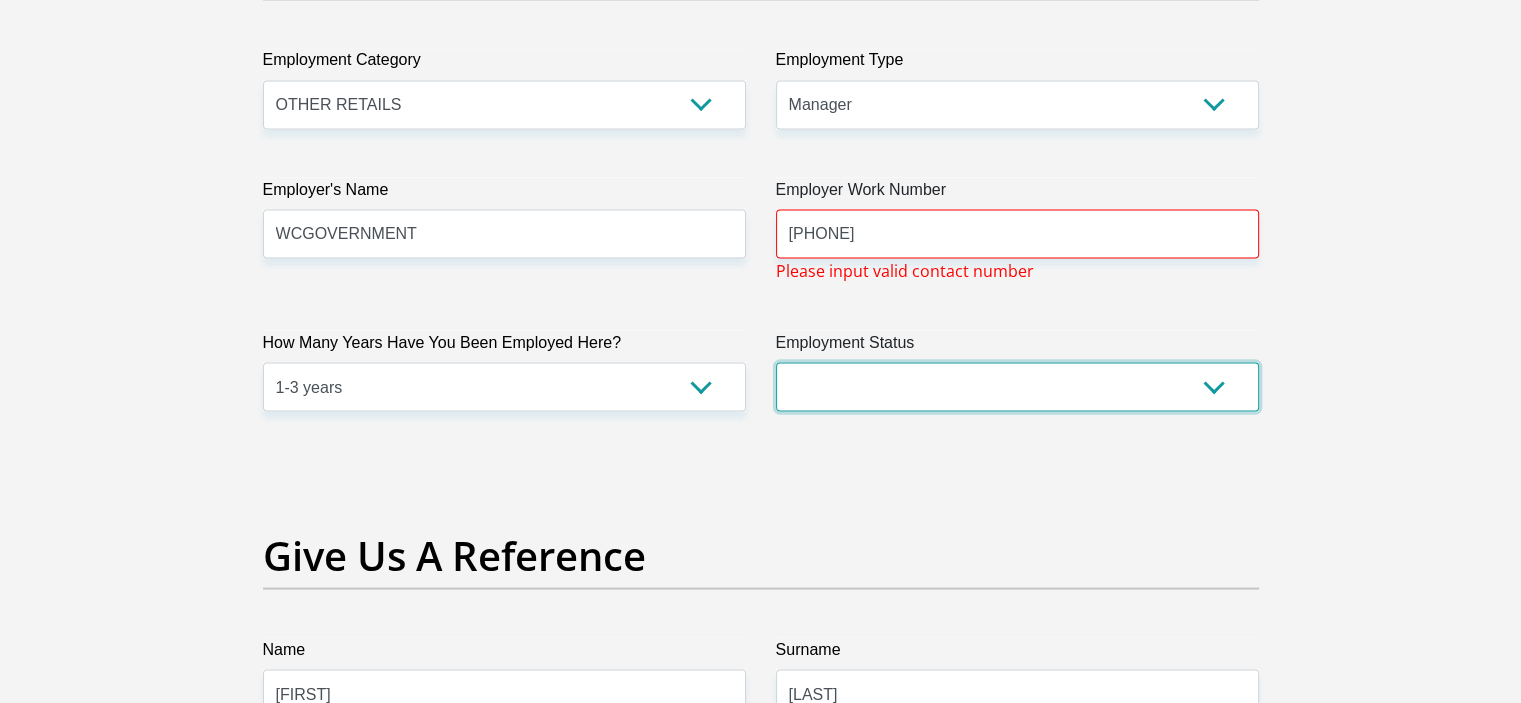 click on "Permanent/Full-time
Part-time/Casual
Contract Worker
Self-Employed
Housewife
Retired
Student
Medically Boarded
Disability
Unemployed" at bounding box center (1017, 386) 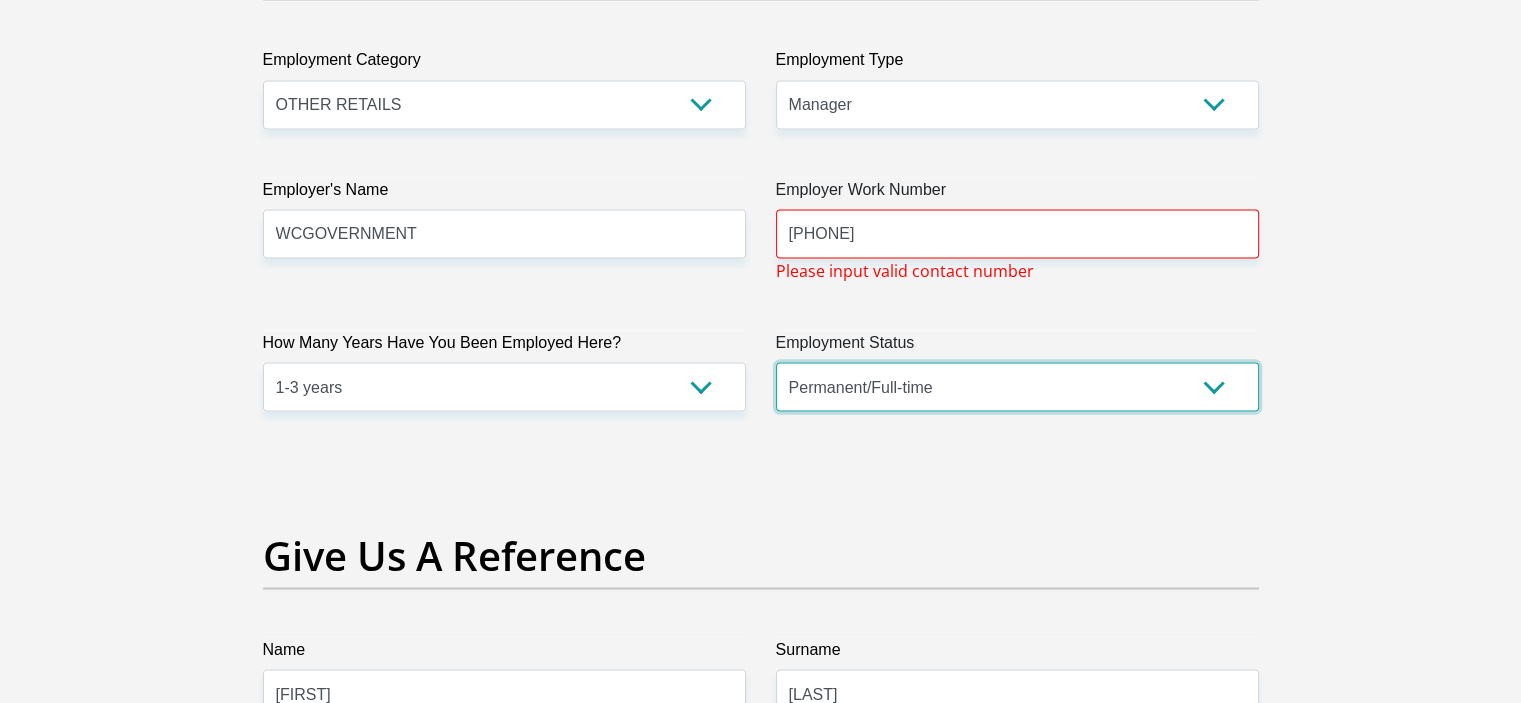 click on "Permanent/Full-time
Part-time/Casual
Contract Worker
Self-Employed
Housewife
Retired
Student
Medically Boarded
Disability
Unemployed" at bounding box center [1017, 386] 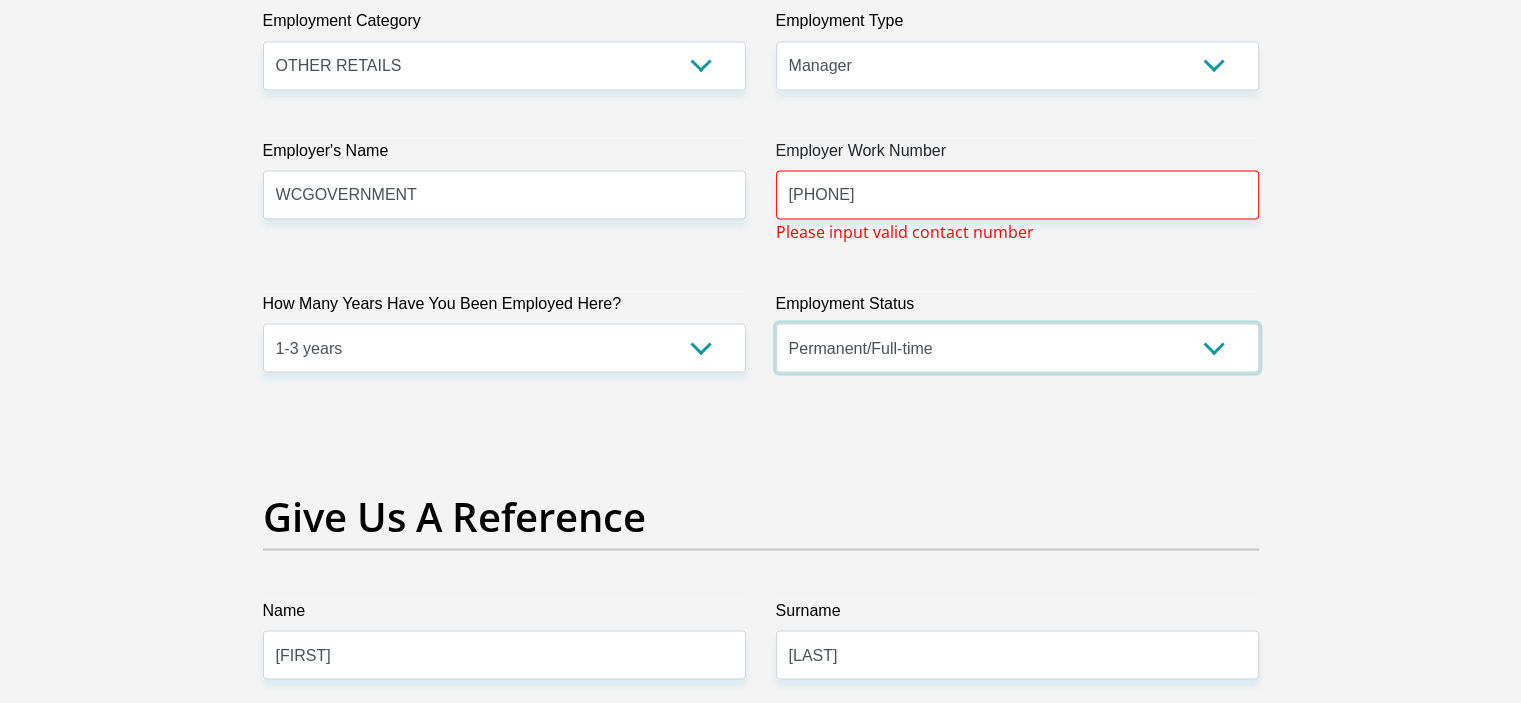 scroll, scrollTop: 3752, scrollLeft: 0, axis: vertical 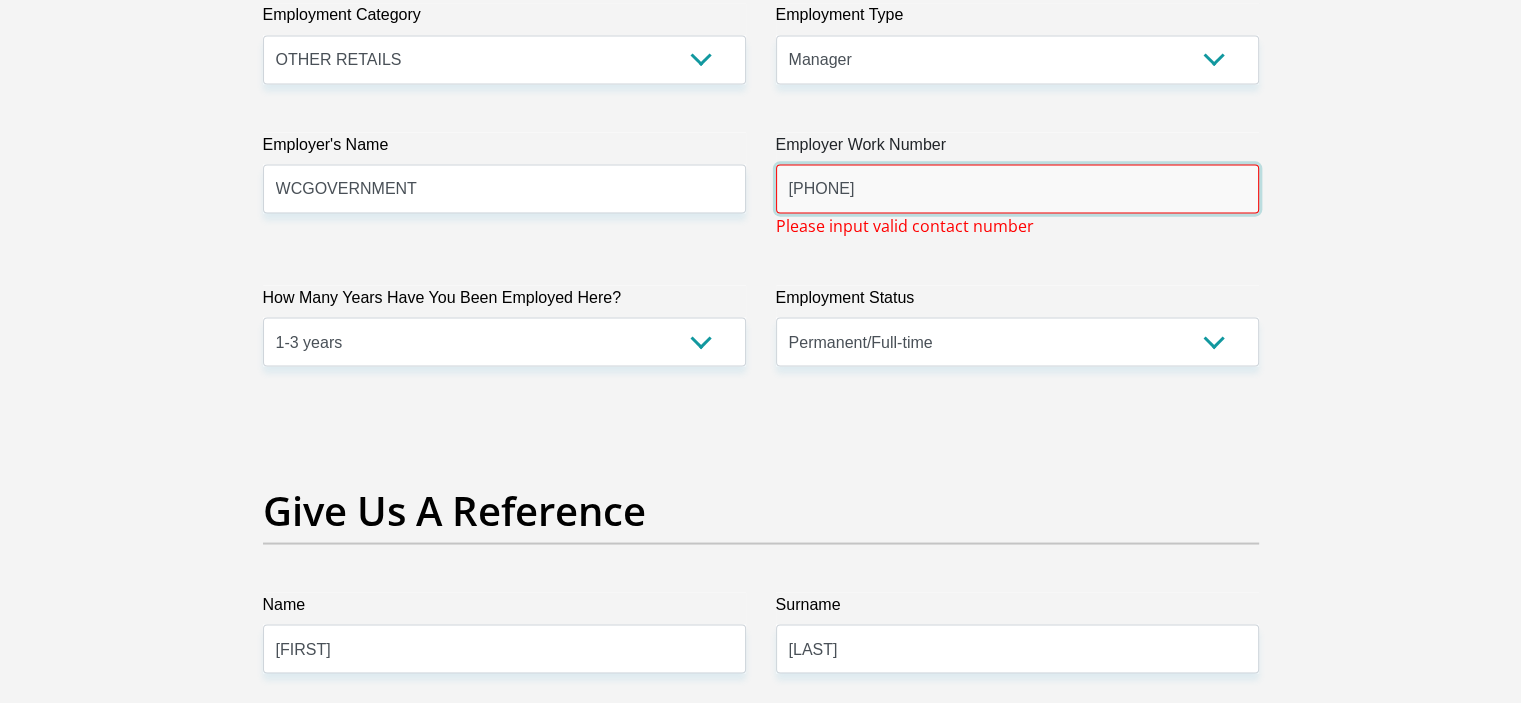 click on "021483555" at bounding box center (1017, 188) 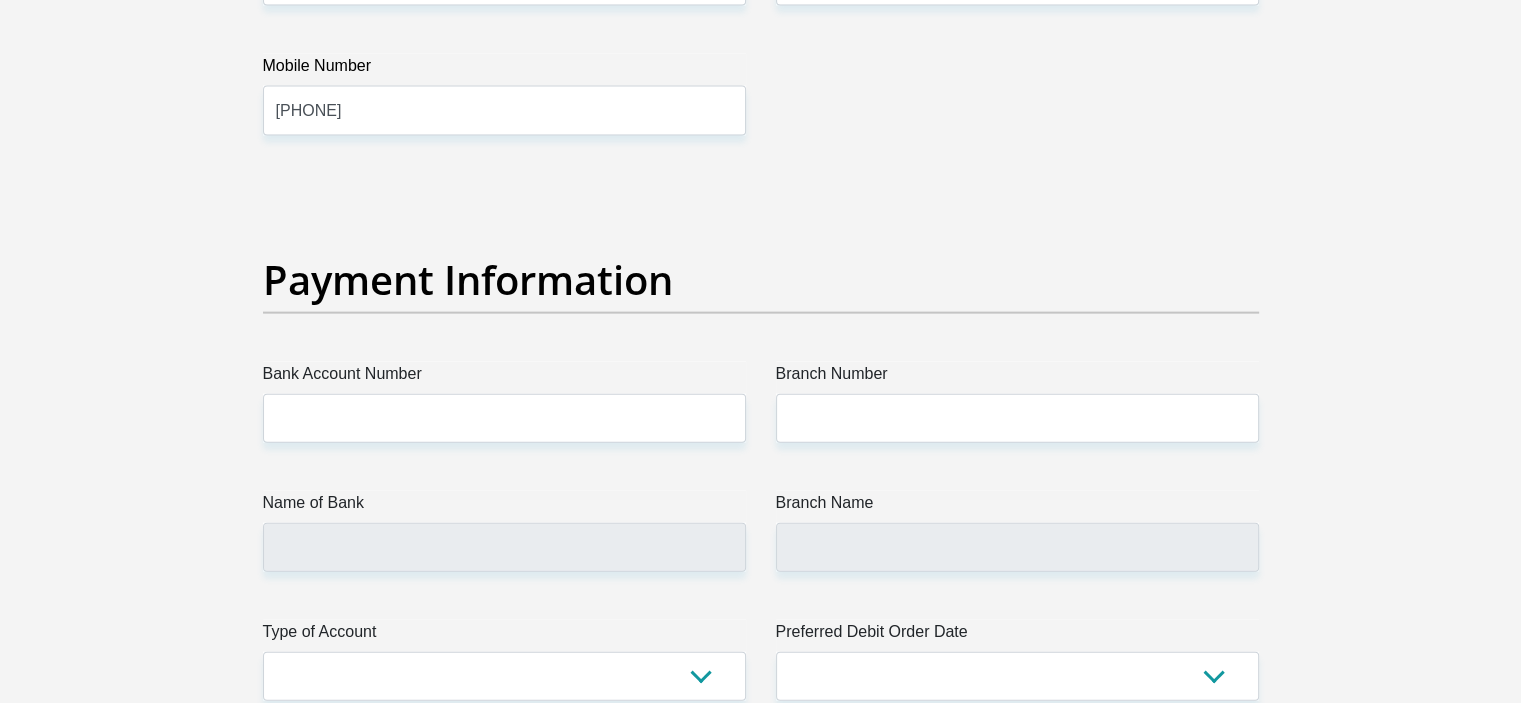 scroll, scrollTop: 4396, scrollLeft: 0, axis: vertical 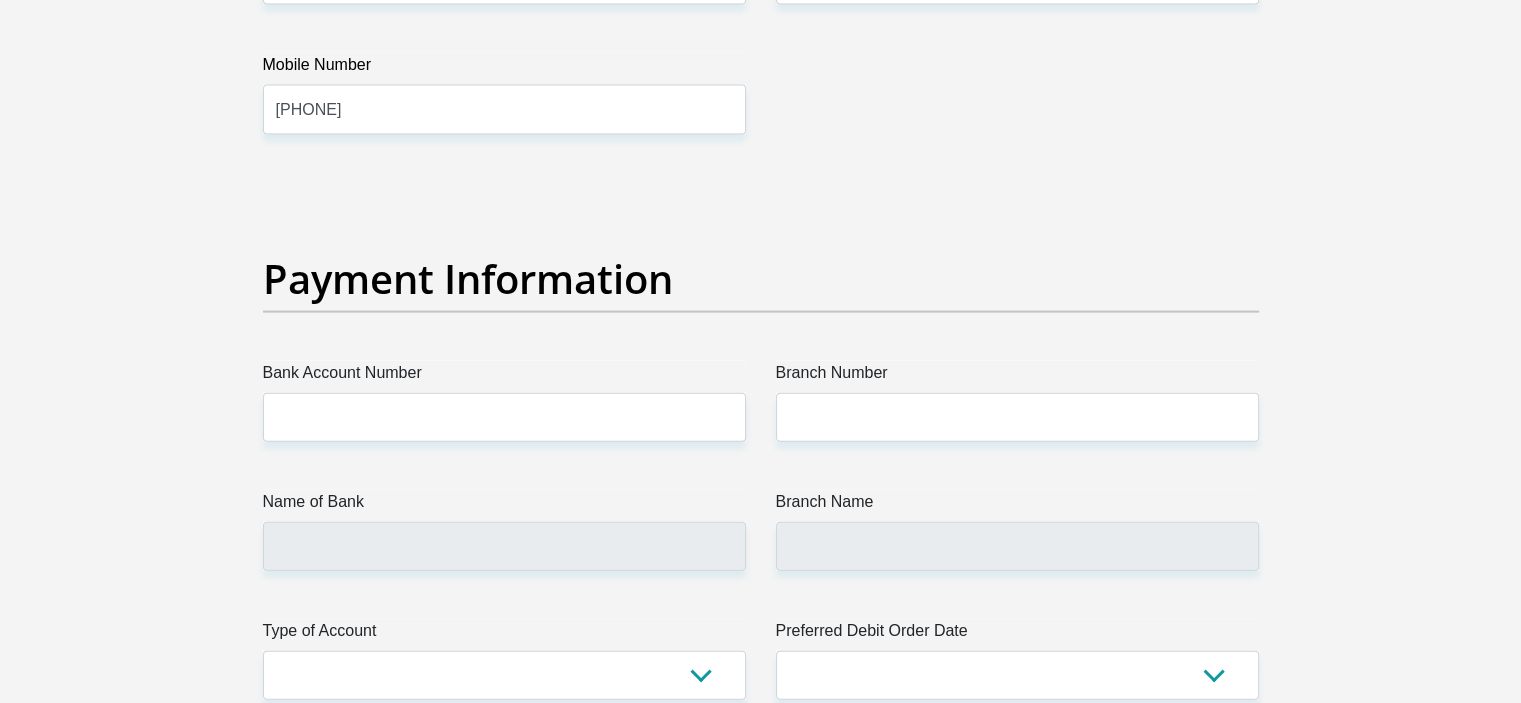 type on "0214833555" 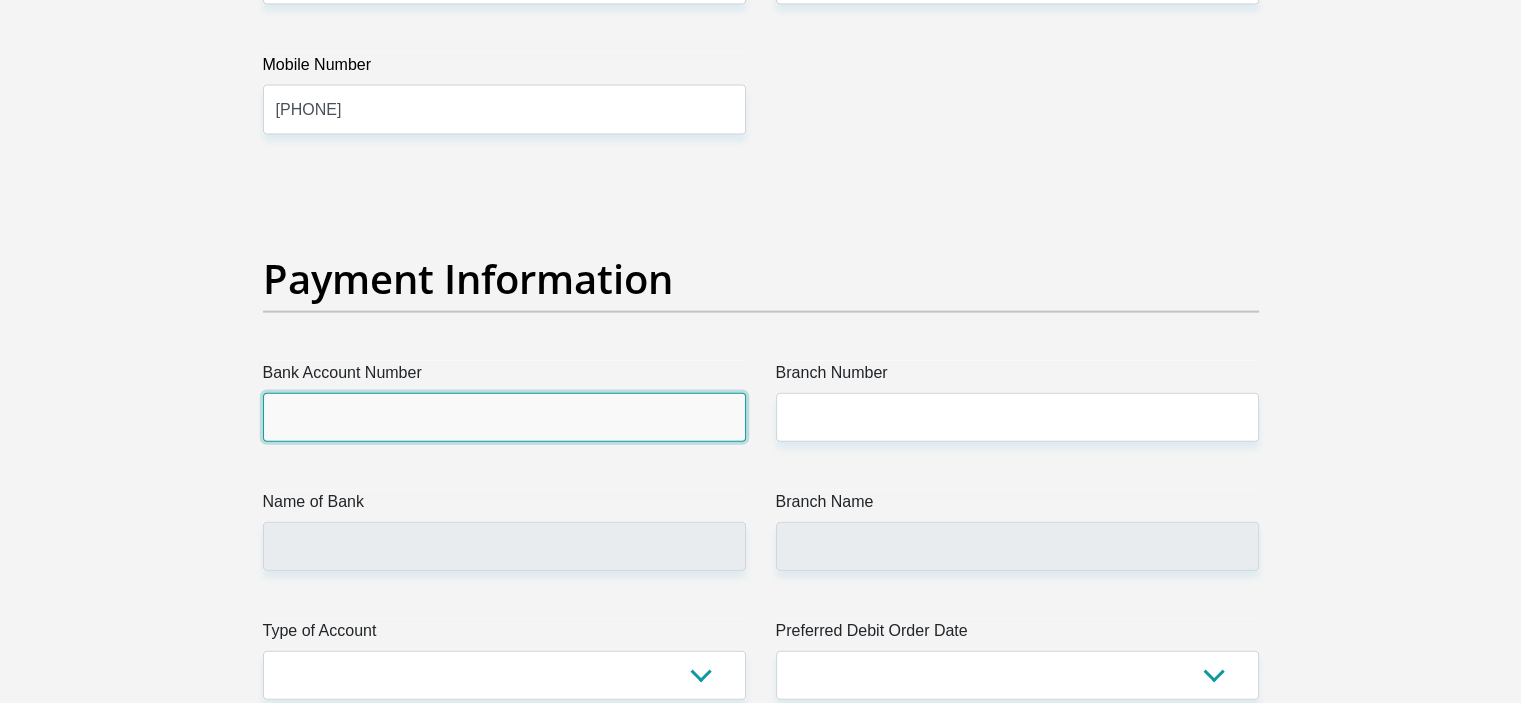 click on "Bank Account Number" at bounding box center (504, 417) 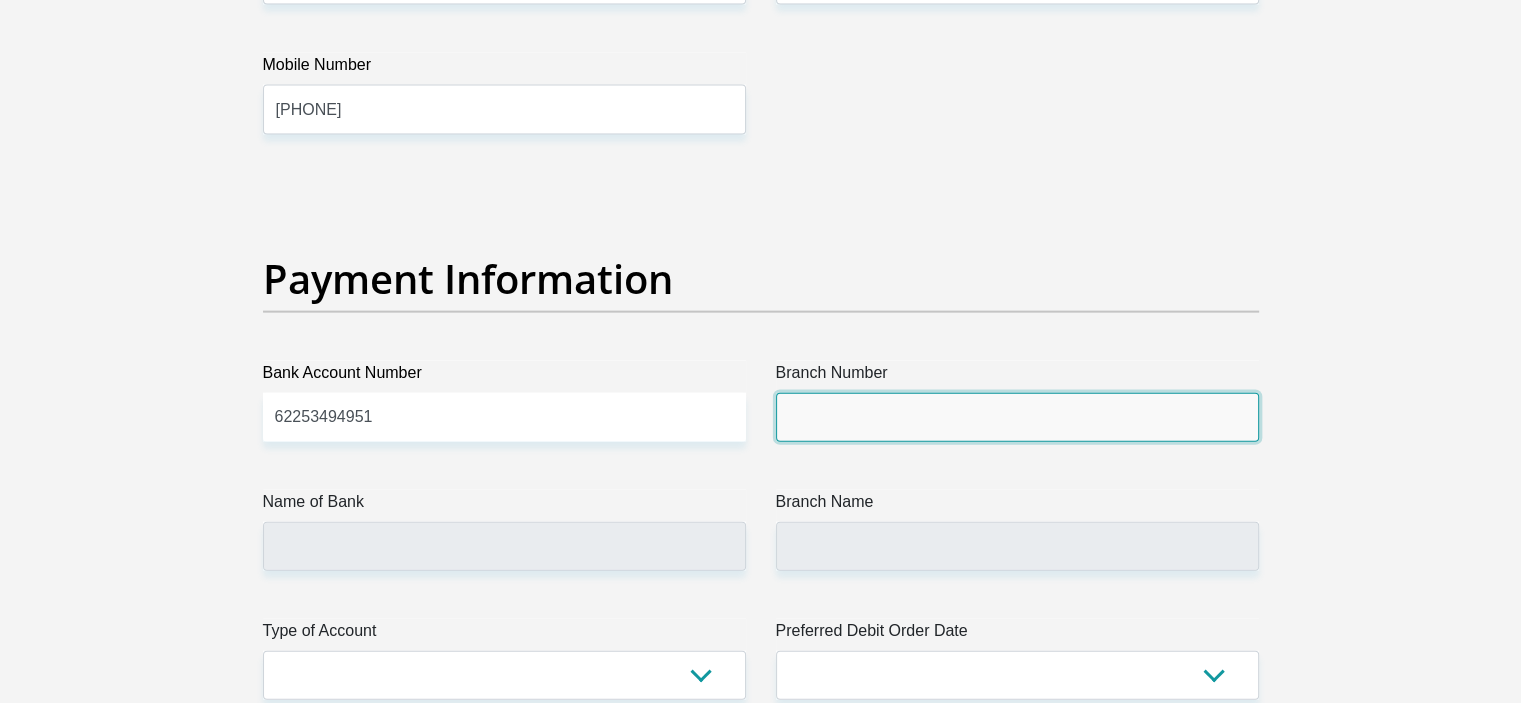 click on "Branch Number" at bounding box center [1017, 417] 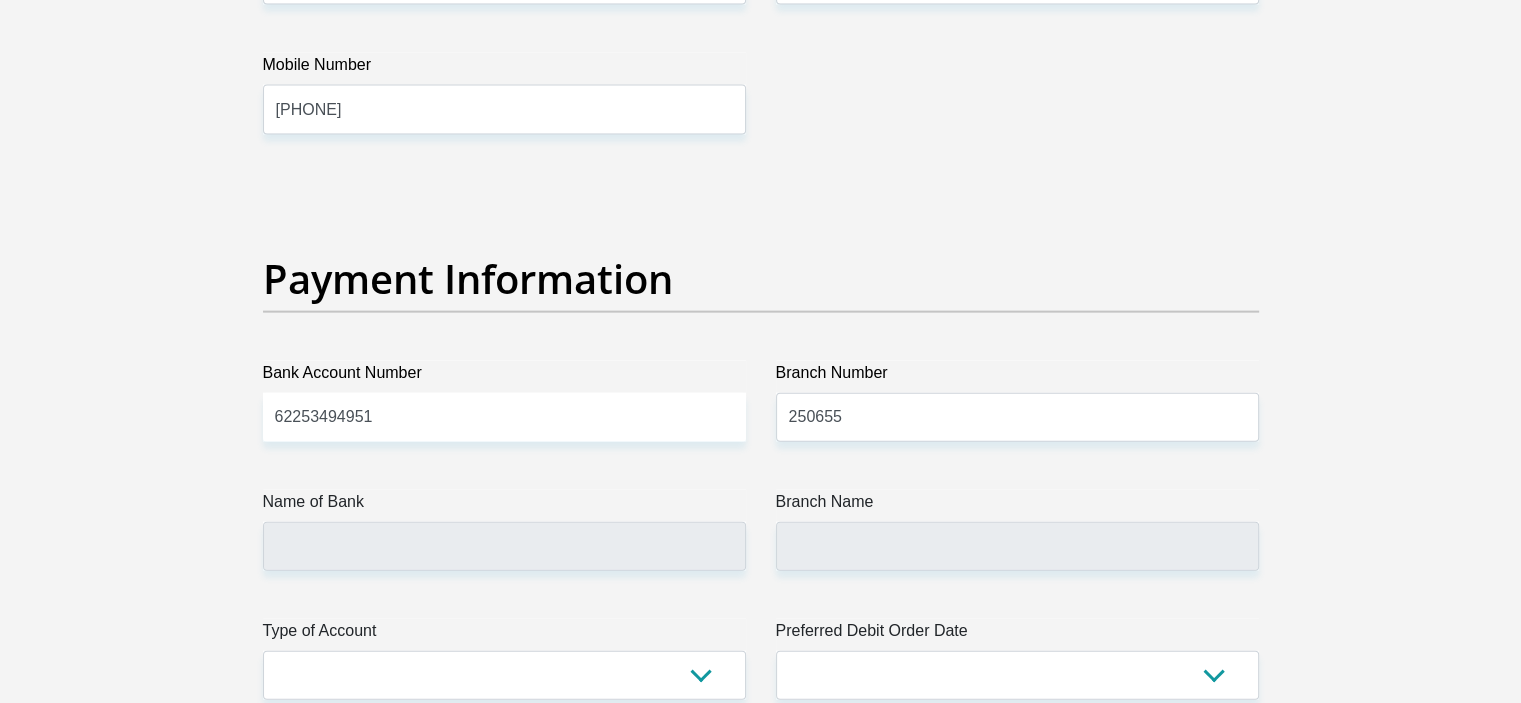 click on "Title
Mr
Ms
Mrs
Dr
Other
First Name
Philisiwe
Surname
Mthimkulu
ID Number
9106050714084
Please input valid ID number
Race
Black
Coloured
Indian
White
Other
Contact Number
0731229529
Please input valid contact number
Nationality
South Africa
Afghanistan
Aland Islands  Albania  Chad" at bounding box center [761, -829] 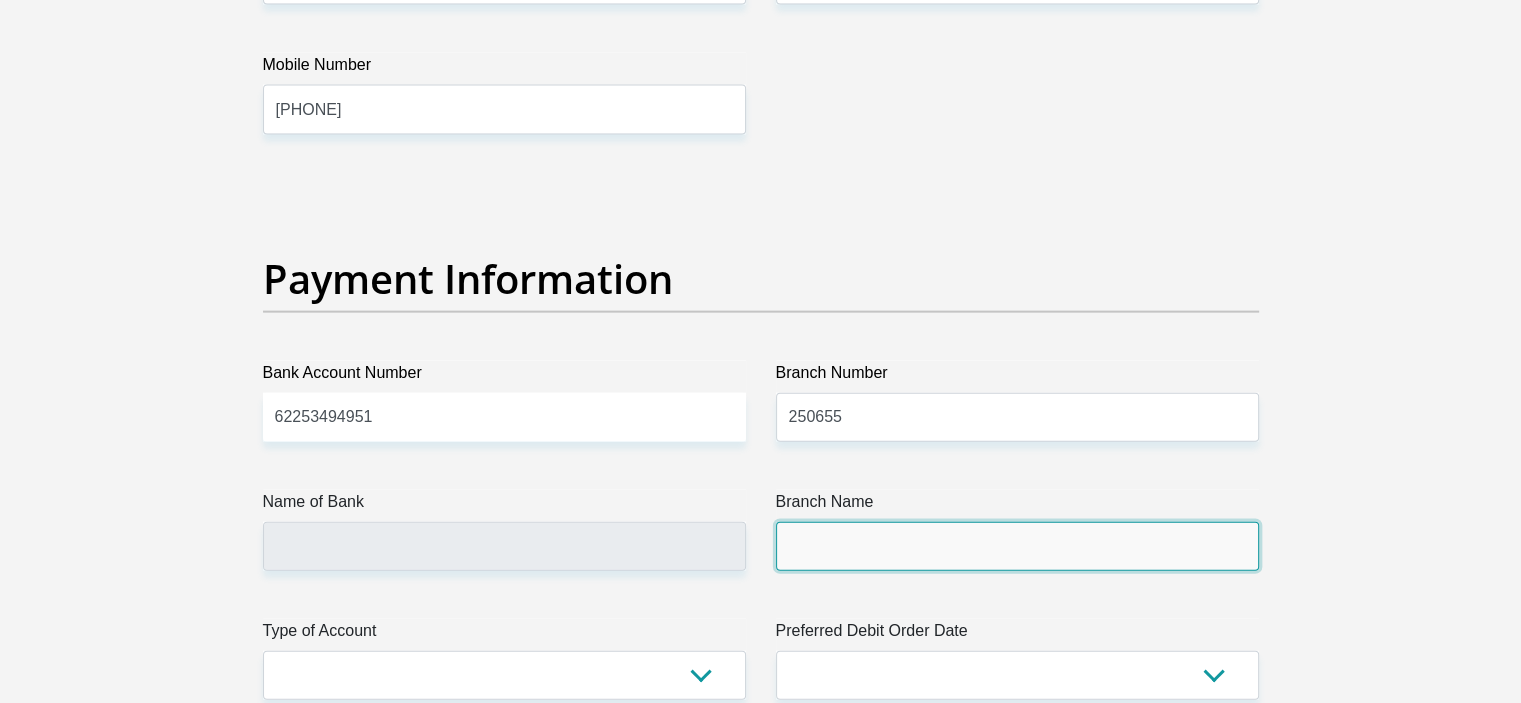 click on "Branch Name" at bounding box center [1017, 546] 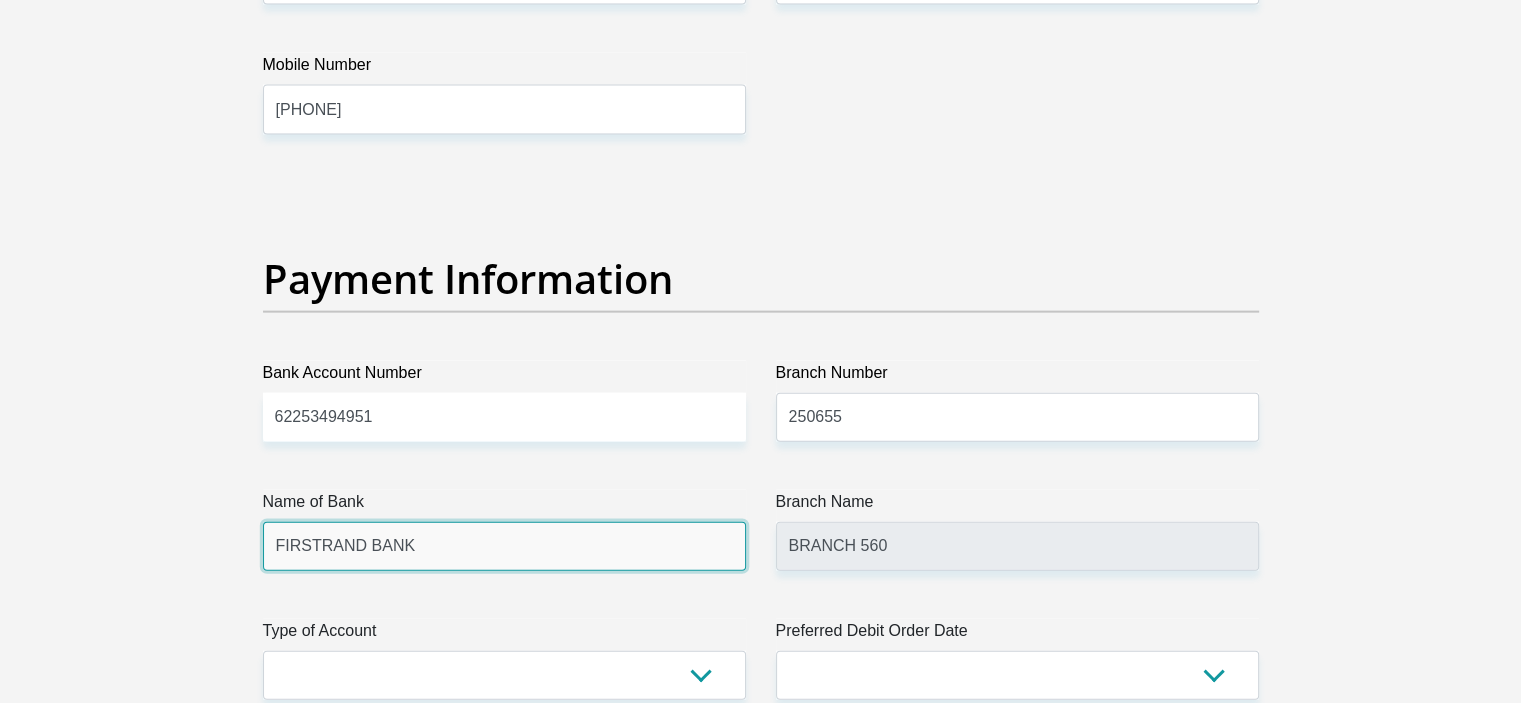 click on "FIRSTRAND BANK" at bounding box center (504, 546) 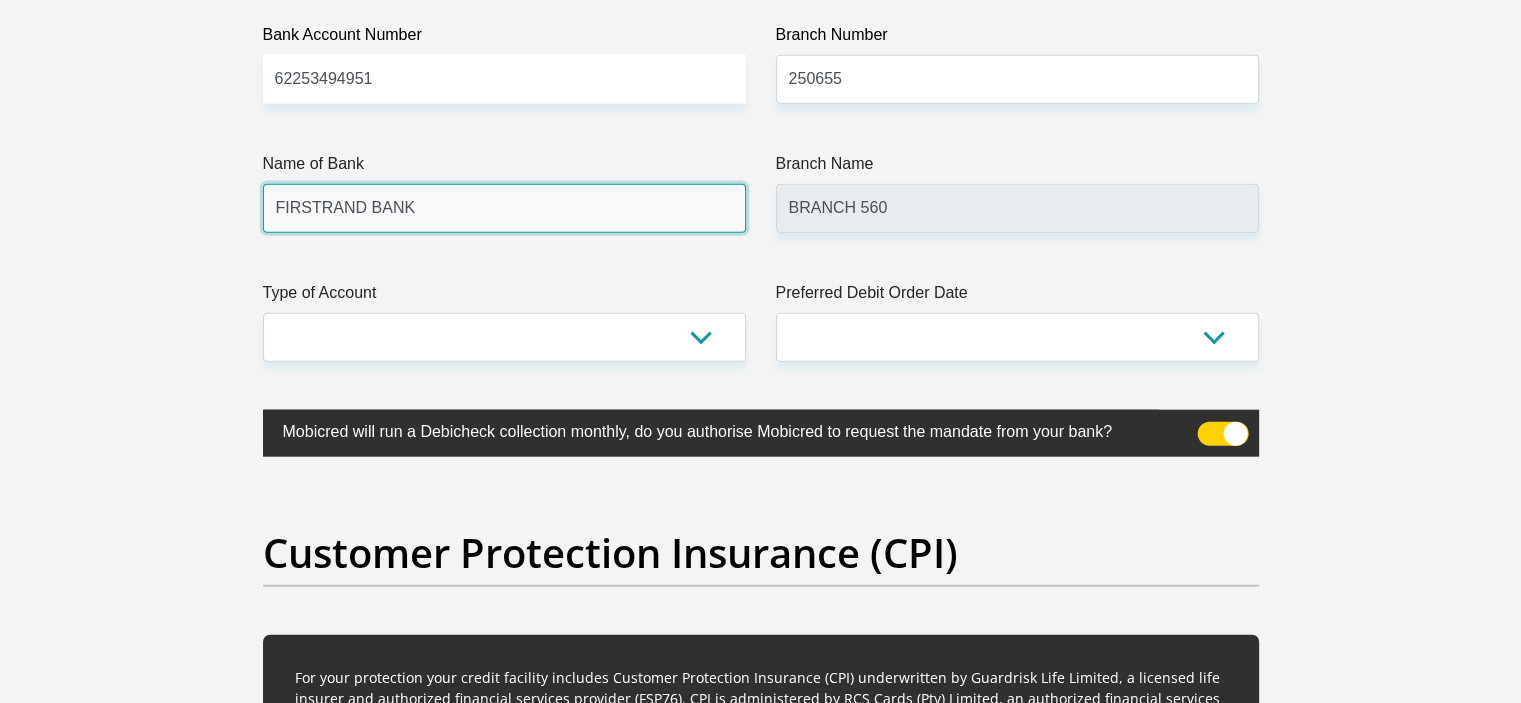 scroll, scrollTop: 4807, scrollLeft: 0, axis: vertical 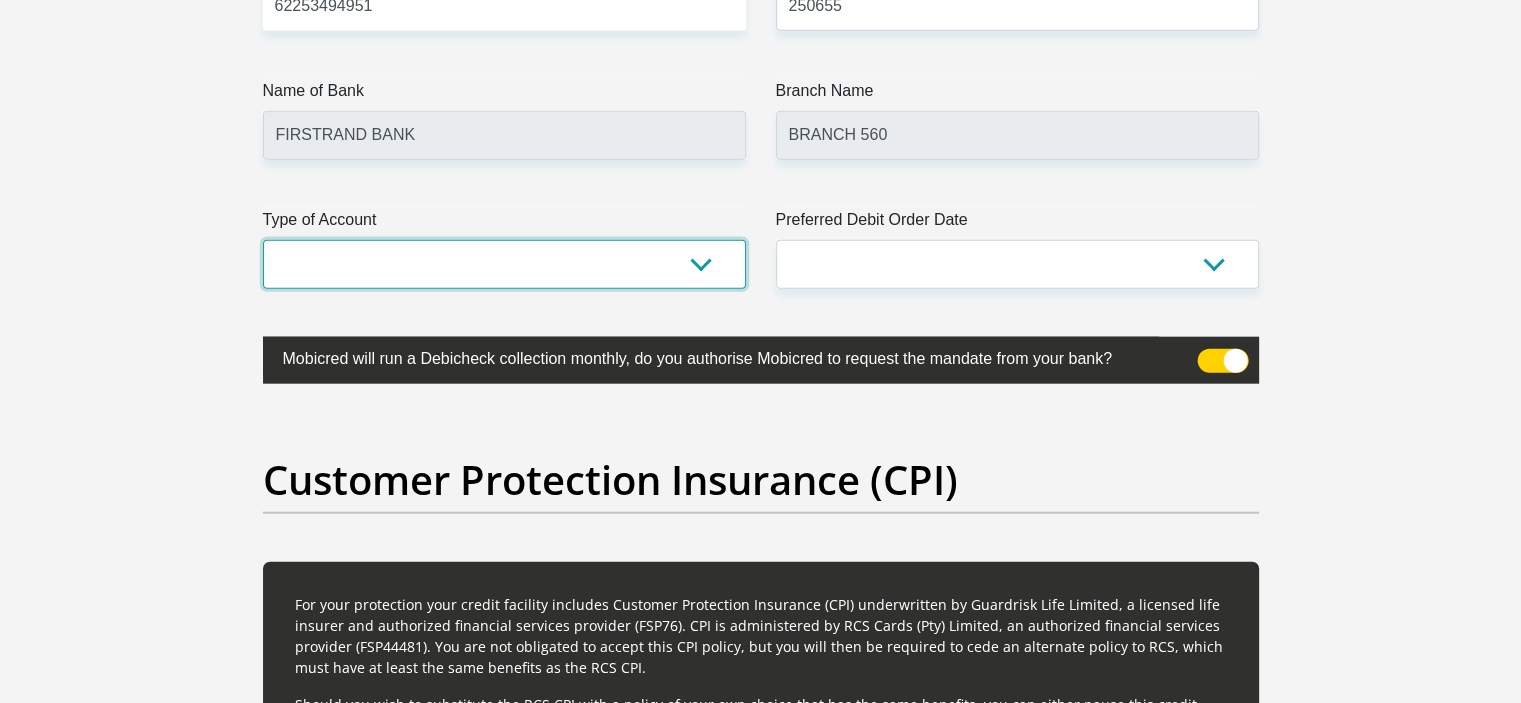 click on "Cheque
Savings" at bounding box center (504, 264) 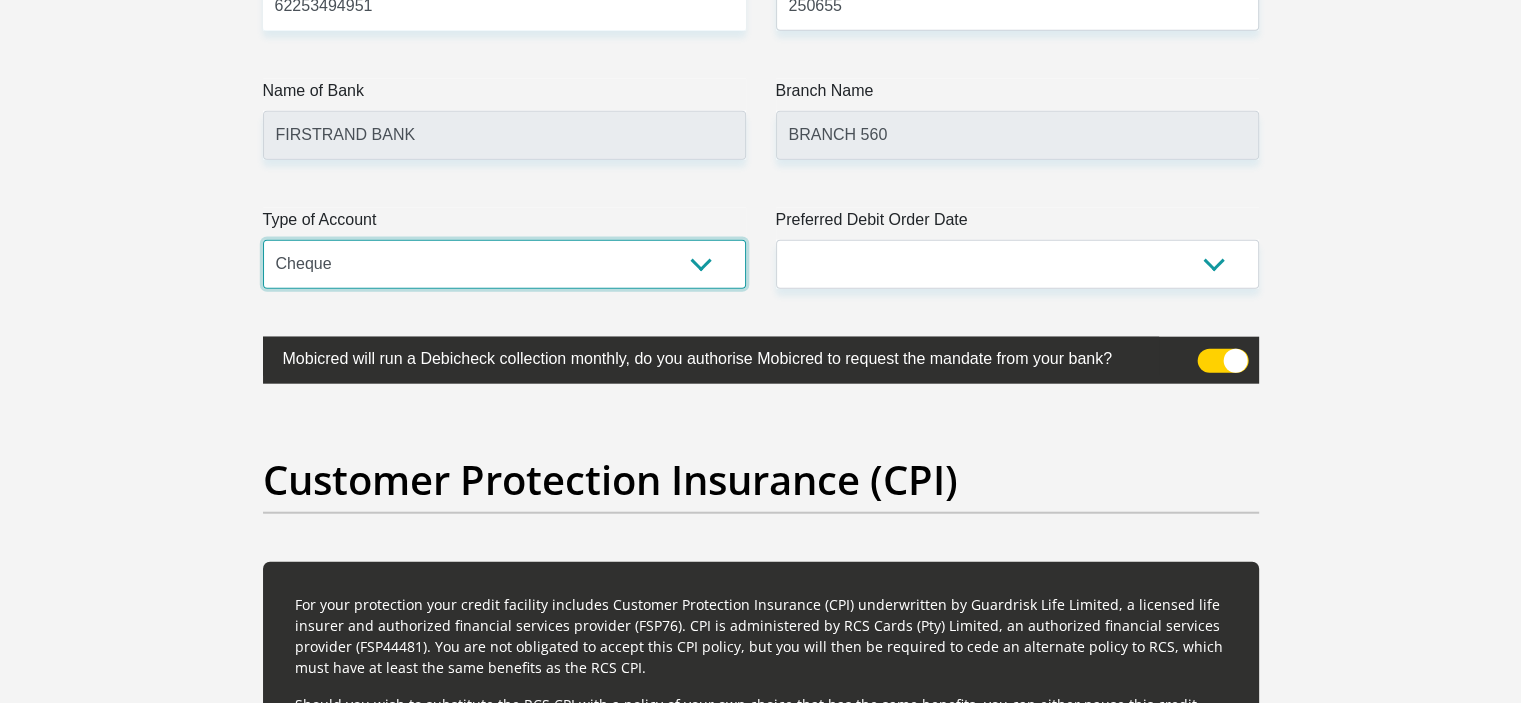 click on "Cheque
Savings" at bounding box center (504, 264) 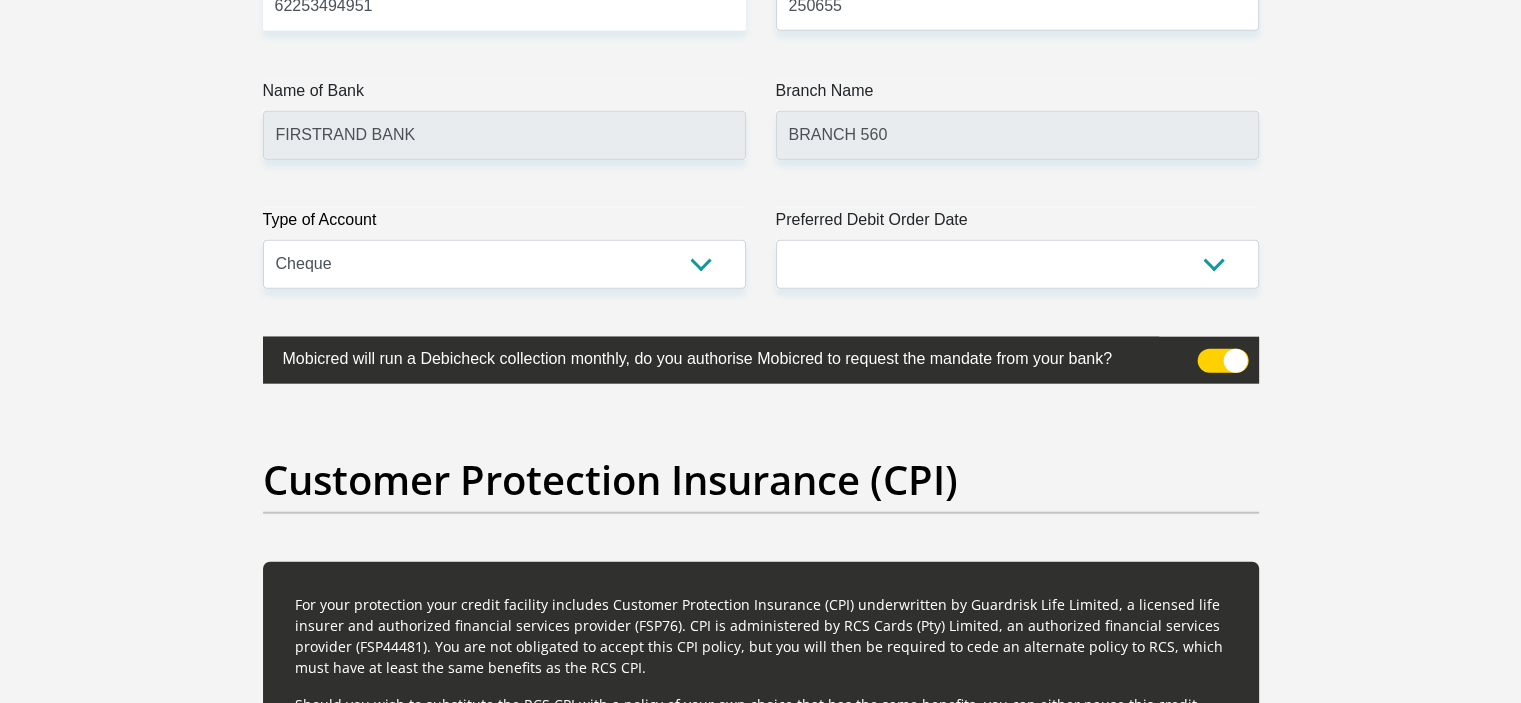 click on "Title
Mr
Ms
Mrs
Dr
Other
First Name
Philisiwe
Surname
Mthimkulu
ID Number
9106050714084
Please input valid ID number
Race
Black
Coloured
Indian
White
Other
Contact Number
0731229529
Please input valid contact number
Nationality
South Africa
Afghanistan
Aland Islands  Albania  Chad" at bounding box center (761, -1240) 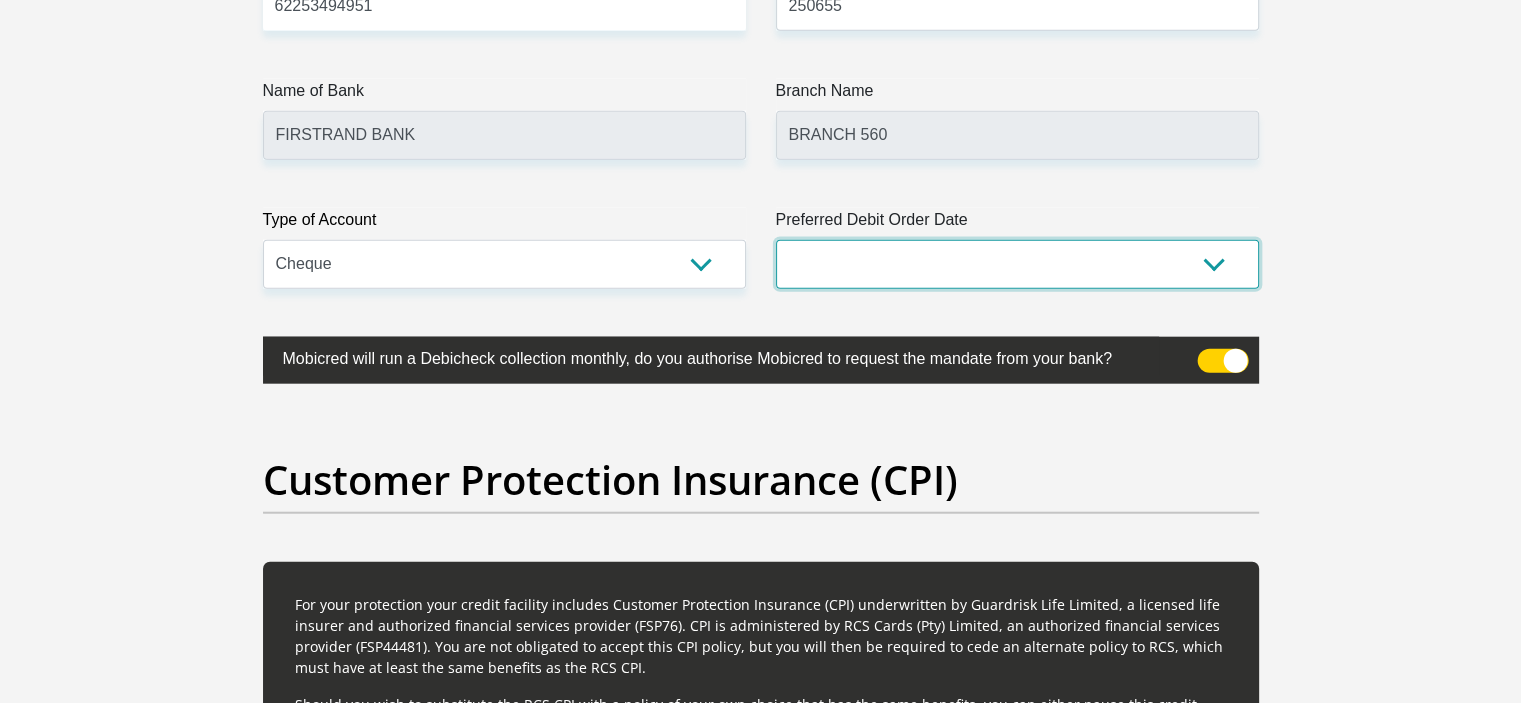 click on "1st
2nd
3rd
4th
5th
7th
18th
19th
20th
21st
22nd
23rd
24th
25th
26th
27th
28th
29th
30th" at bounding box center (1017, 264) 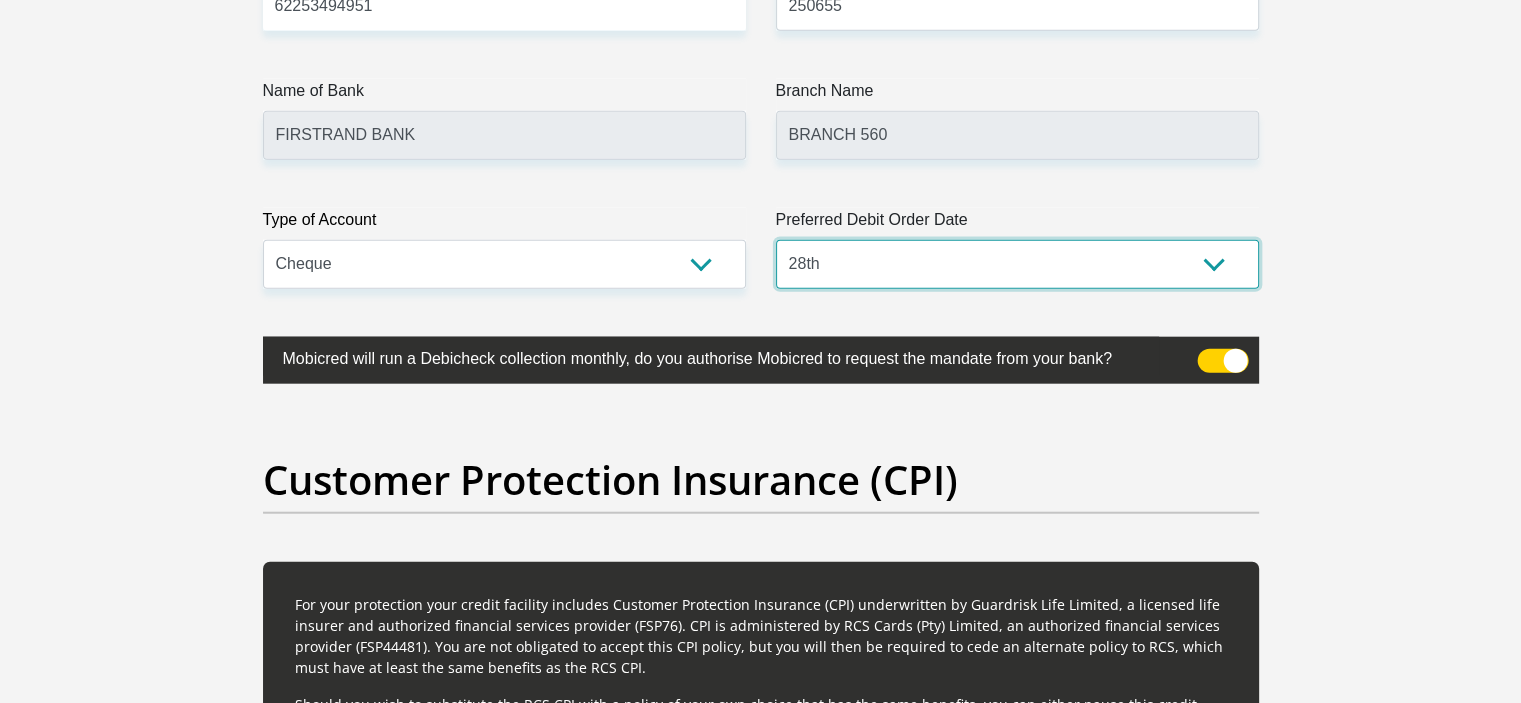 click on "1st
2nd
3rd
4th
5th
7th
18th
19th
20th
21st
22nd
23rd
24th
25th
26th
27th
28th
29th
30th" at bounding box center [1017, 264] 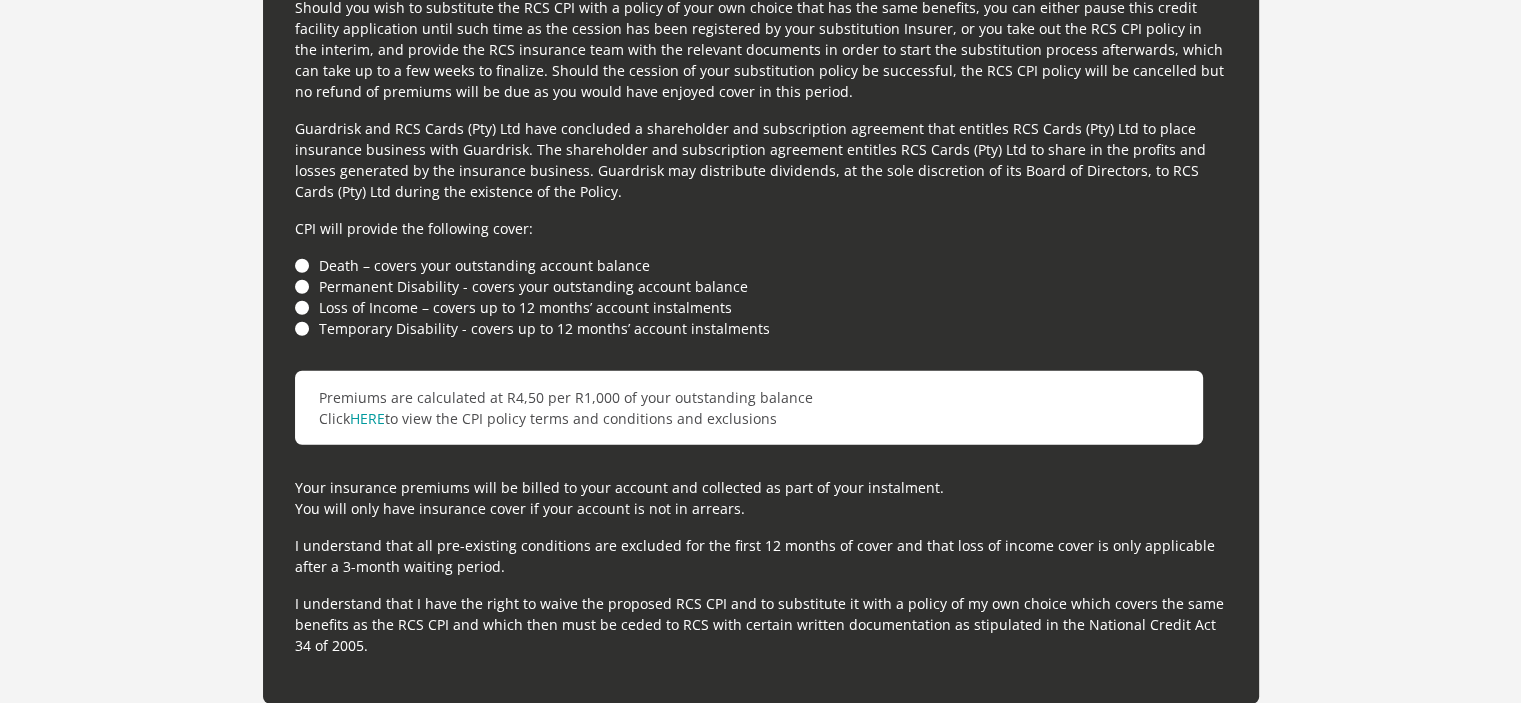 scroll, scrollTop: 5507, scrollLeft: 0, axis: vertical 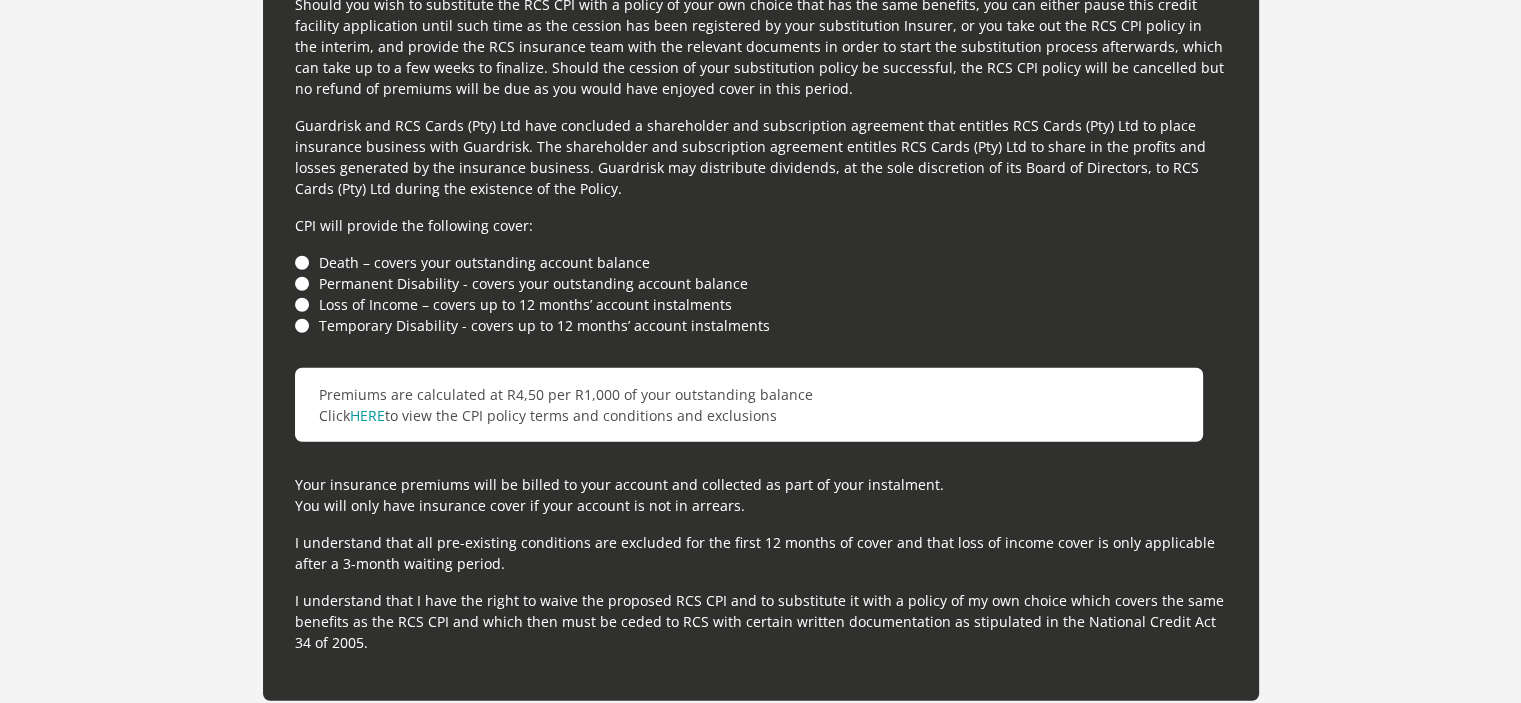 click on "Permanent Disability - covers your outstanding account balance" at bounding box center (761, 283) 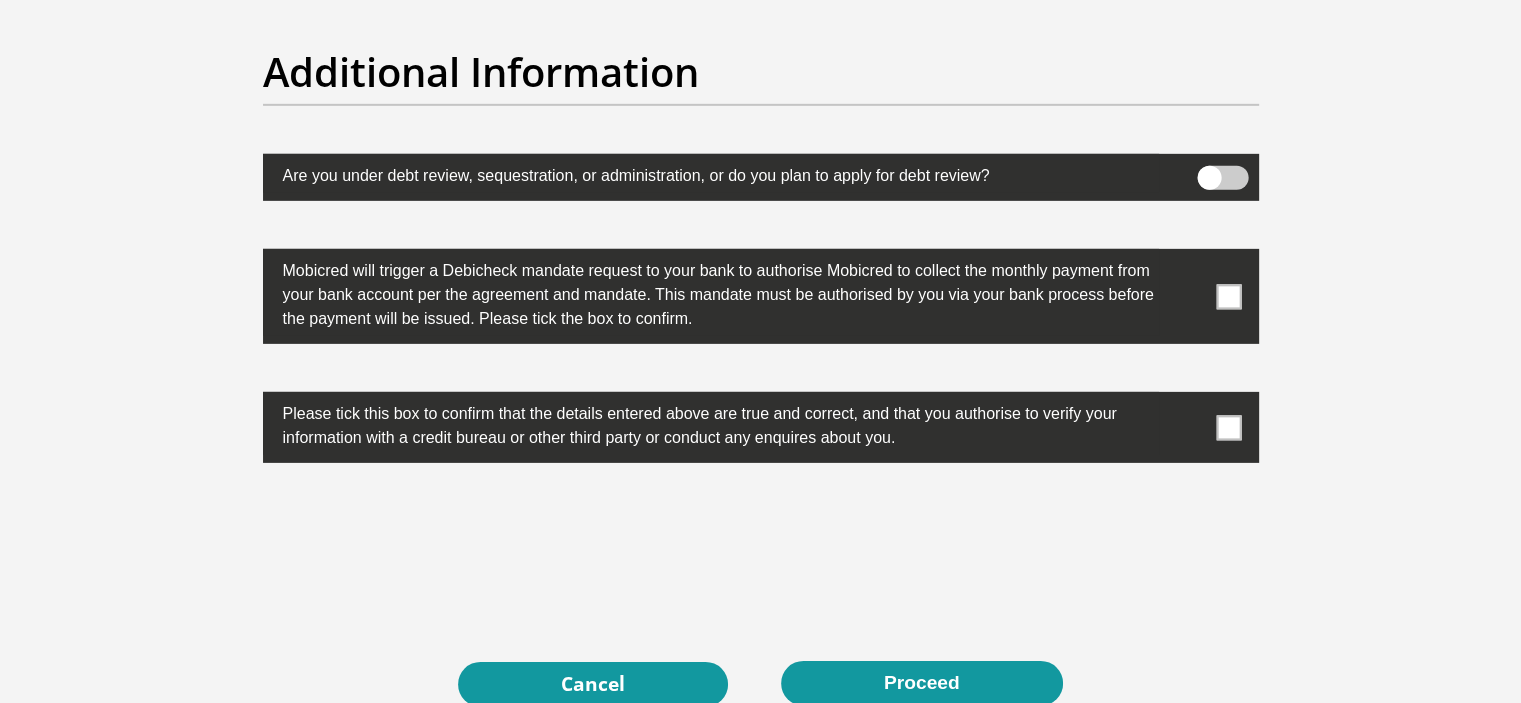 scroll, scrollTop: 6232, scrollLeft: 0, axis: vertical 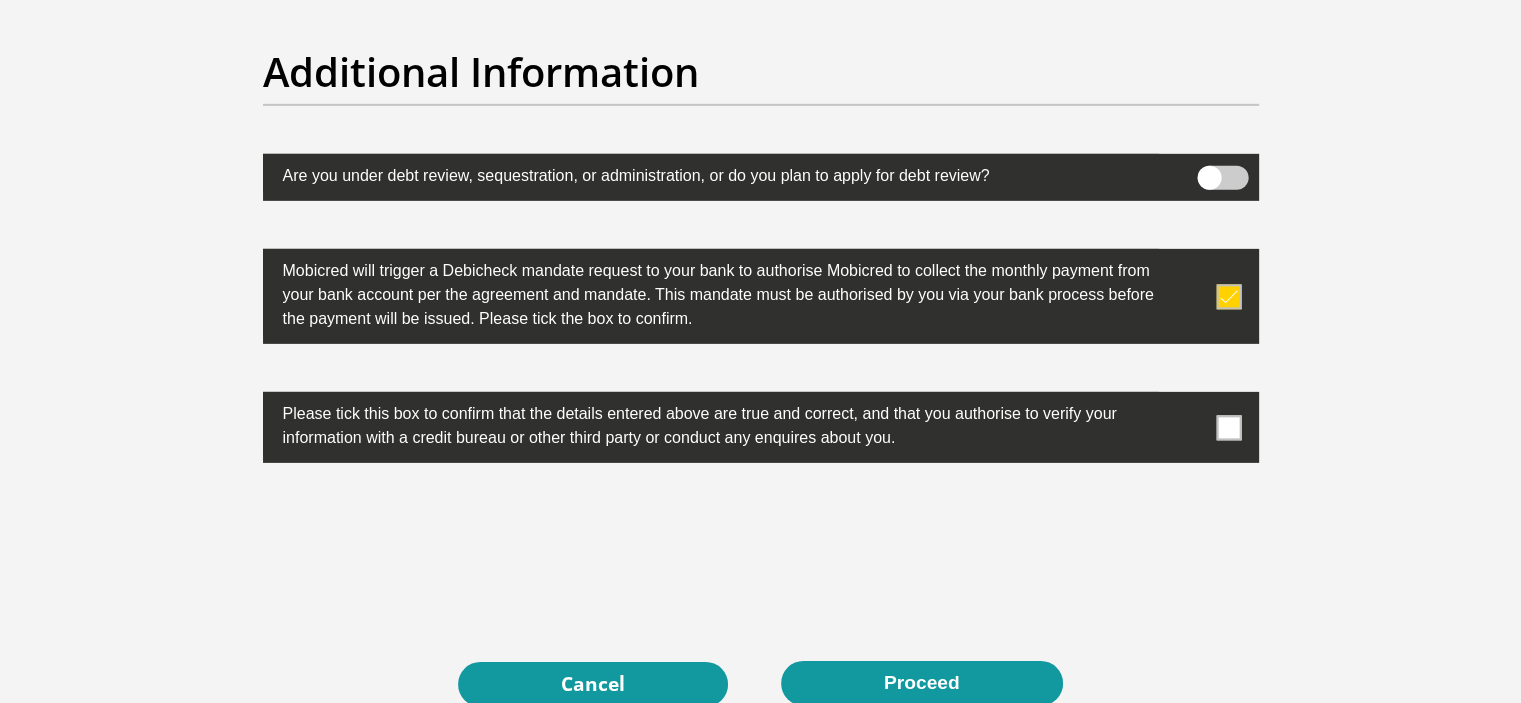 click at bounding box center [1228, 427] 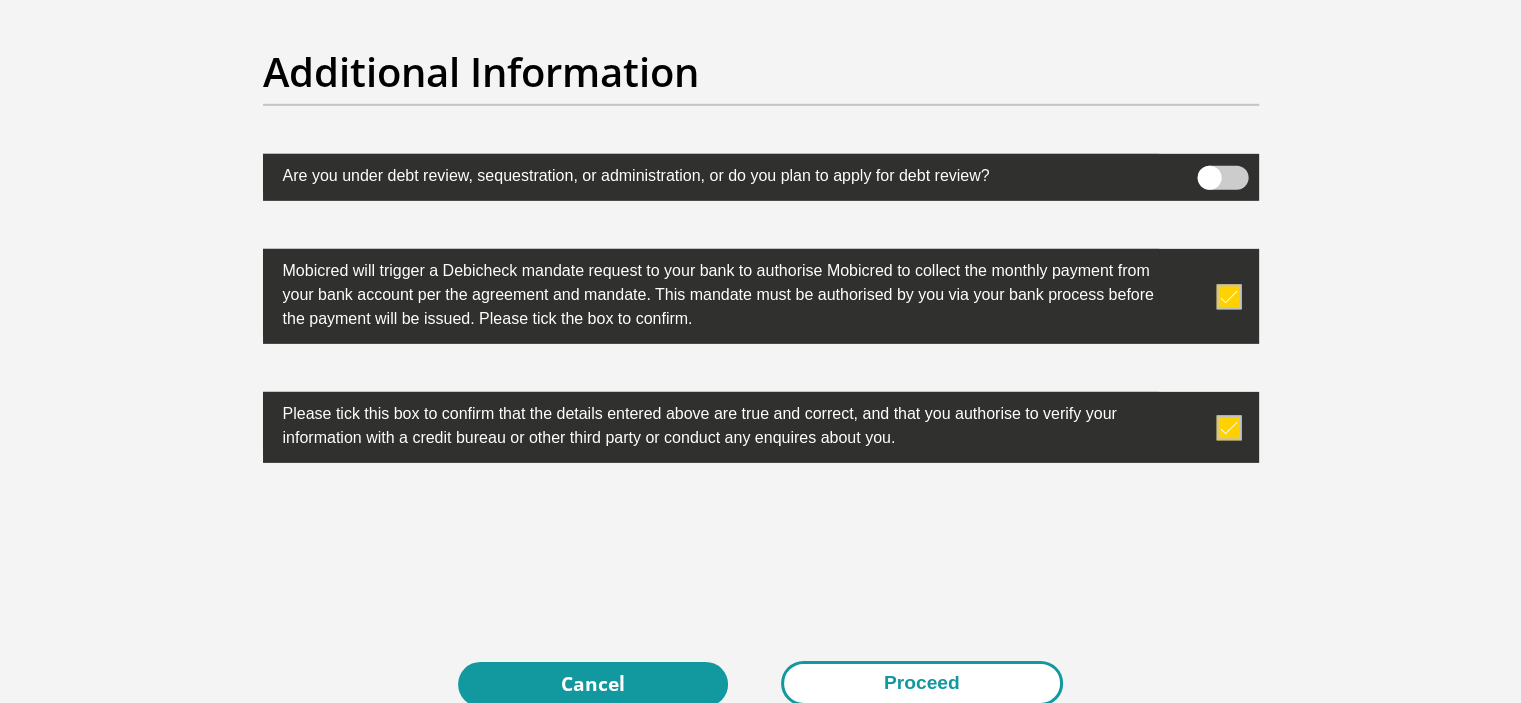 click on "Proceed" at bounding box center [922, 683] 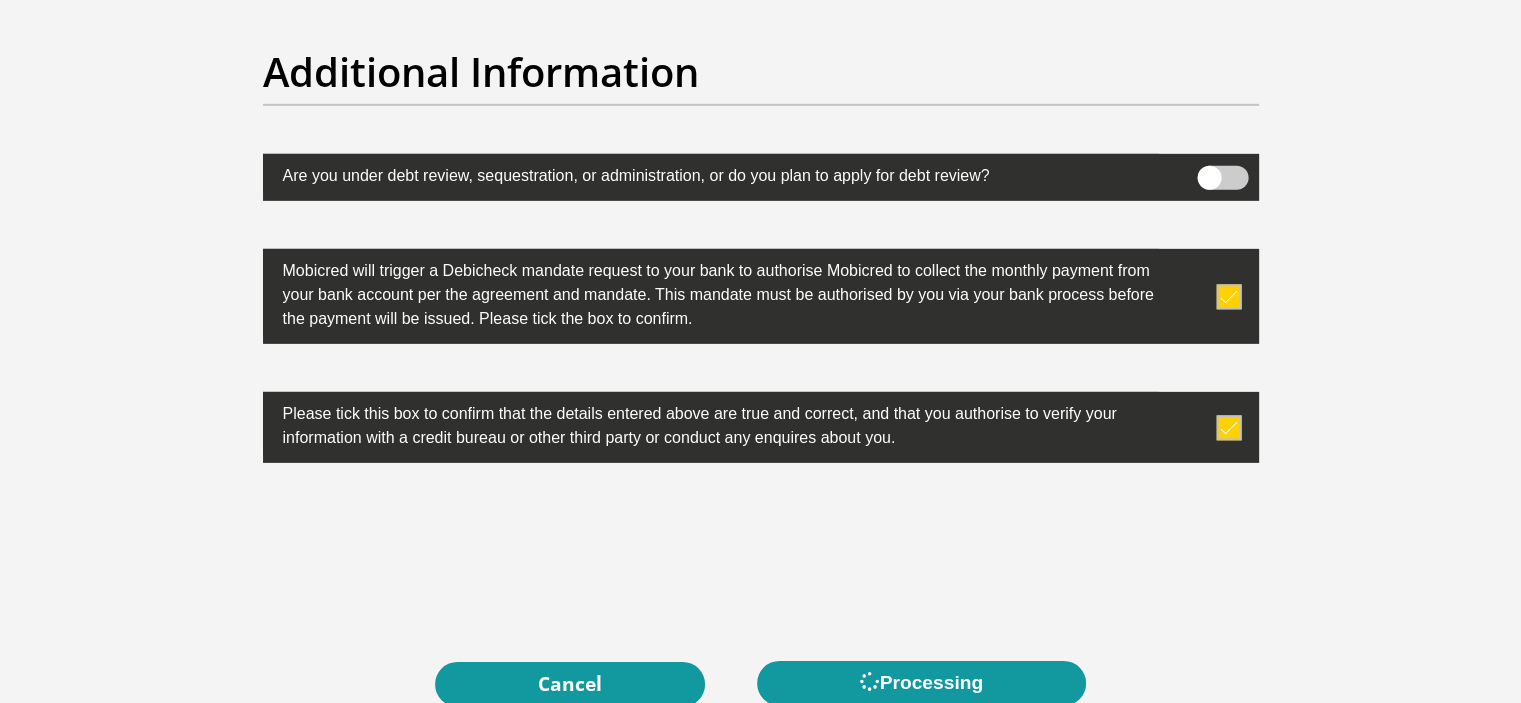 scroll, scrollTop: 0, scrollLeft: 0, axis: both 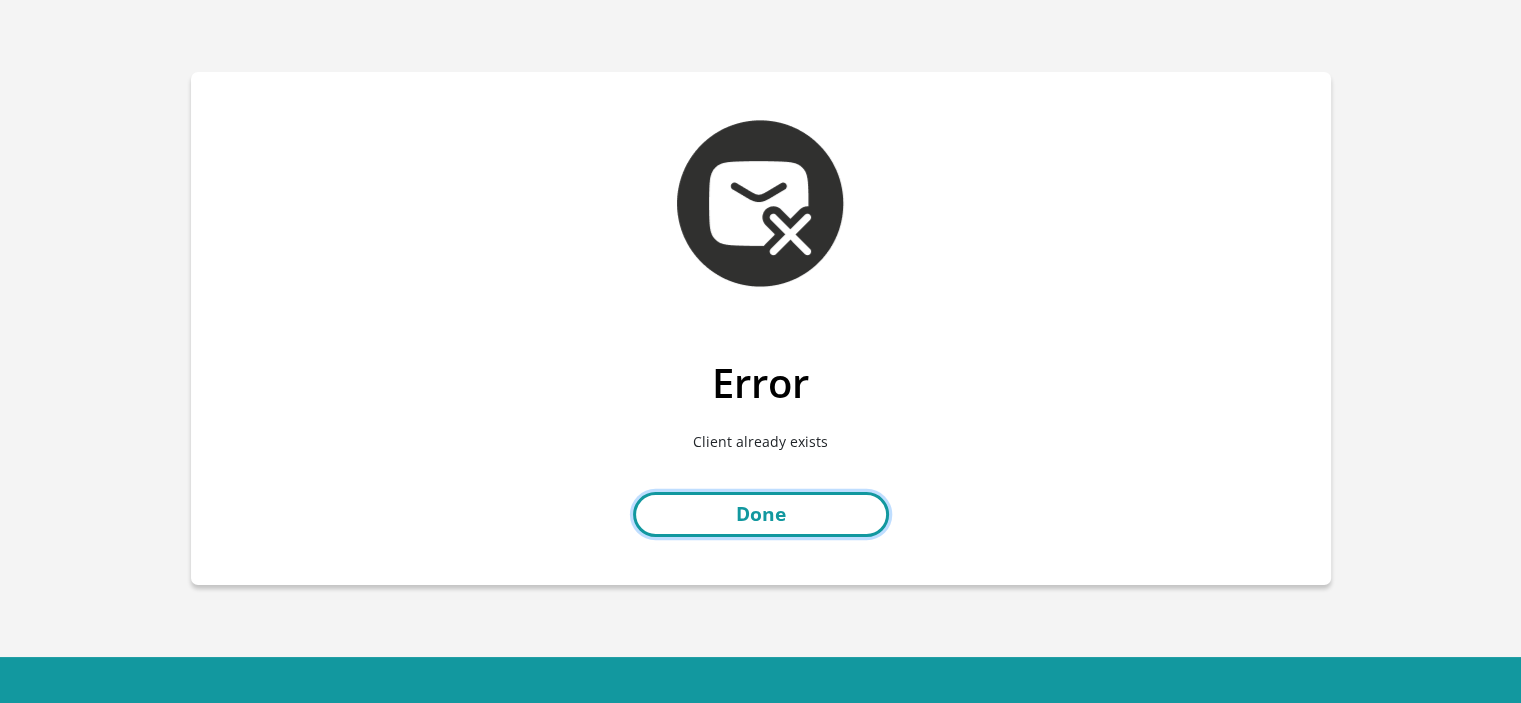click on "Done" at bounding box center (761, 514) 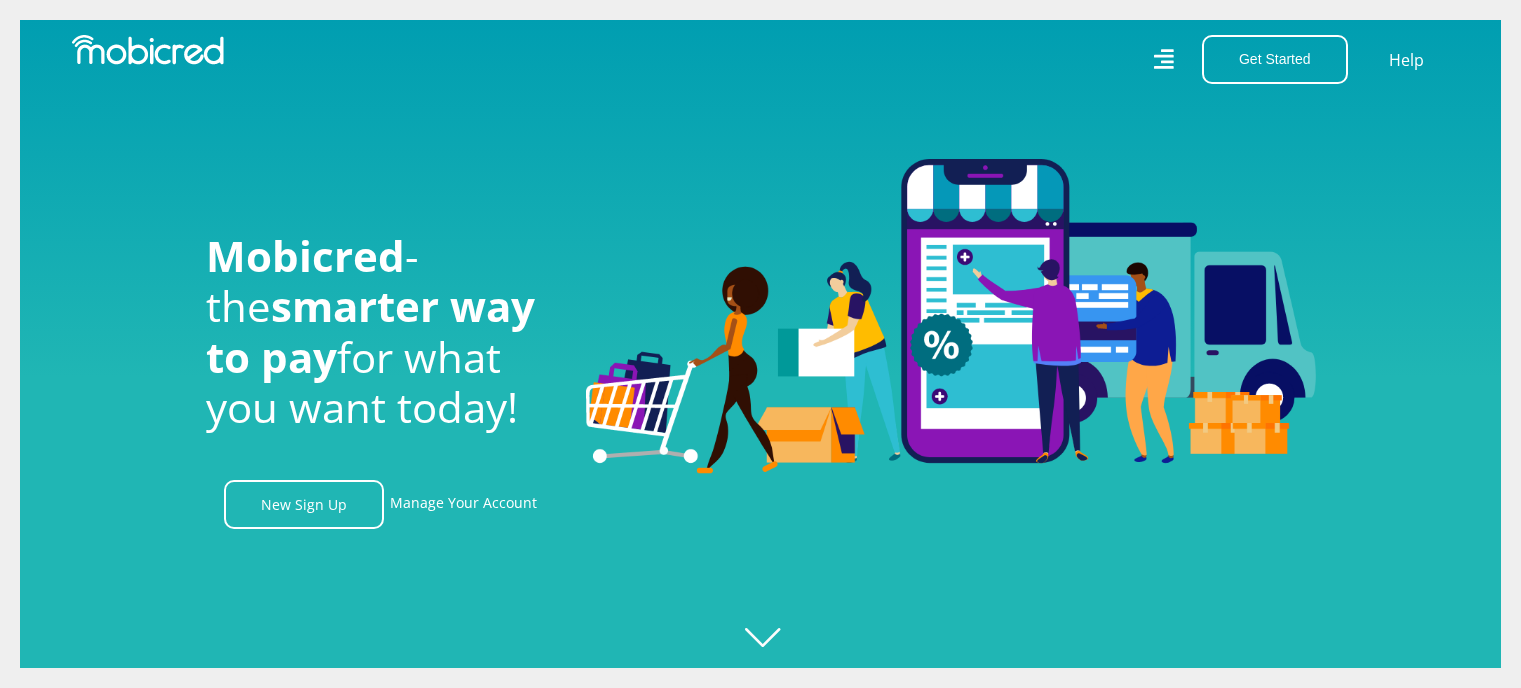 scroll, scrollTop: 0, scrollLeft: 0, axis: both 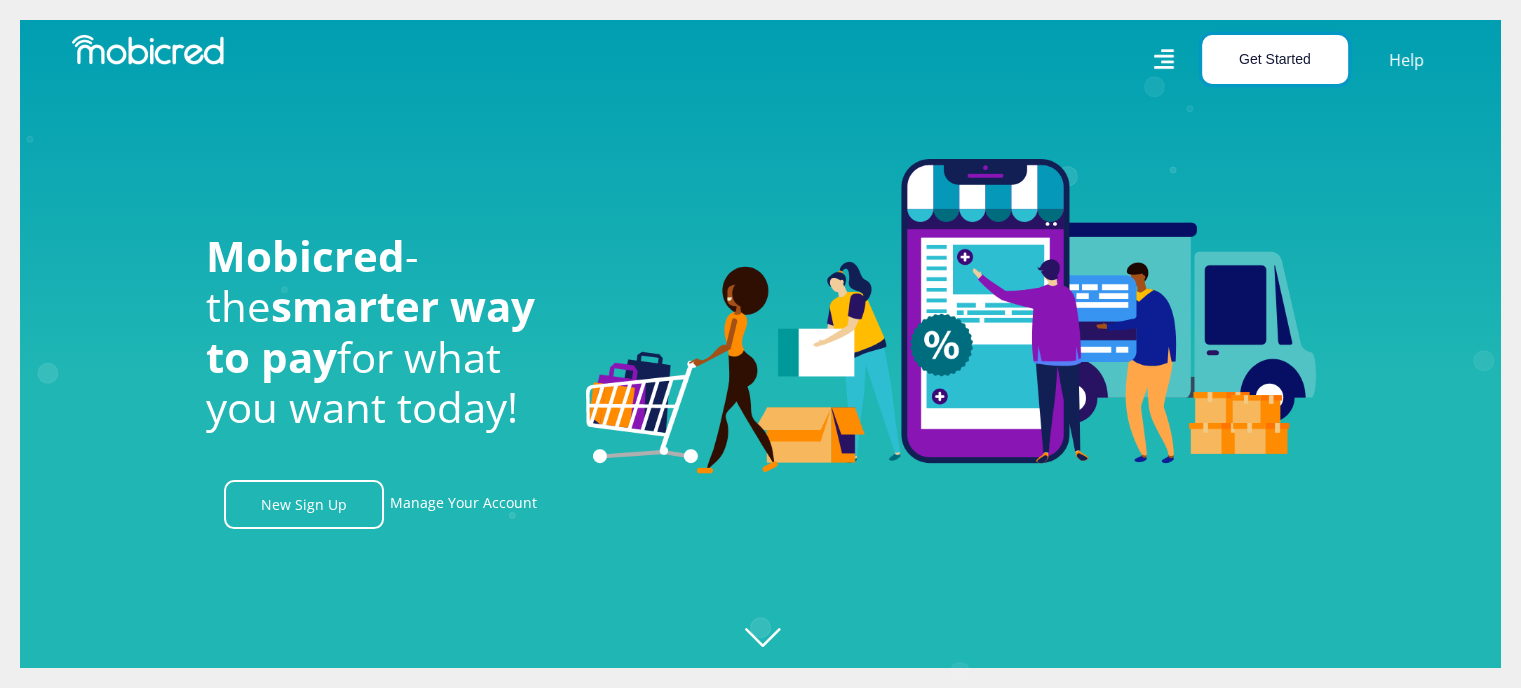 click on "Get Started" at bounding box center [1275, 59] 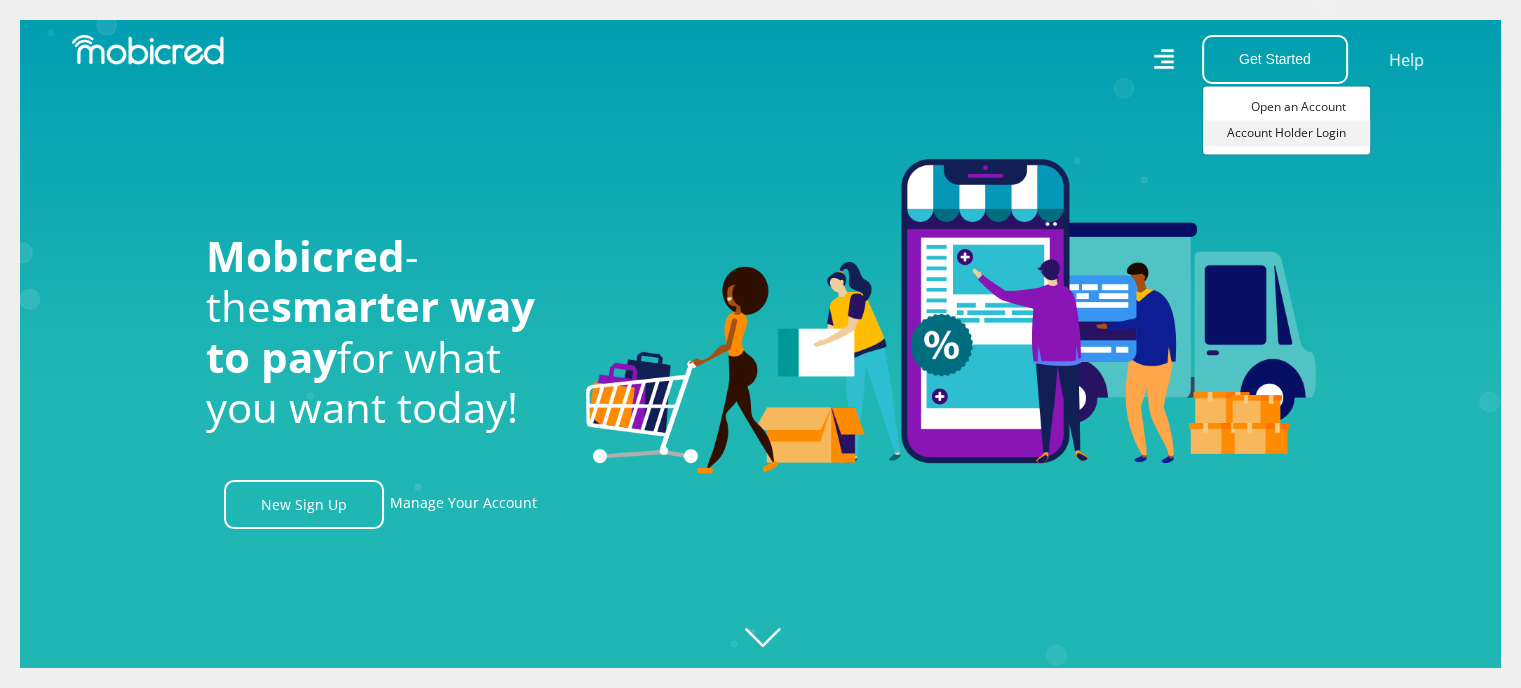 click on "Account Holder Login" at bounding box center (1286, 133) 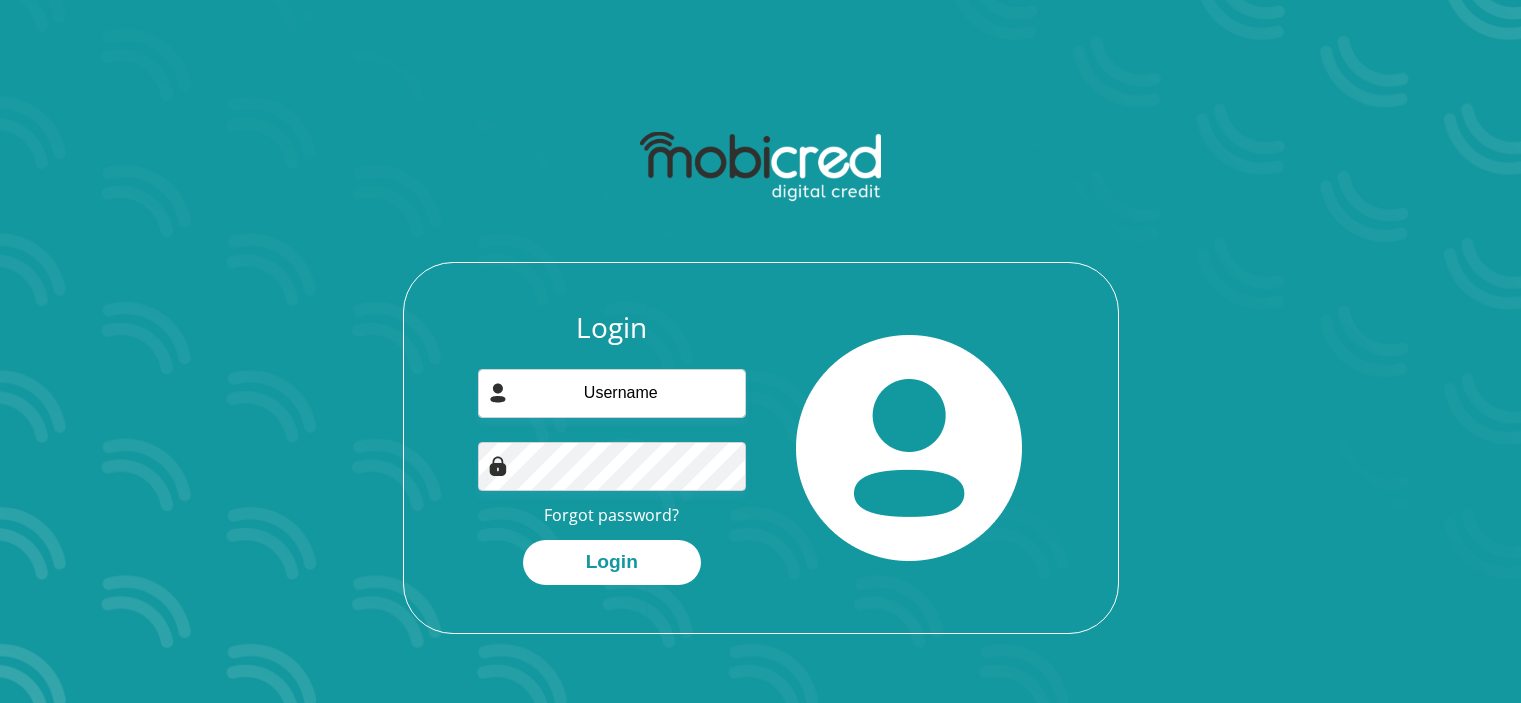 scroll, scrollTop: 0, scrollLeft: 0, axis: both 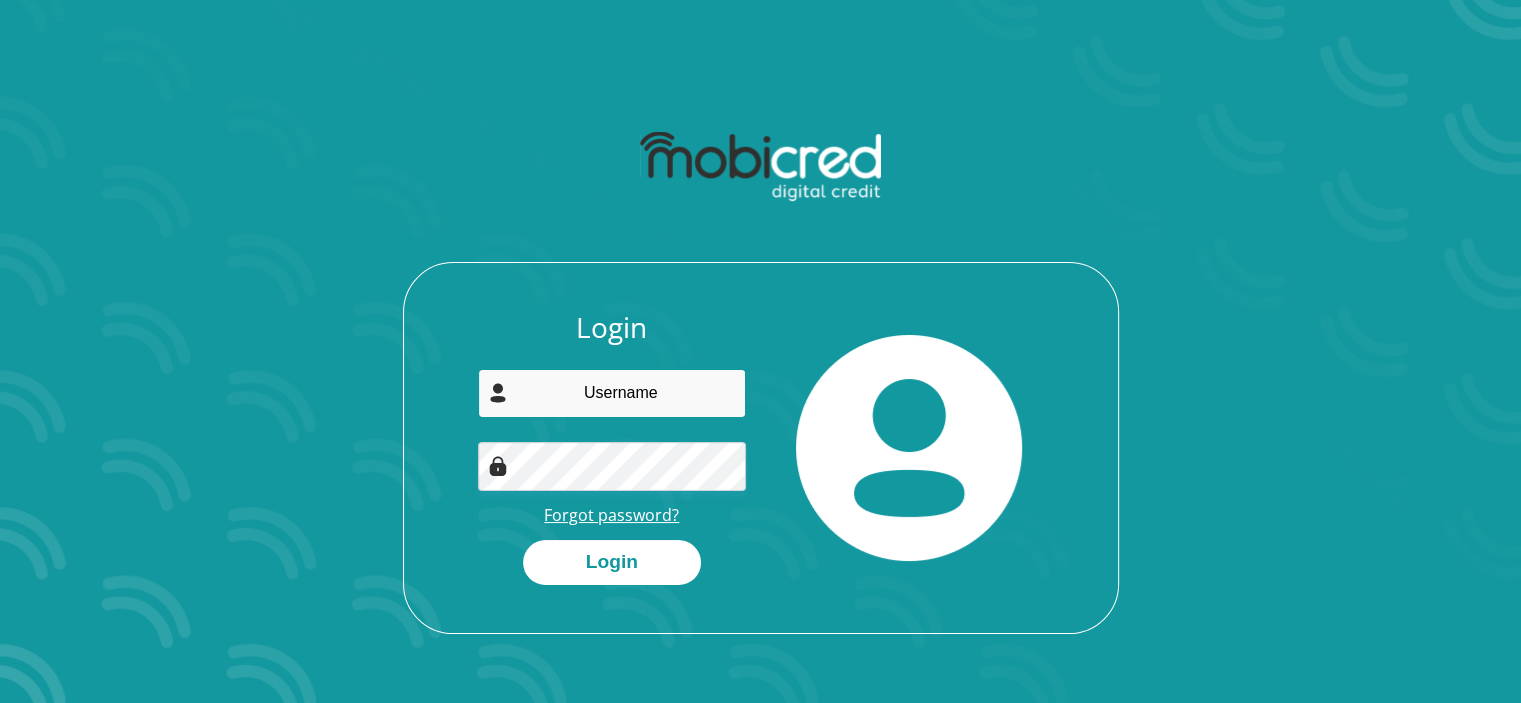 type on "[EMAIL]" 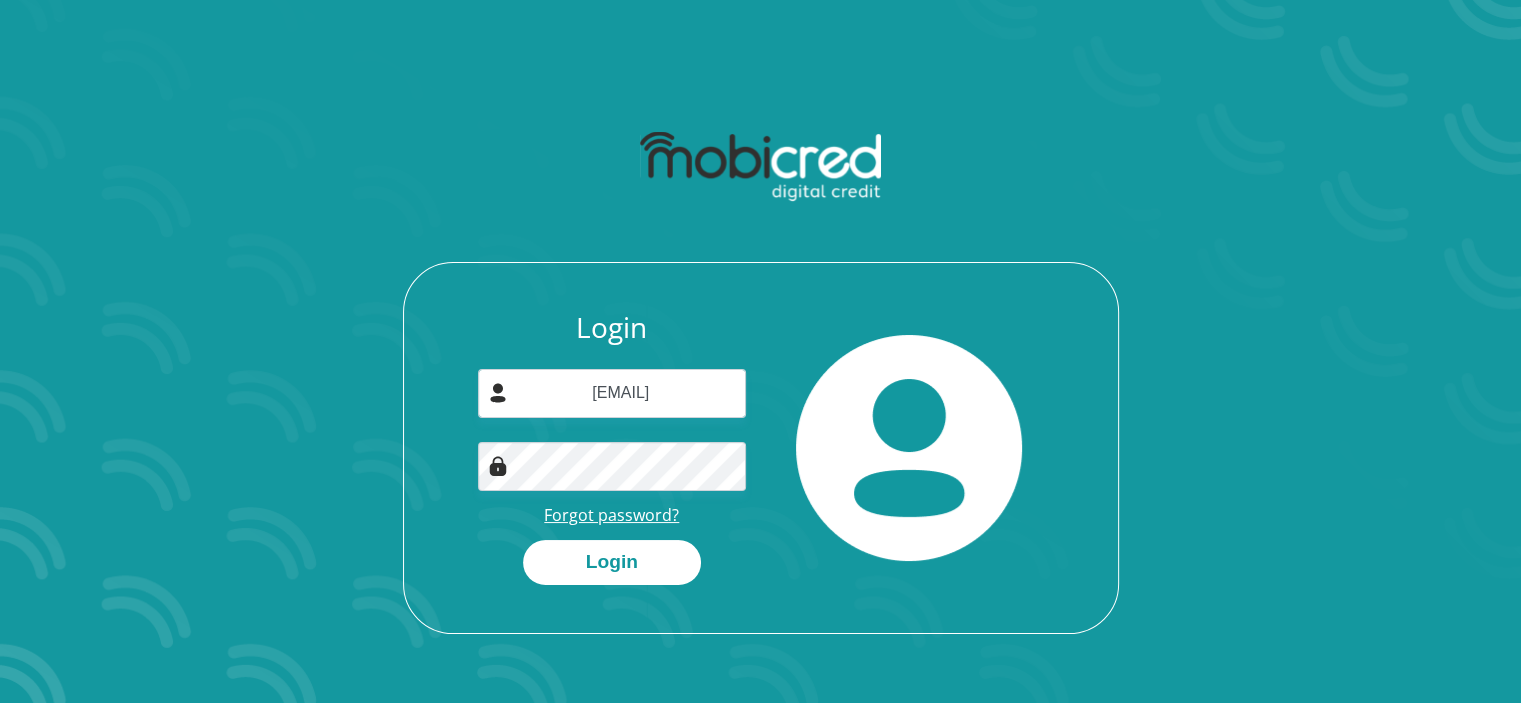 click on "Forgot password?" at bounding box center (611, 515) 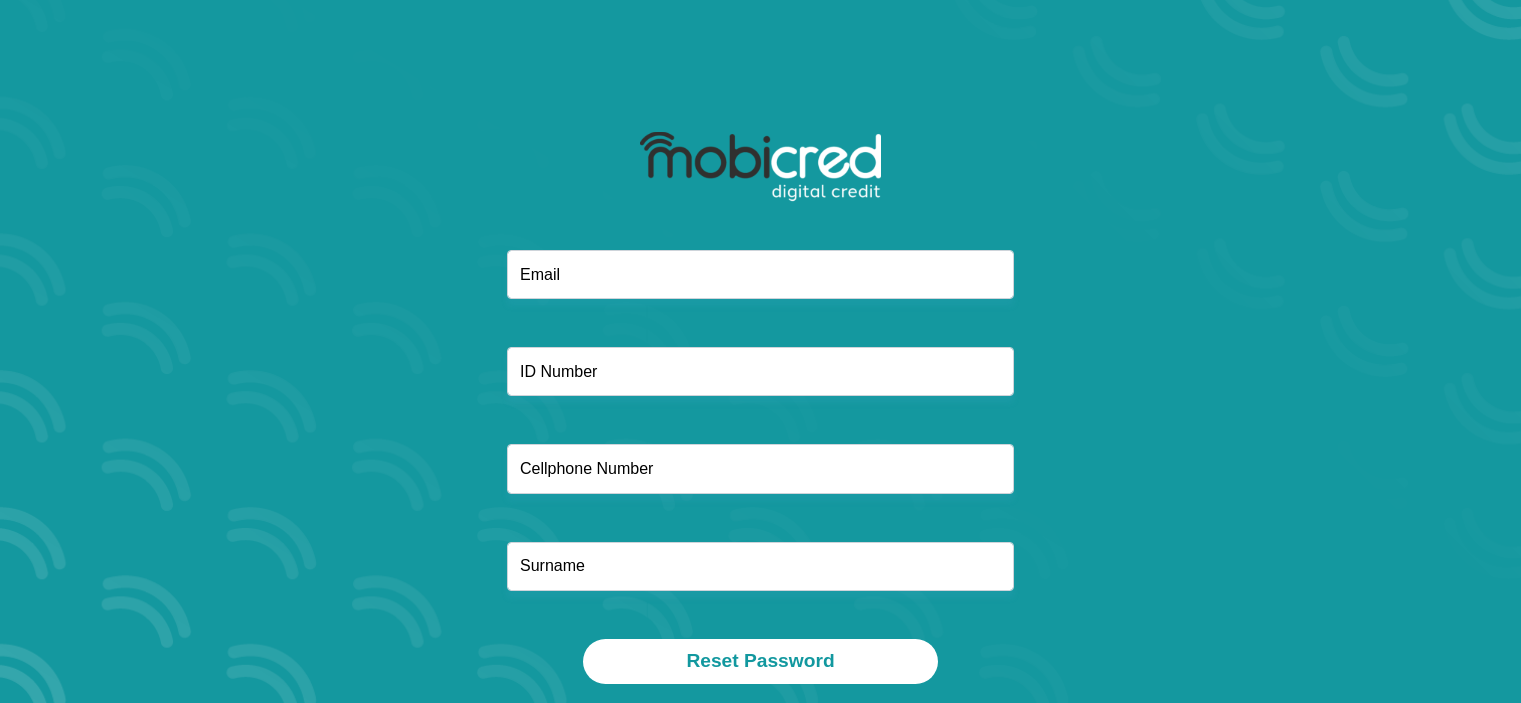 scroll, scrollTop: 0, scrollLeft: 0, axis: both 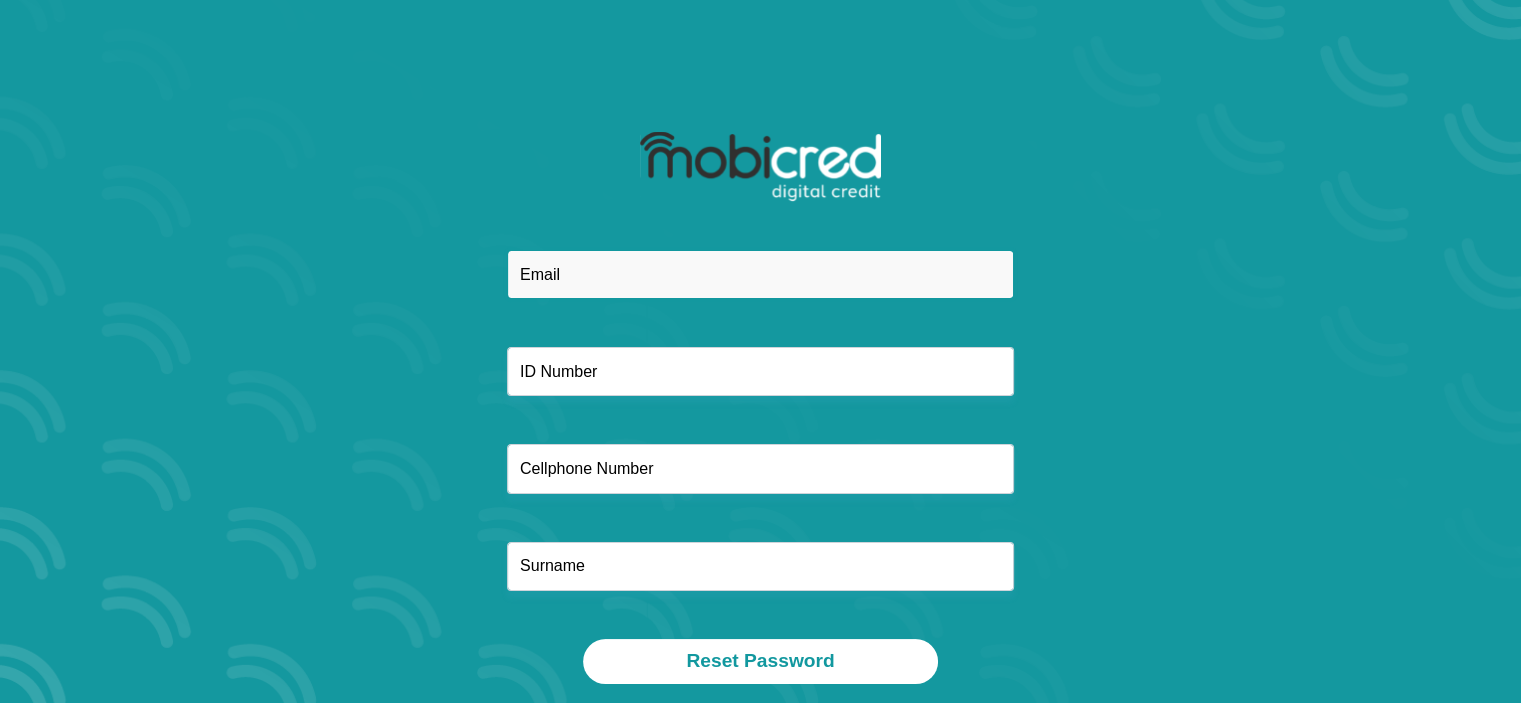 click at bounding box center (760, 274) 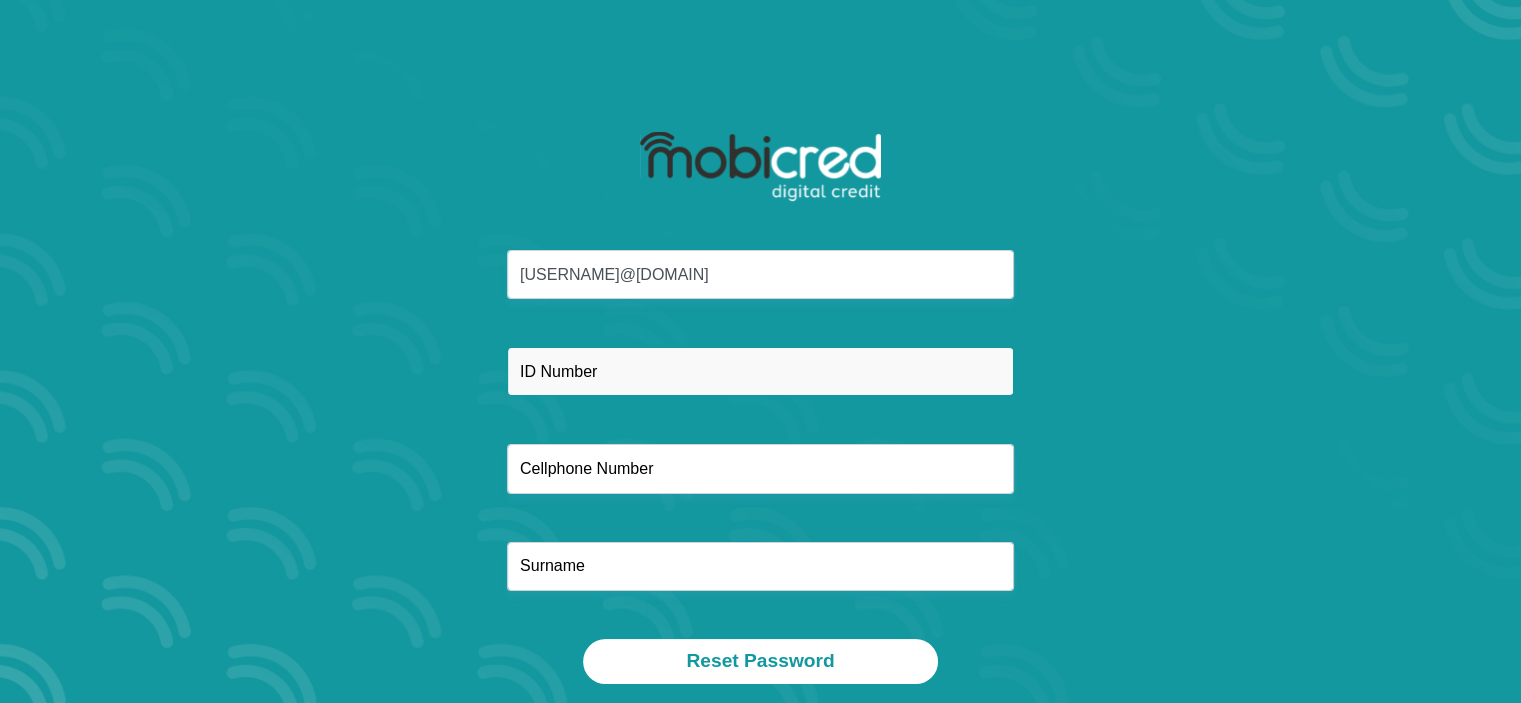 click at bounding box center [760, 371] 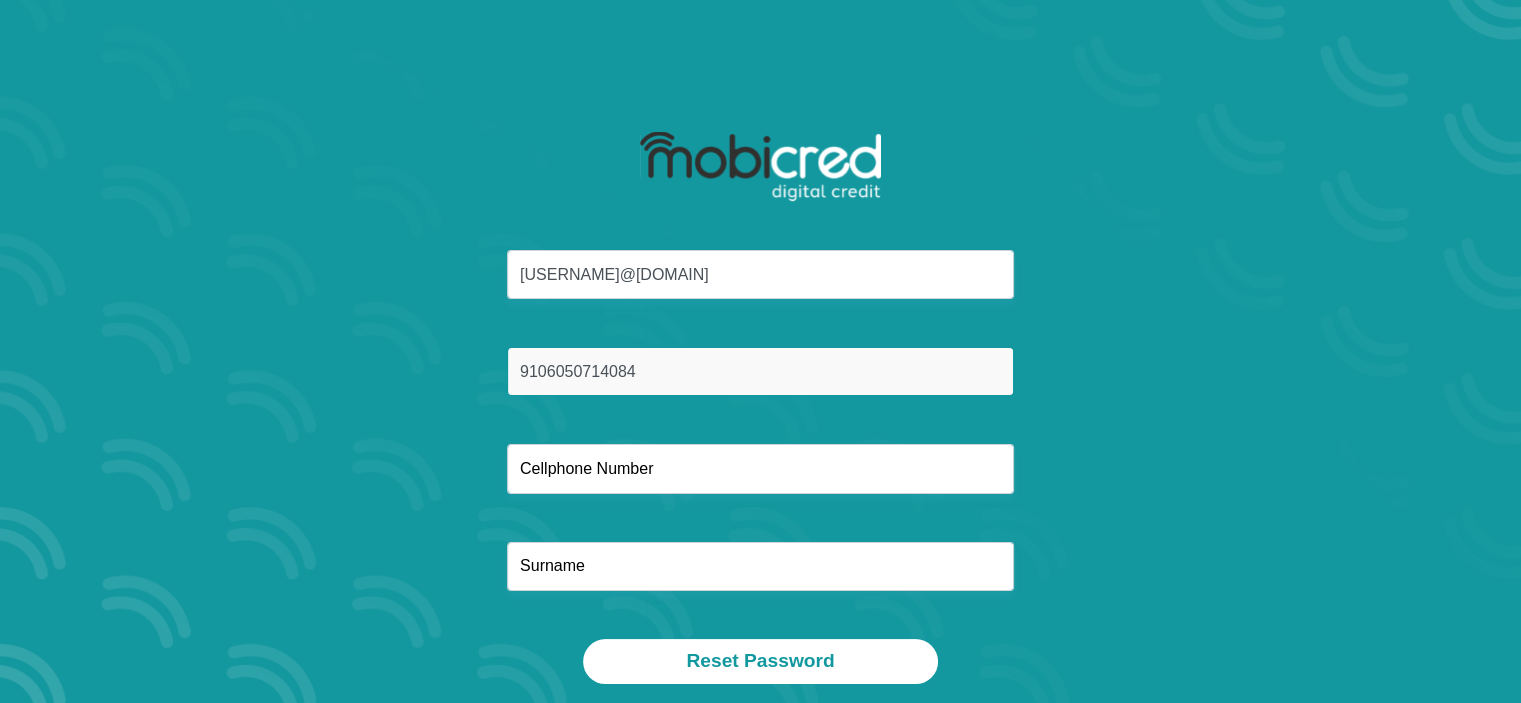 type on "9106050714084" 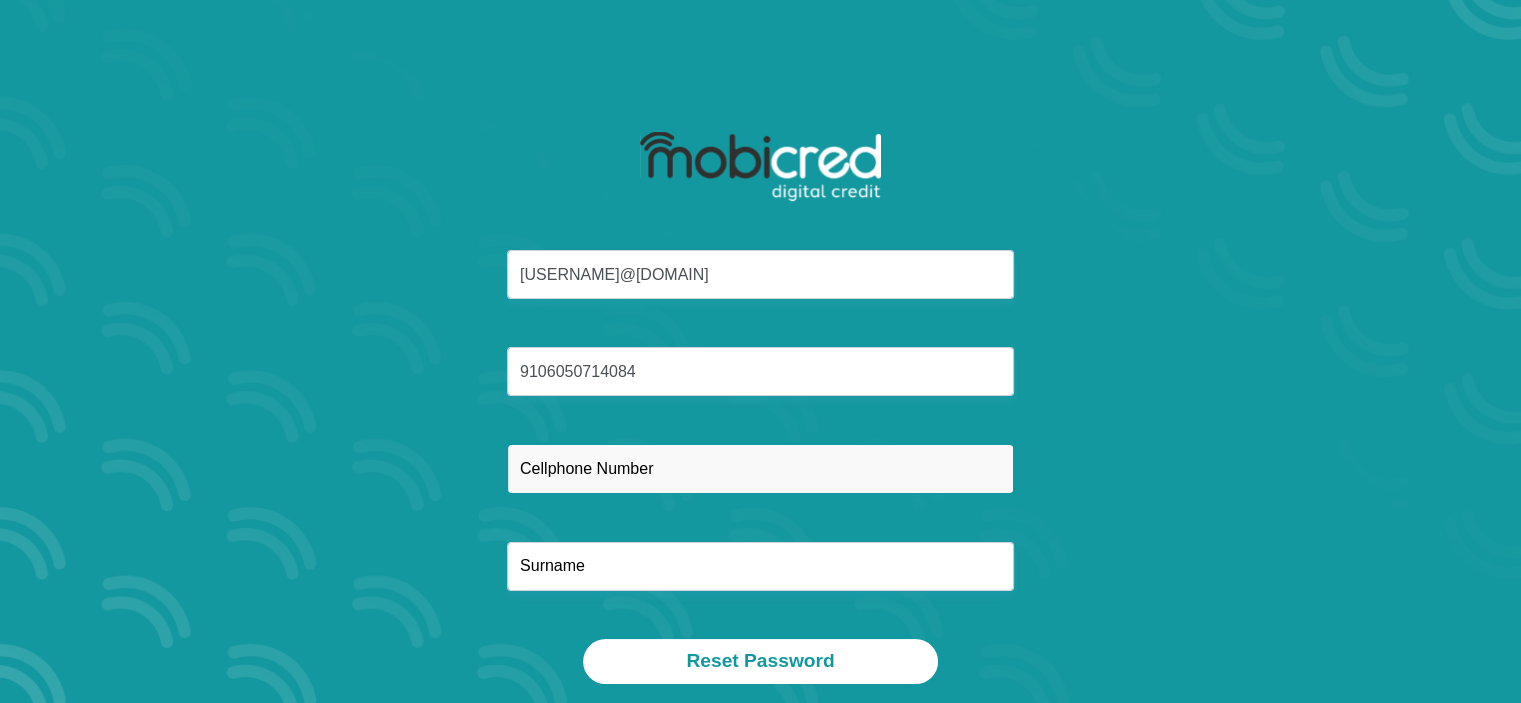 click at bounding box center [760, 468] 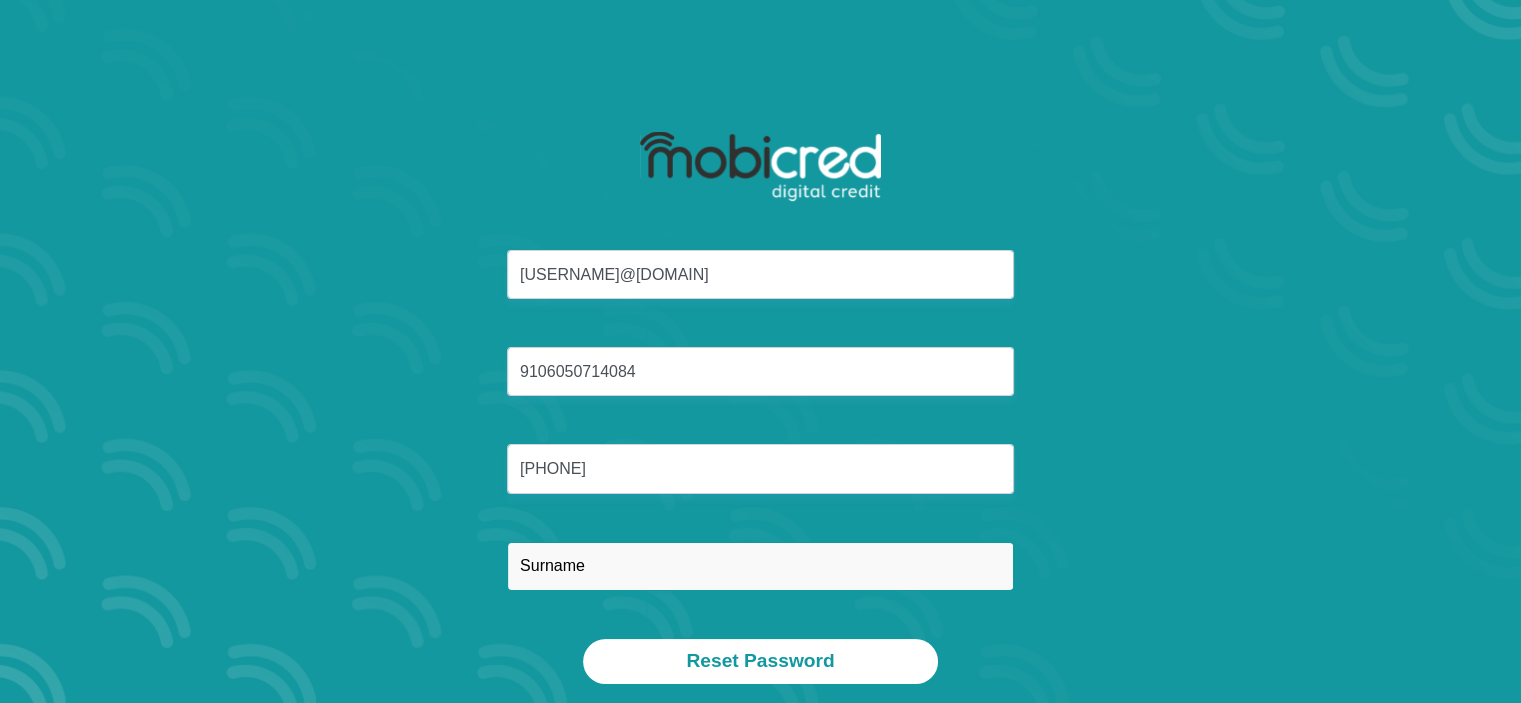 type on "Mthimkulu" 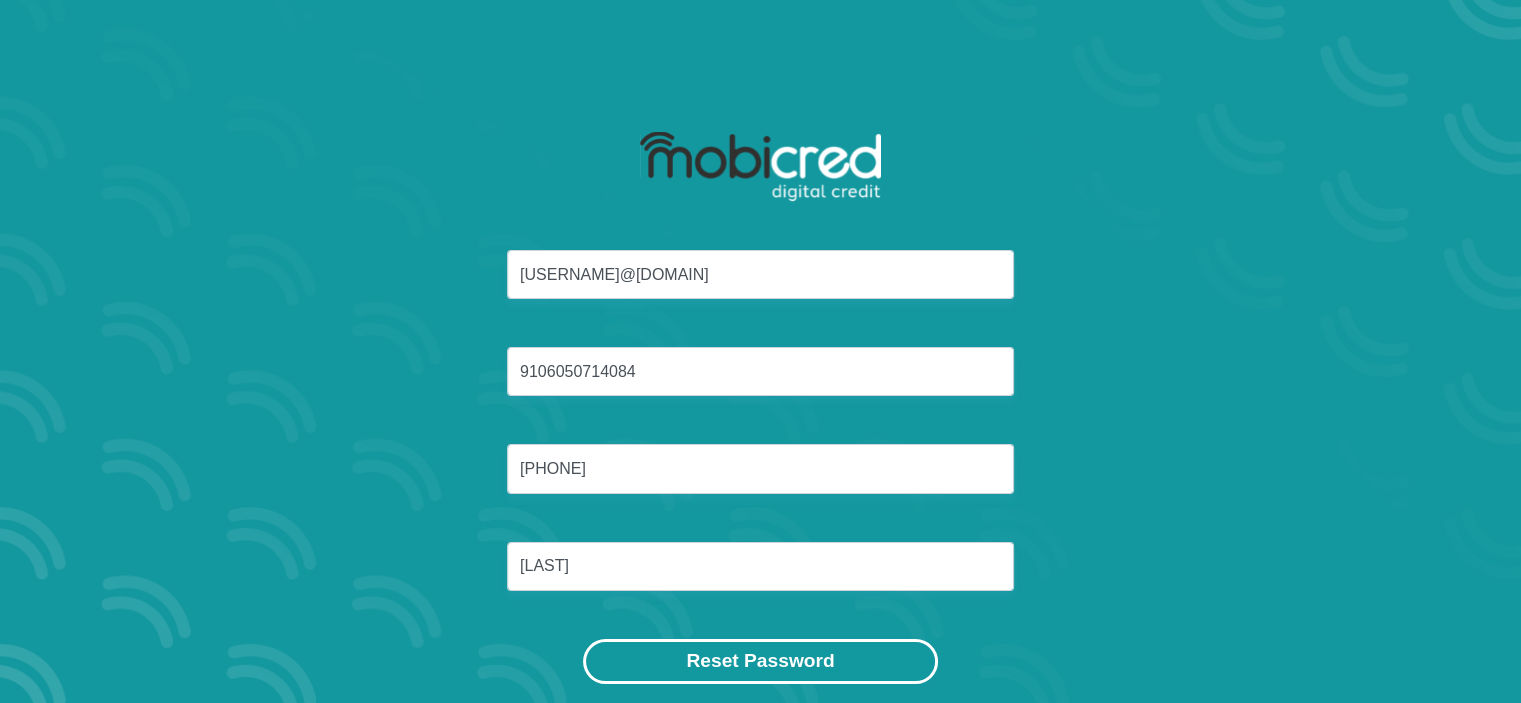 click on "Reset Password" at bounding box center [760, 661] 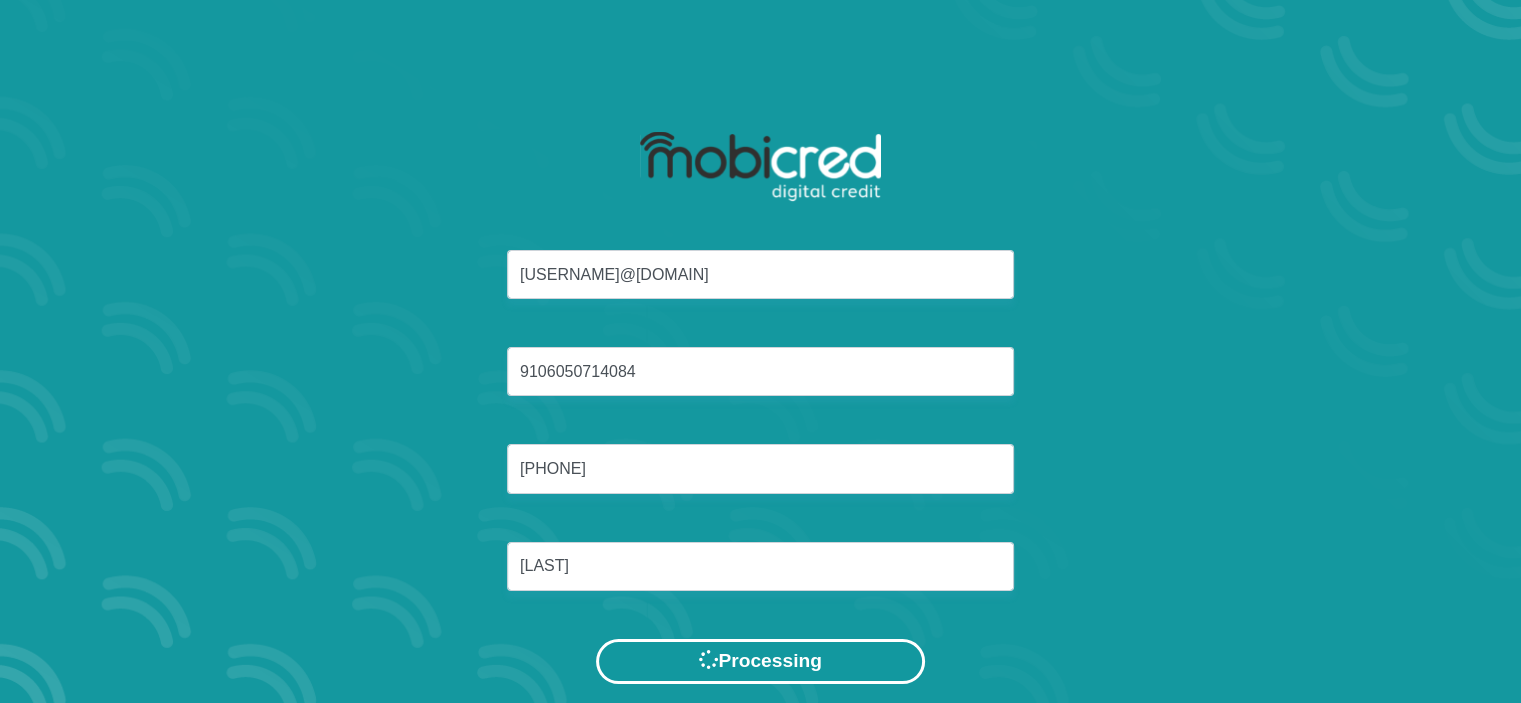 scroll, scrollTop: 0, scrollLeft: 0, axis: both 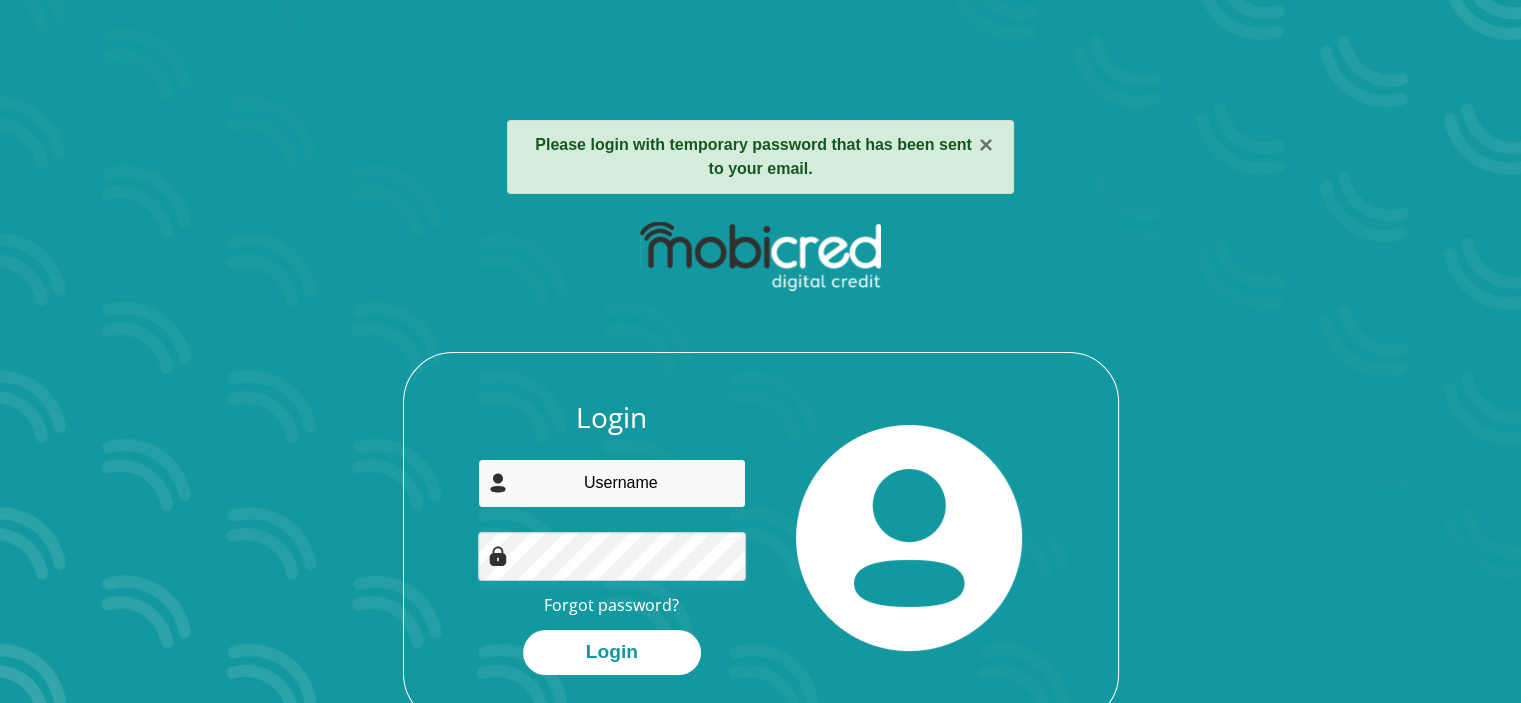 type on "[EMAIL]" 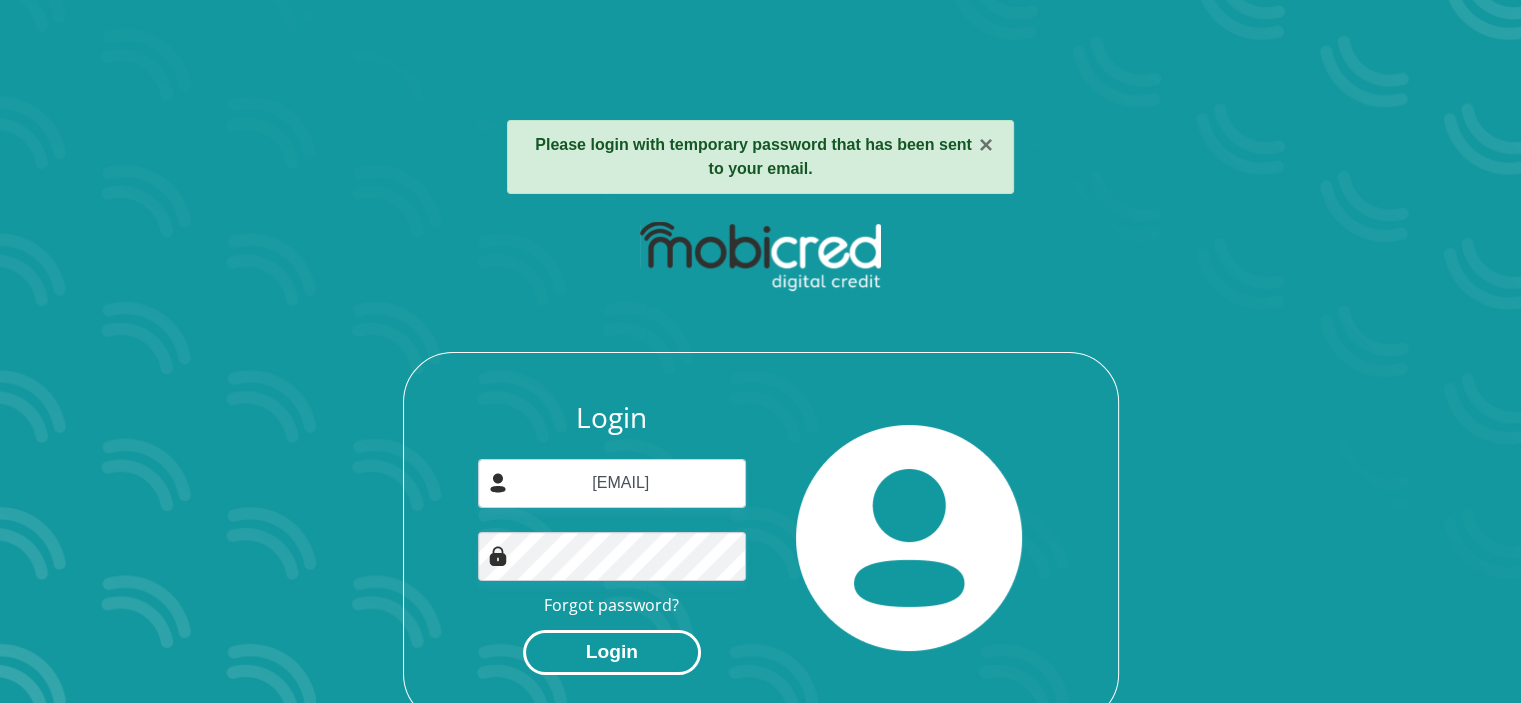 click on "Login" at bounding box center (612, 652) 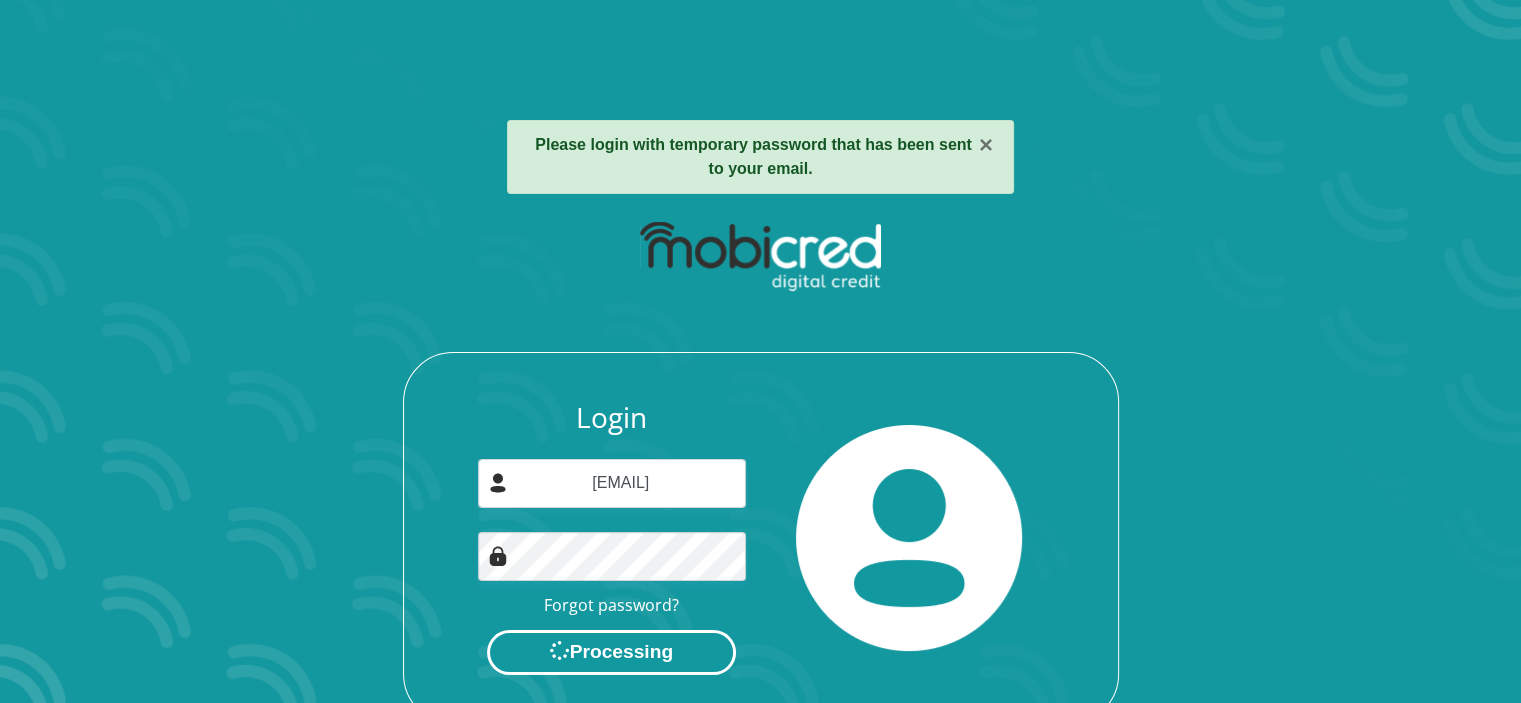 scroll, scrollTop: 0, scrollLeft: 0, axis: both 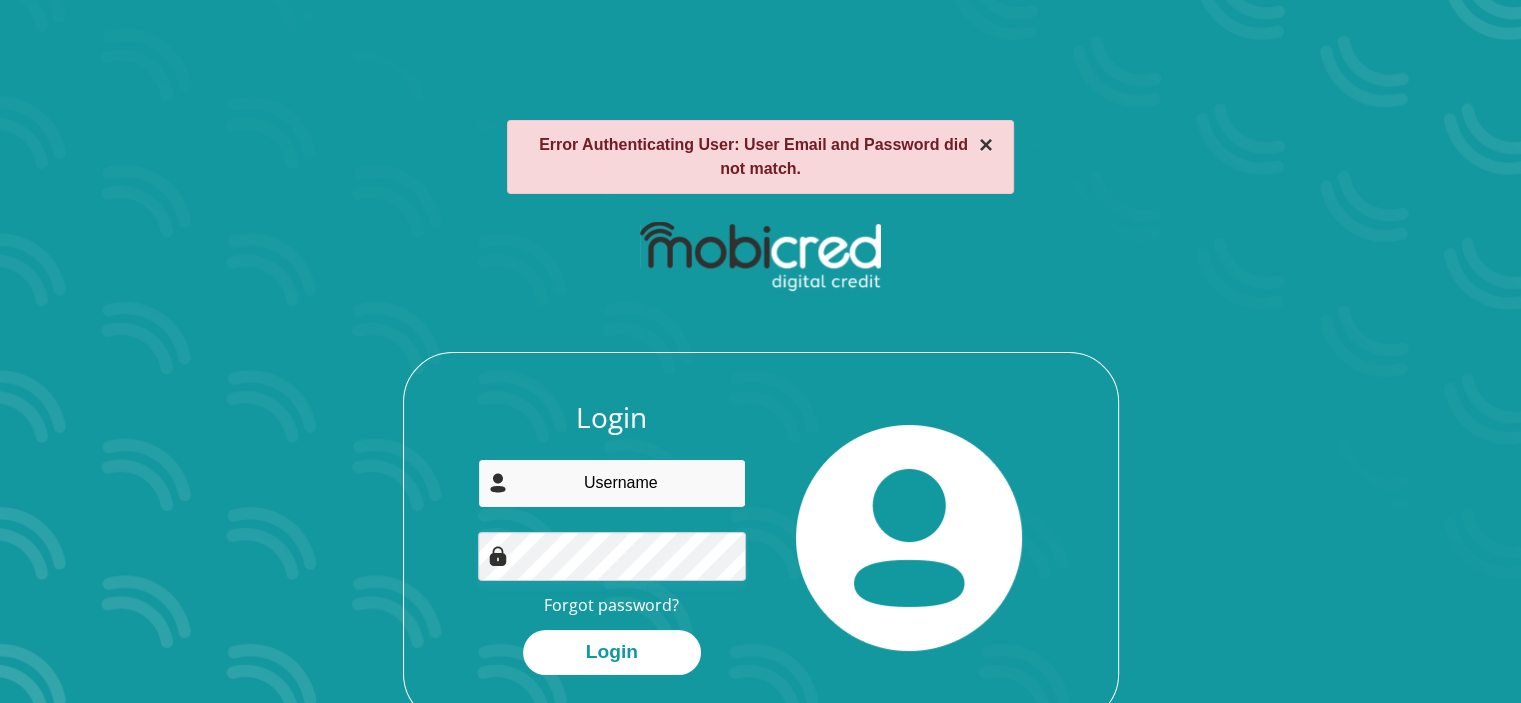 type on "[EMAIL]" 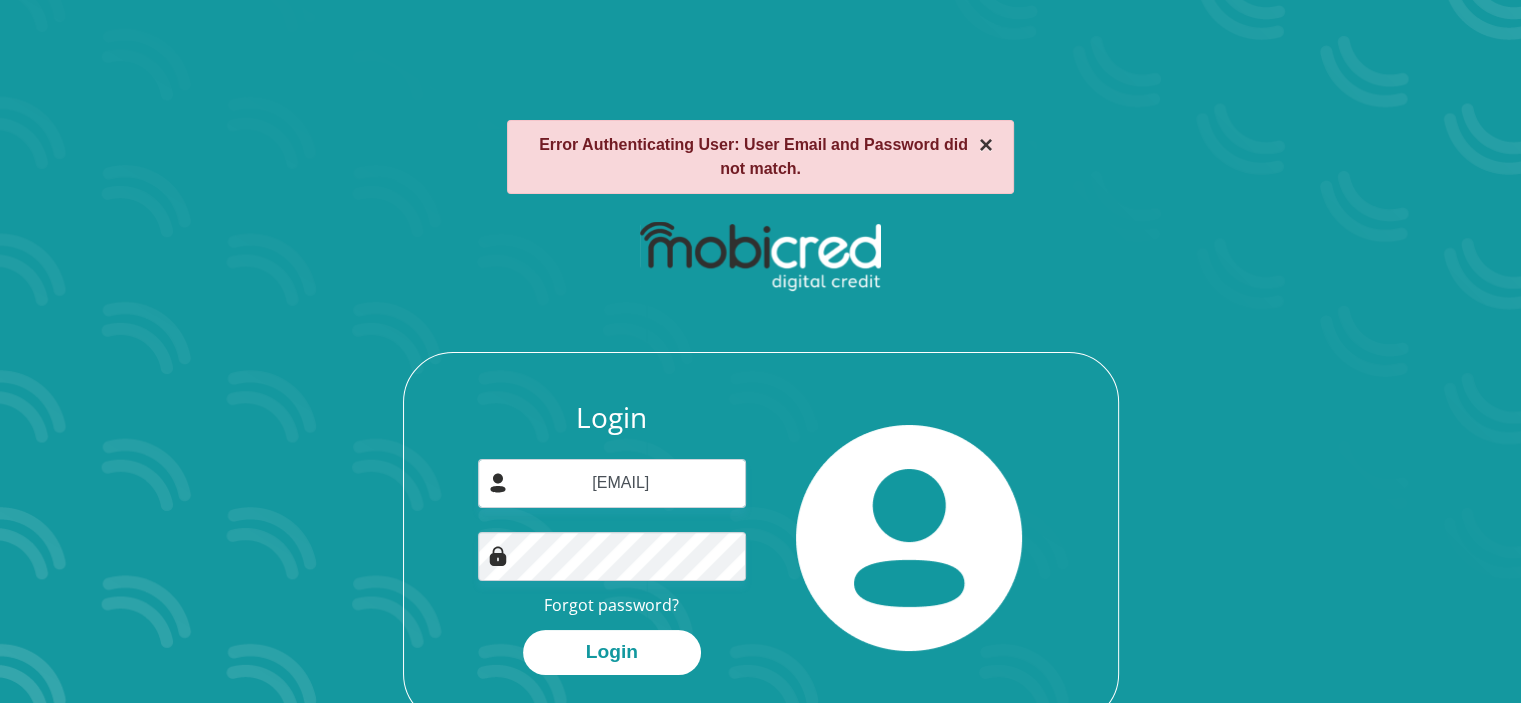 click on "×" at bounding box center [986, 145] 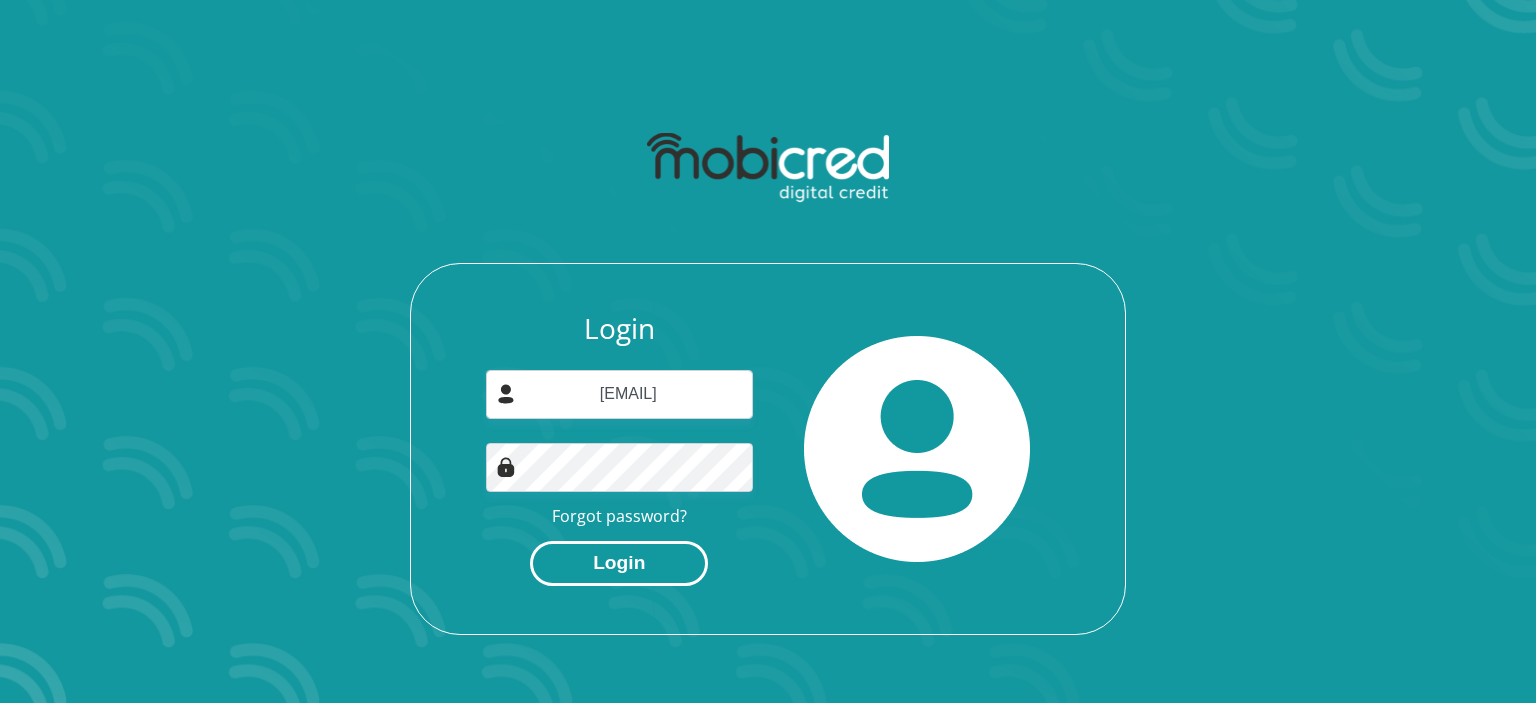 click on "Login" at bounding box center [619, 563] 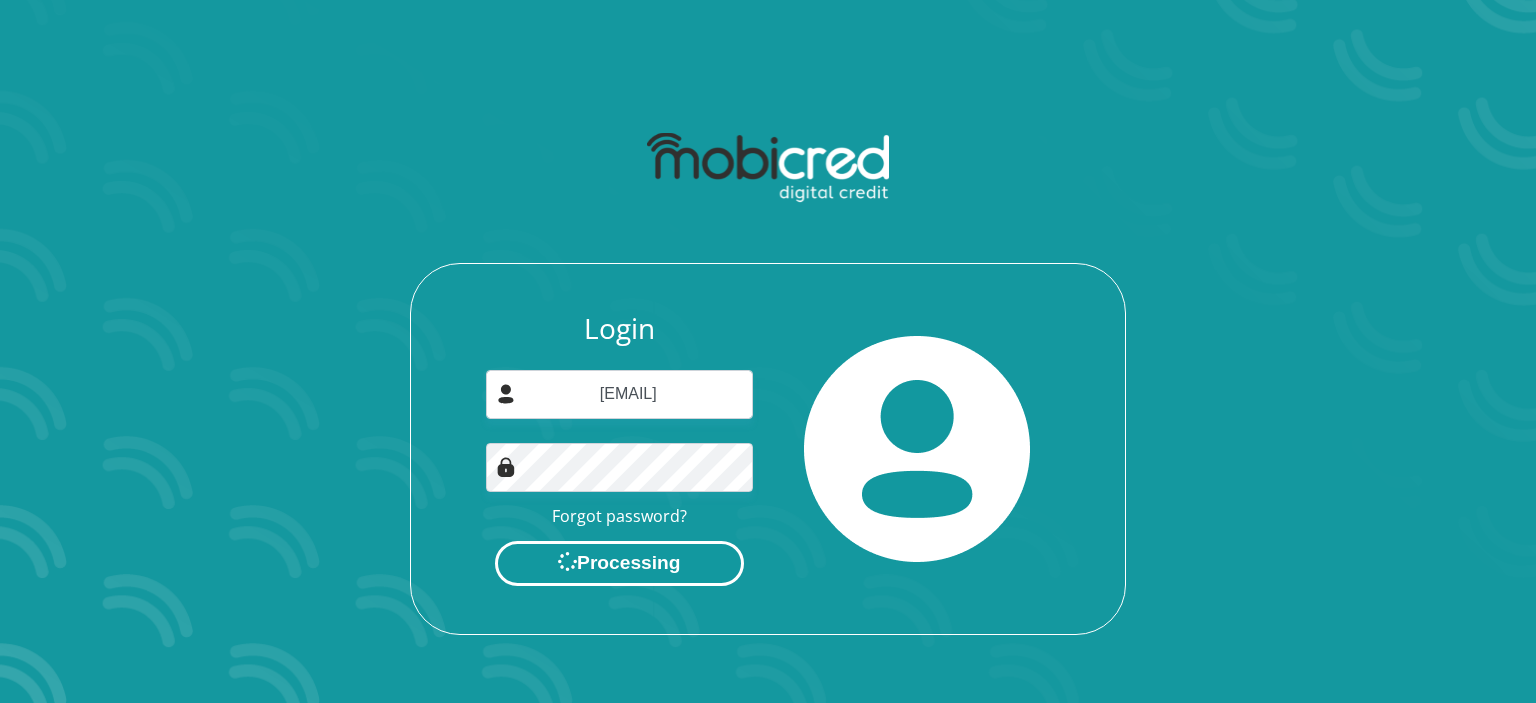 scroll, scrollTop: 0, scrollLeft: 0, axis: both 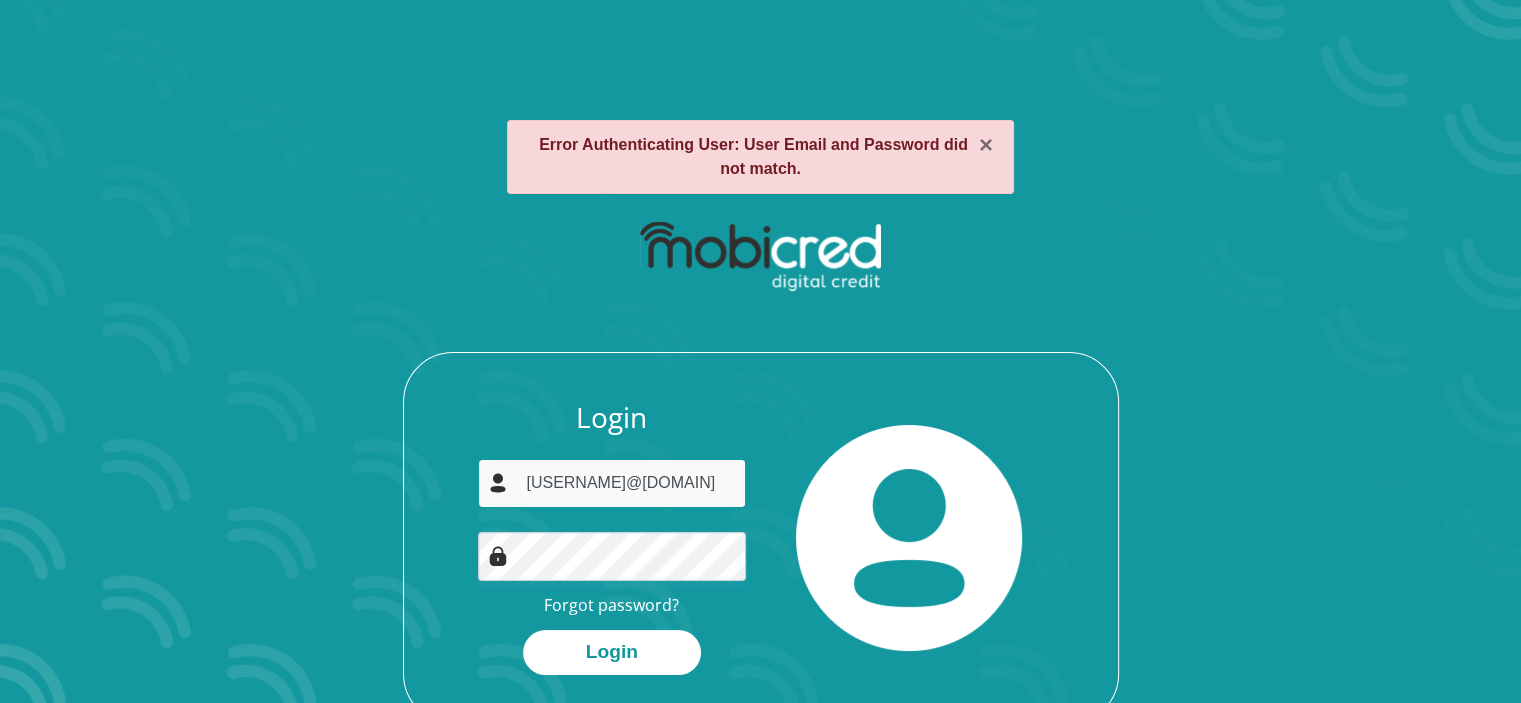 click on "[EMAIL]" at bounding box center (612, 483) 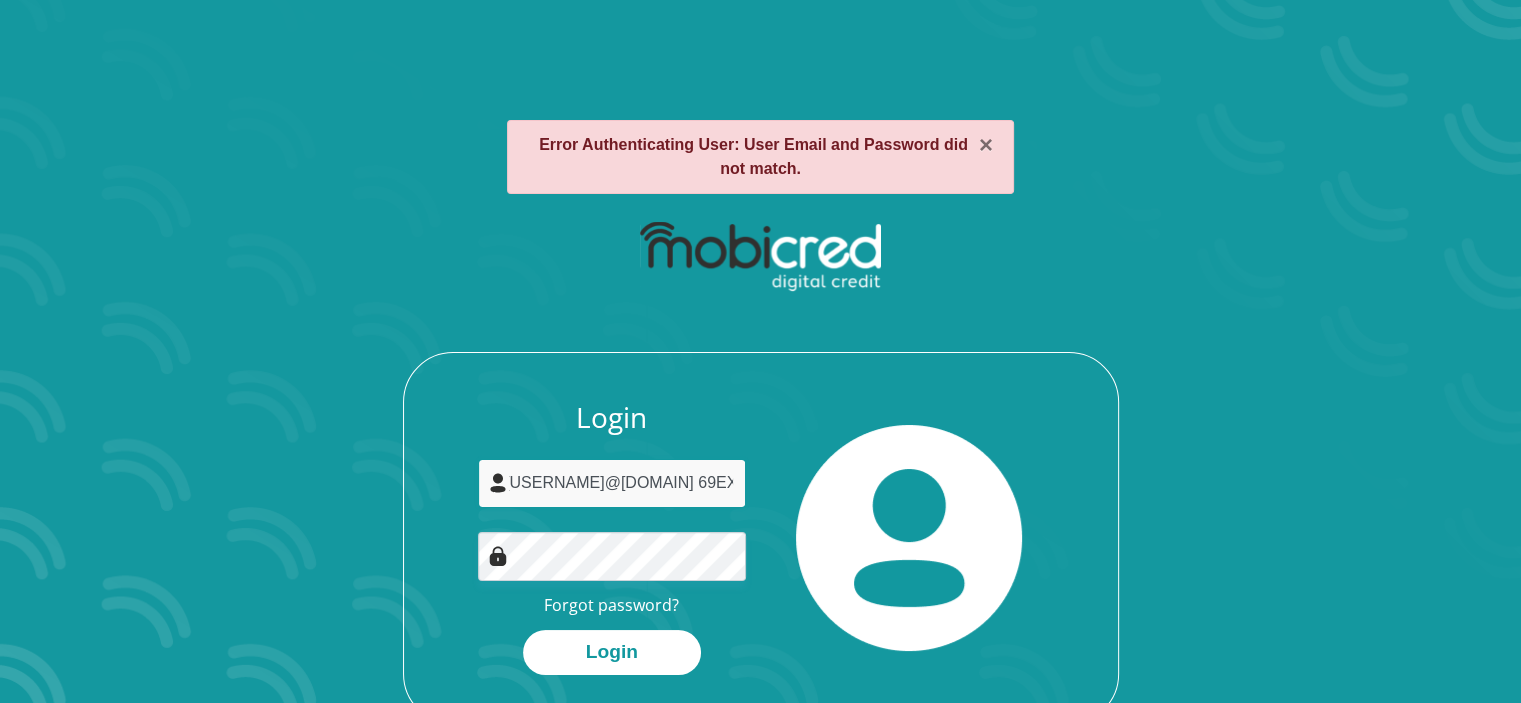 scroll, scrollTop: 0, scrollLeft: 72, axis: horizontal 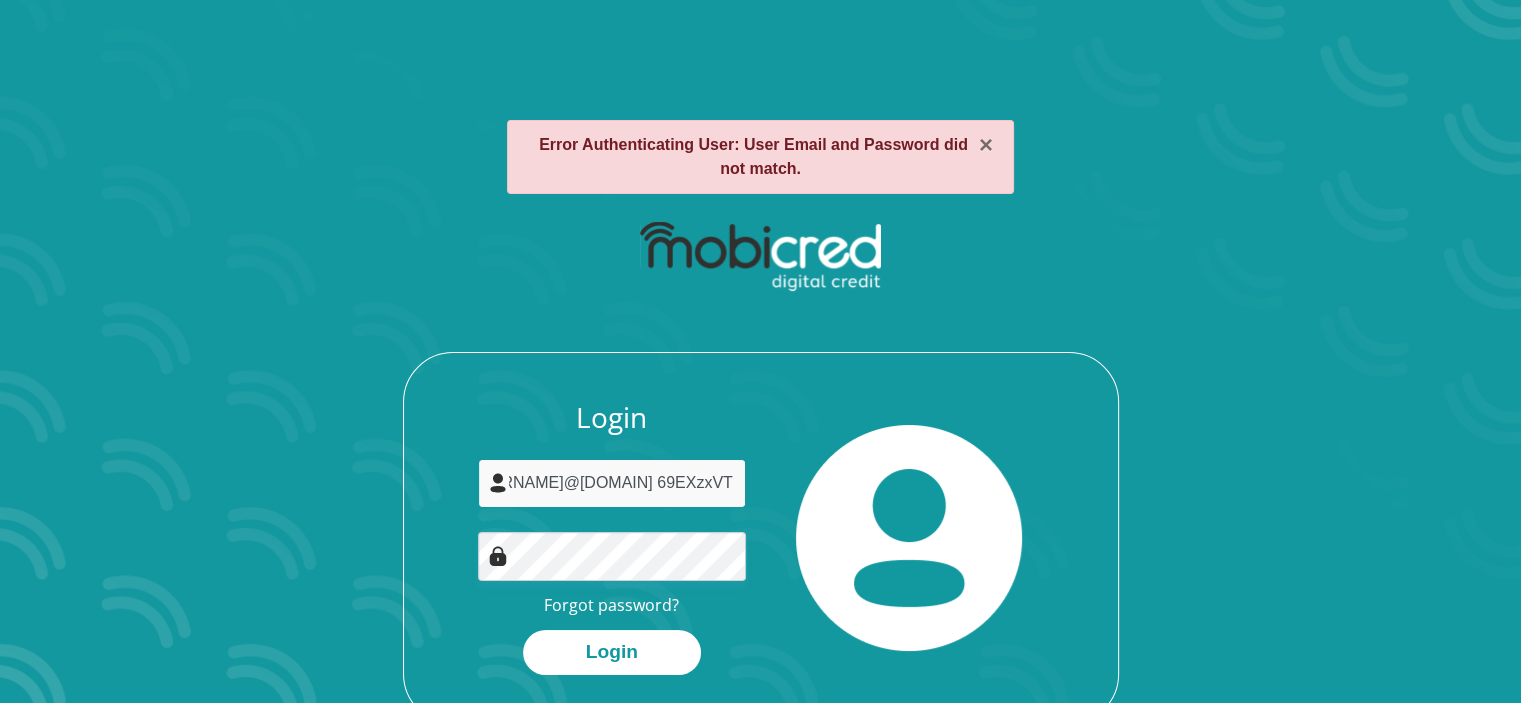 type on "[EMAIL]" 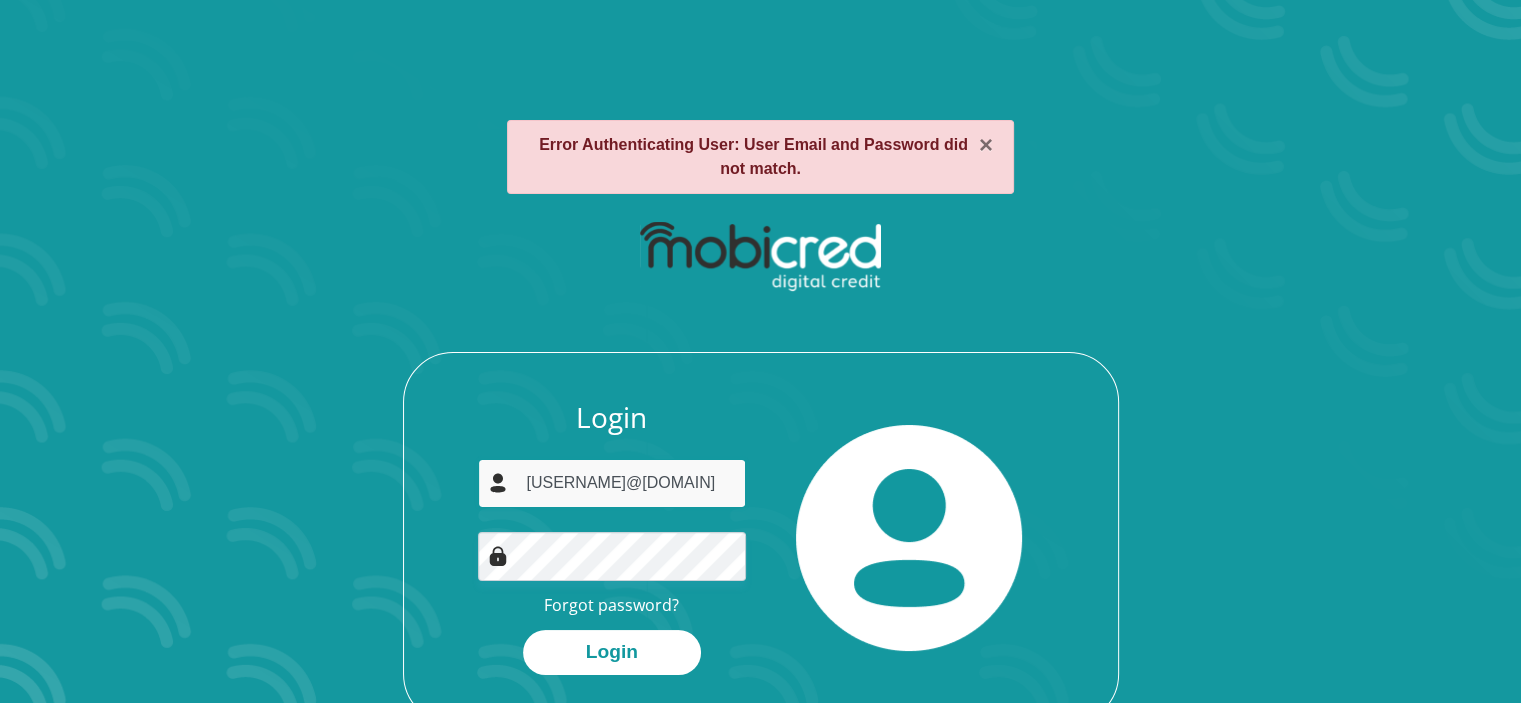 scroll, scrollTop: 0, scrollLeft: 0, axis: both 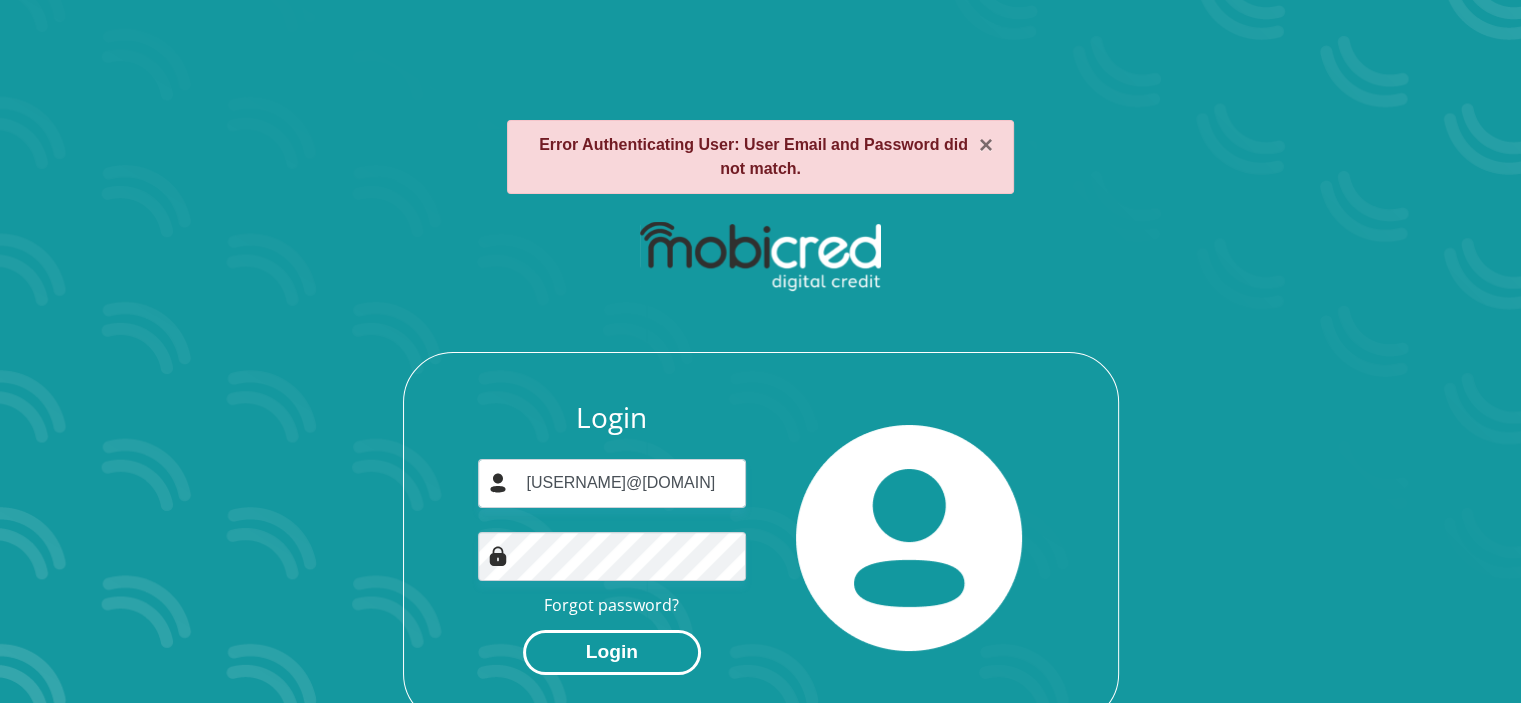 click on "Login" at bounding box center [612, 652] 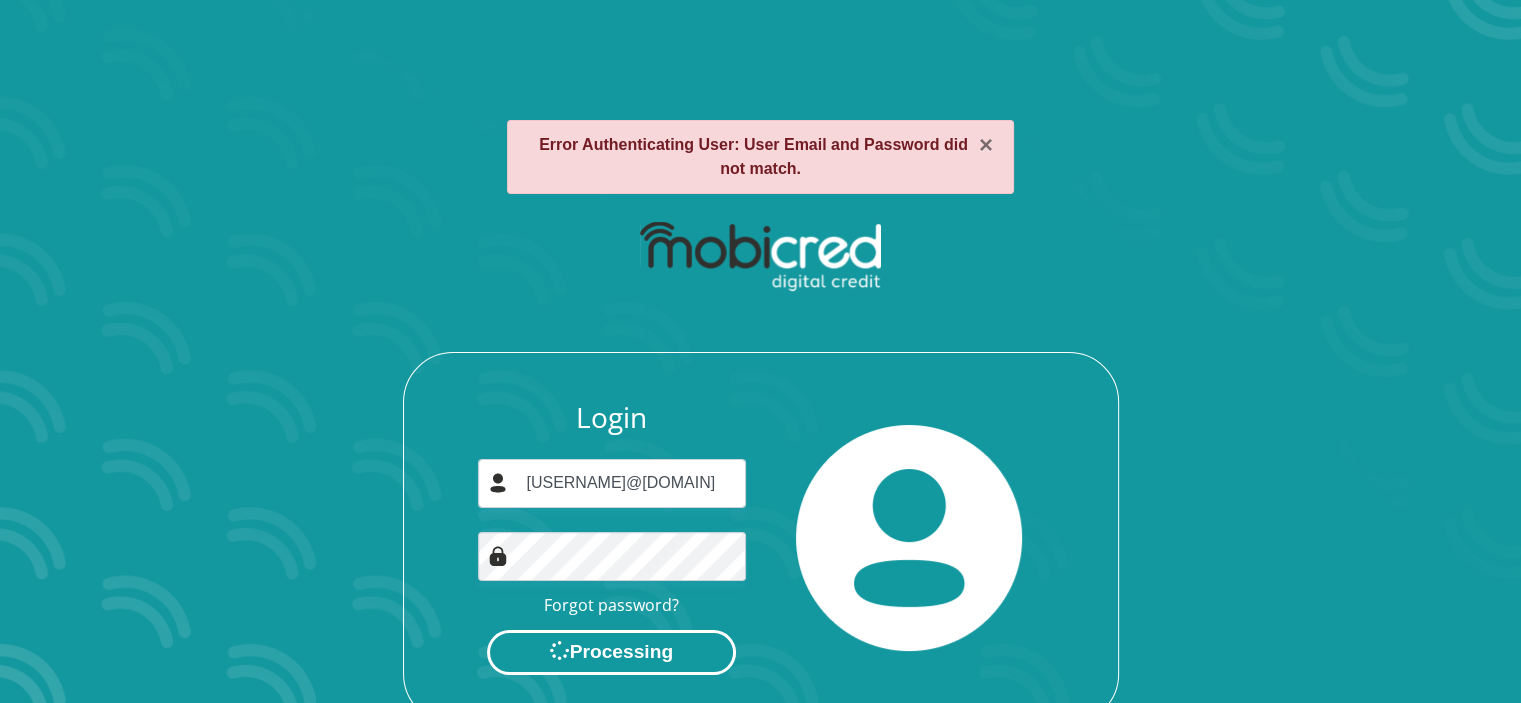 scroll, scrollTop: 0, scrollLeft: 0, axis: both 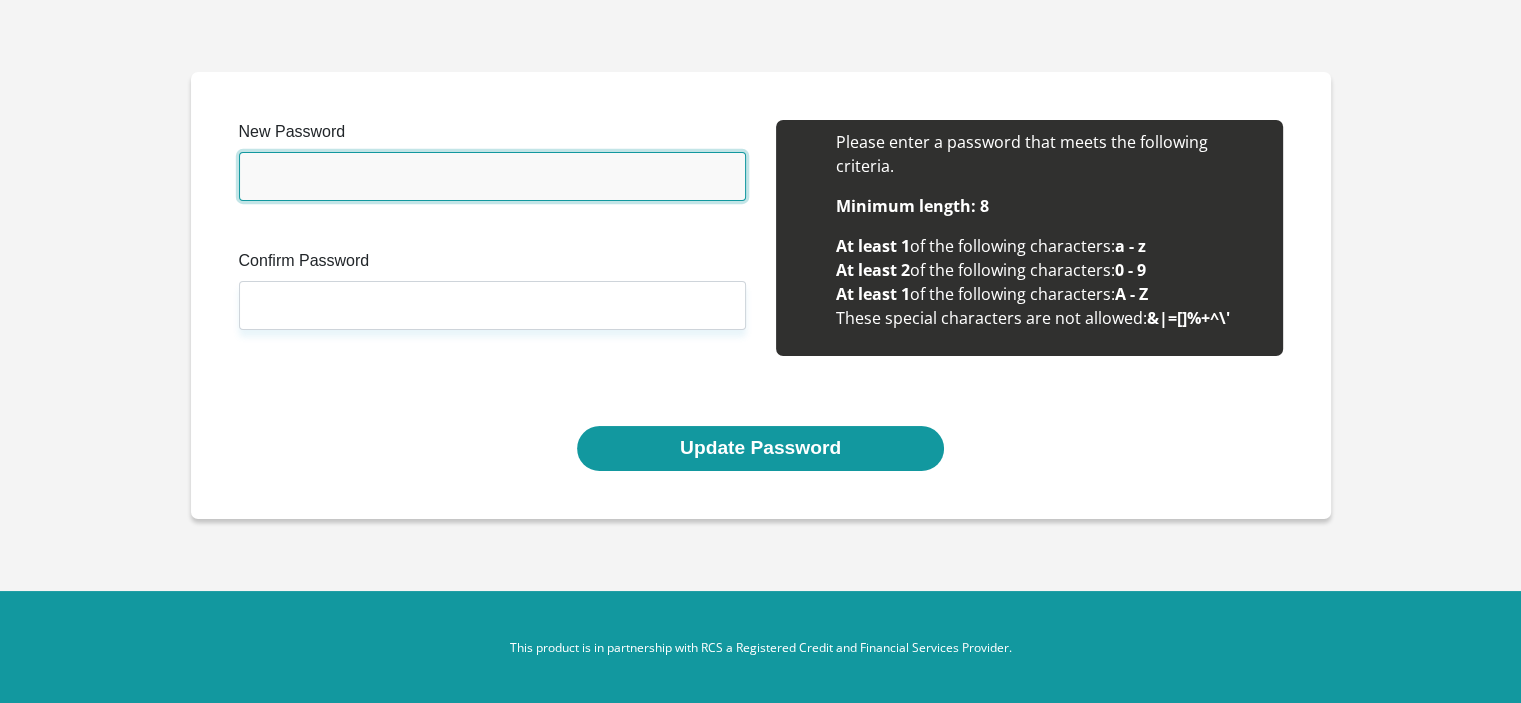 click on "New Password" at bounding box center (492, 176) 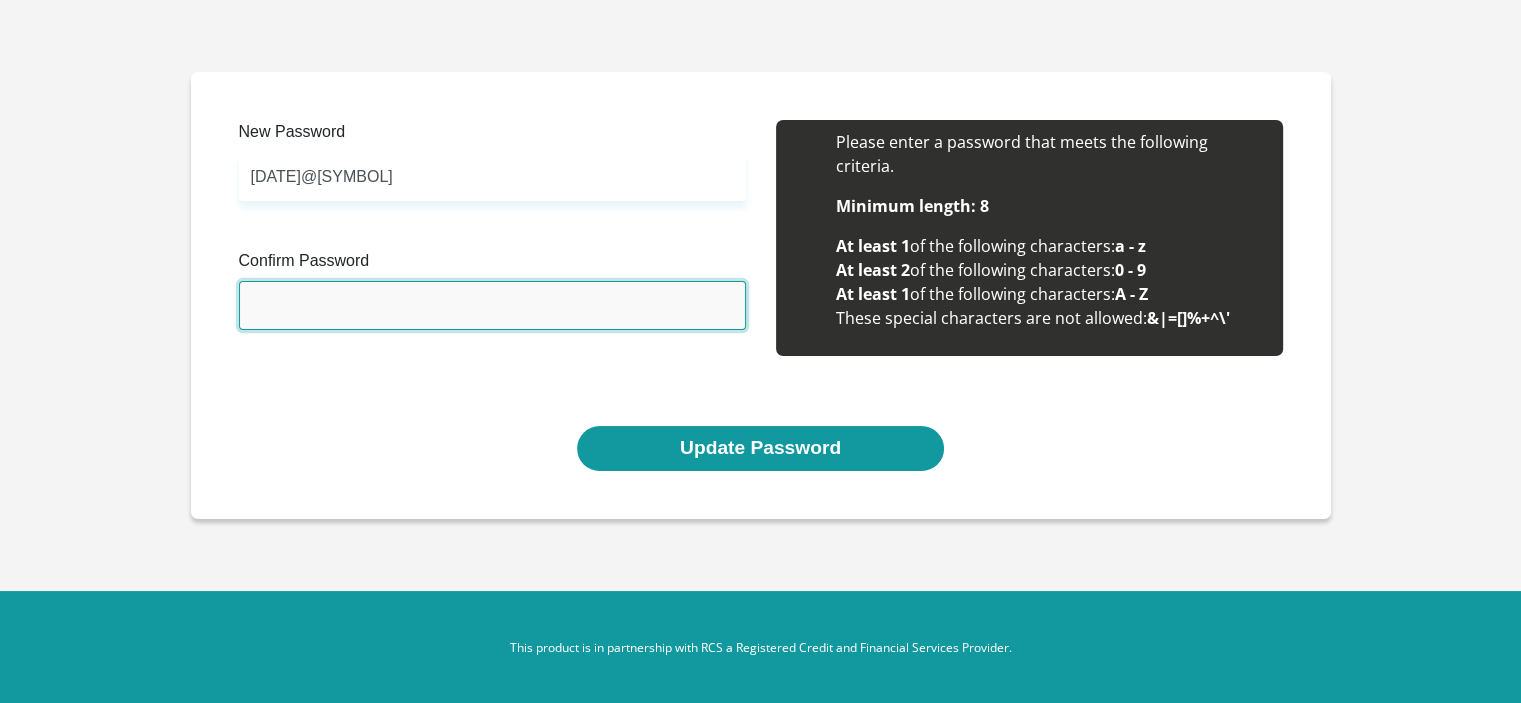 click on "Confirm Password" at bounding box center [492, 305] 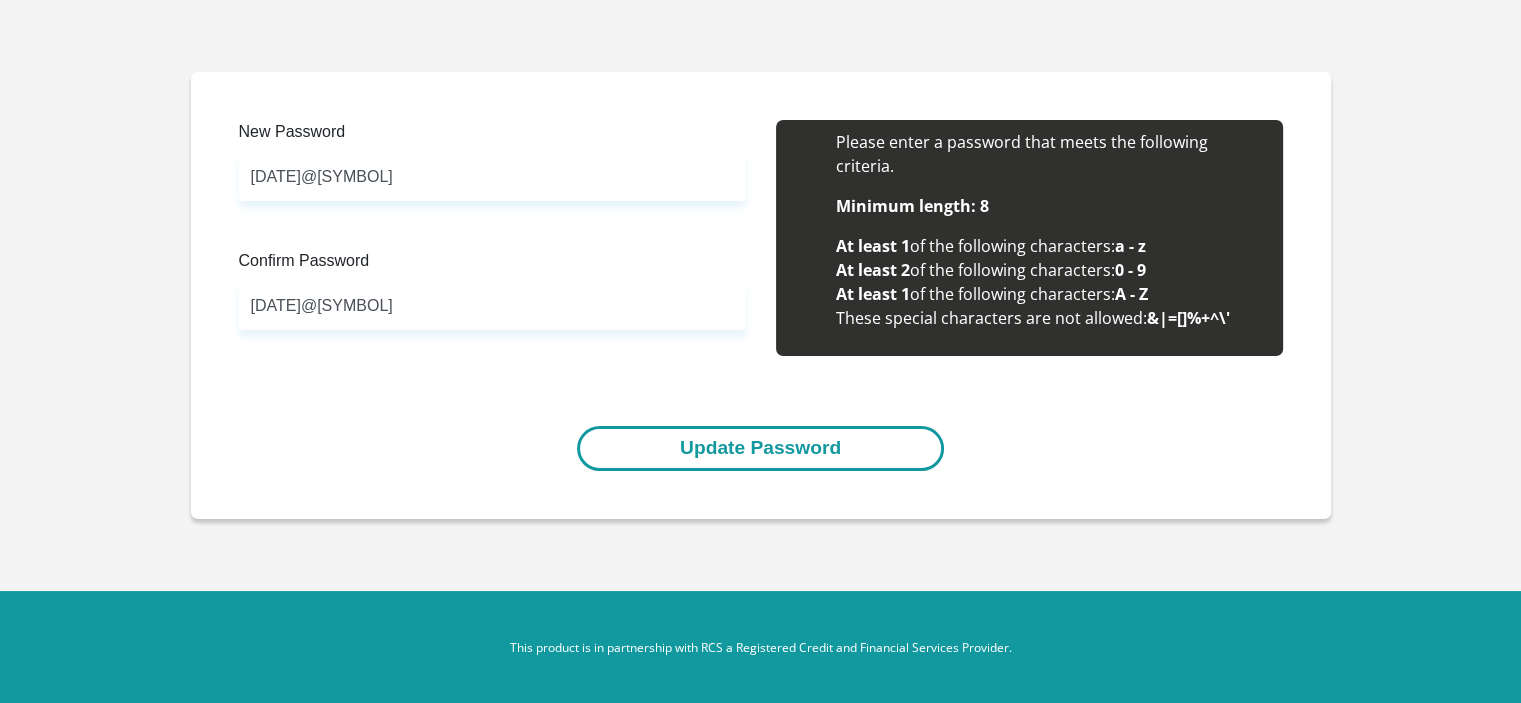 click on "Update Password" at bounding box center (760, 448) 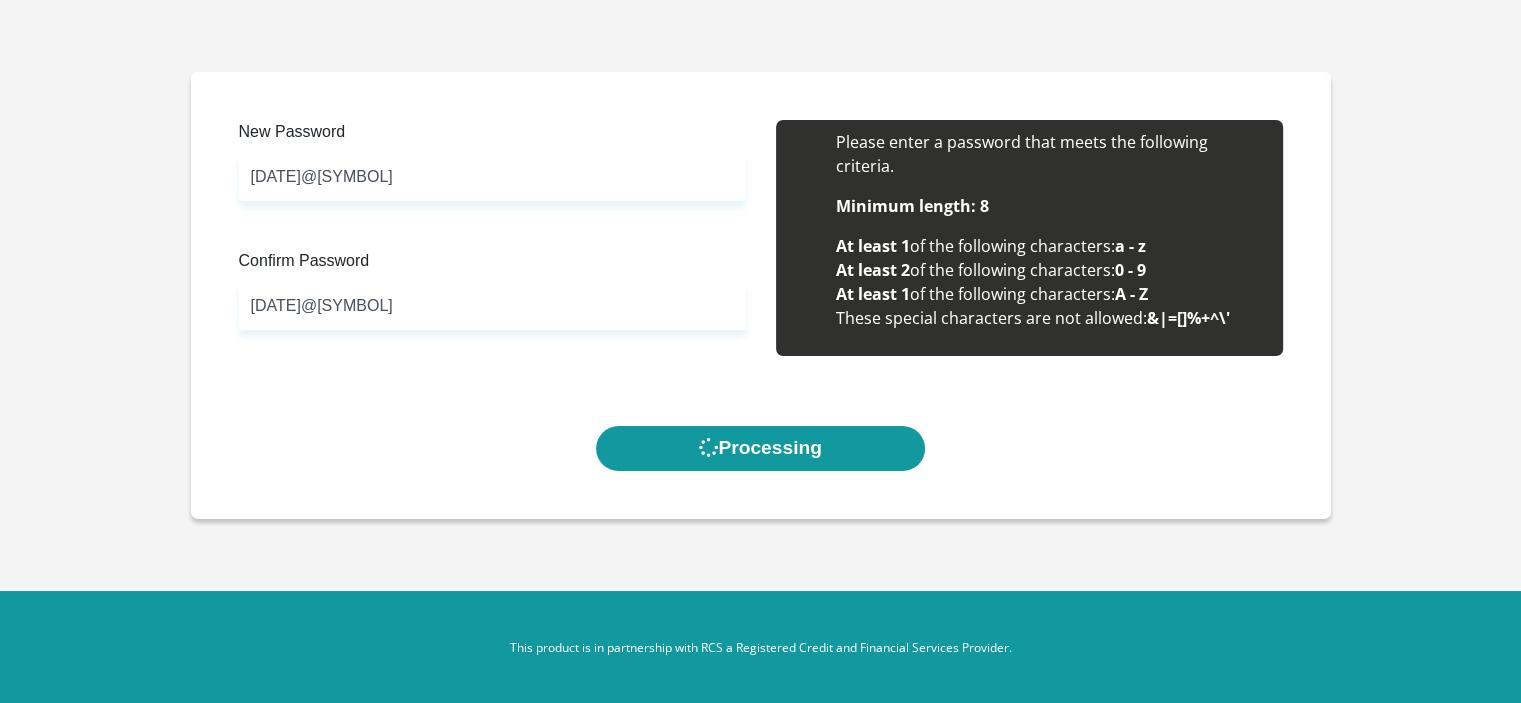 scroll, scrollTop: 0, scrollLeft: 0, axis: both 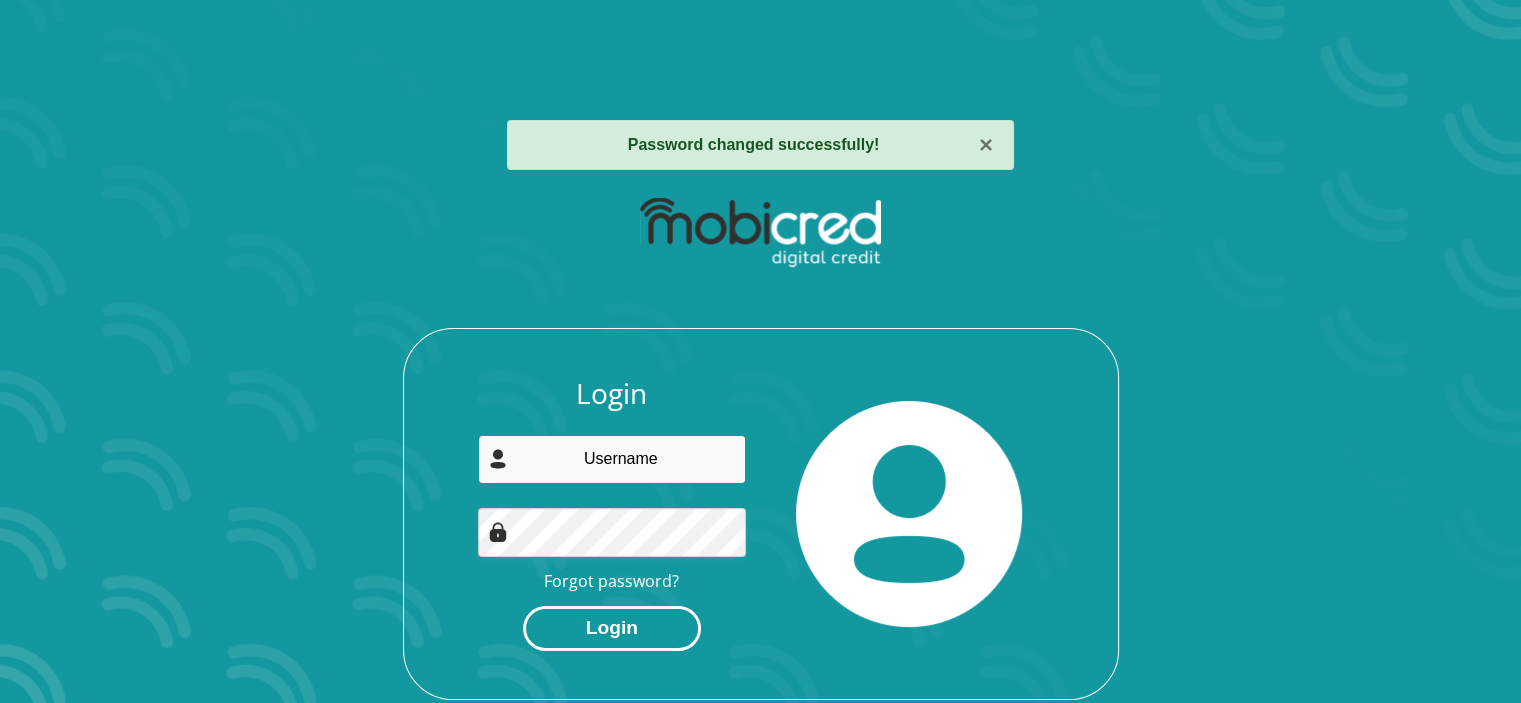 type on "[EMAIL]" 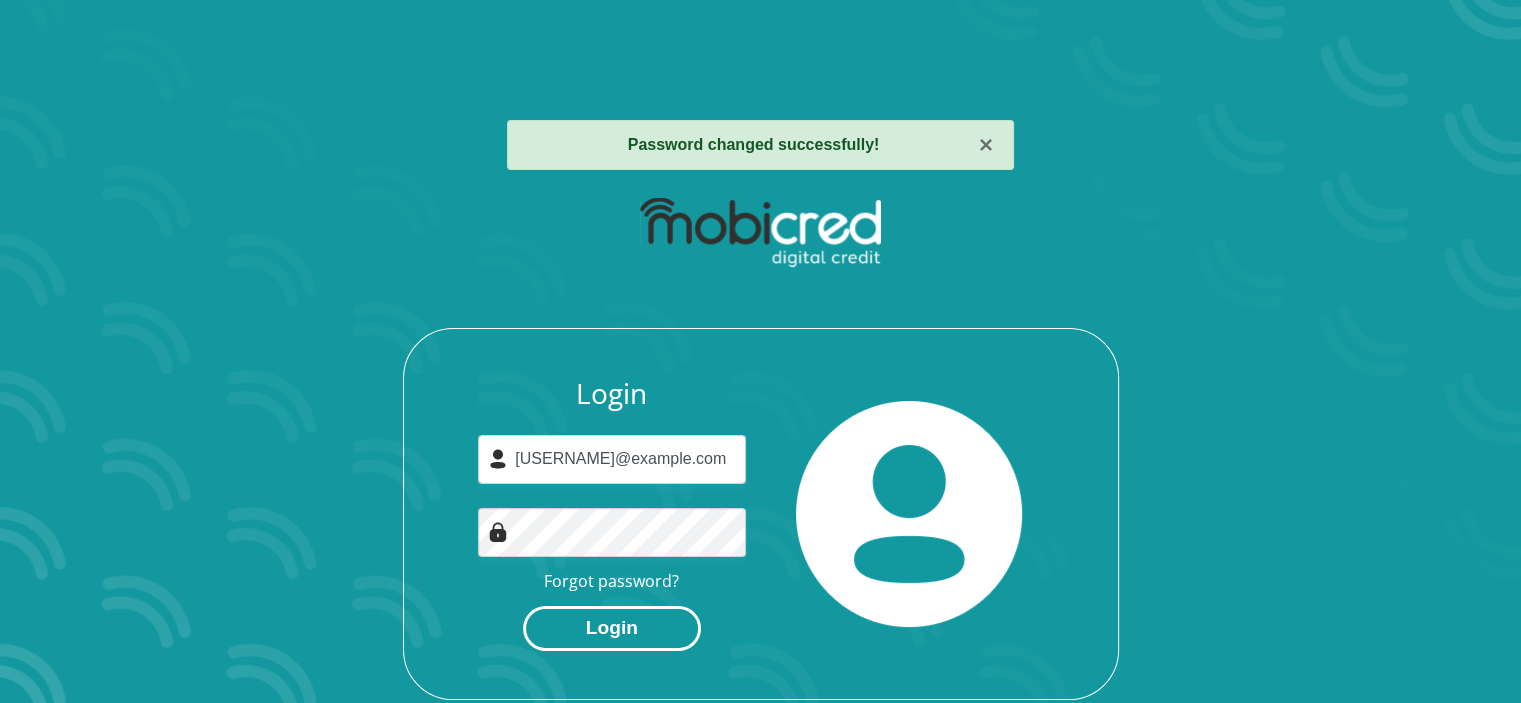 click on "Login" at bounding box center [612, 628] 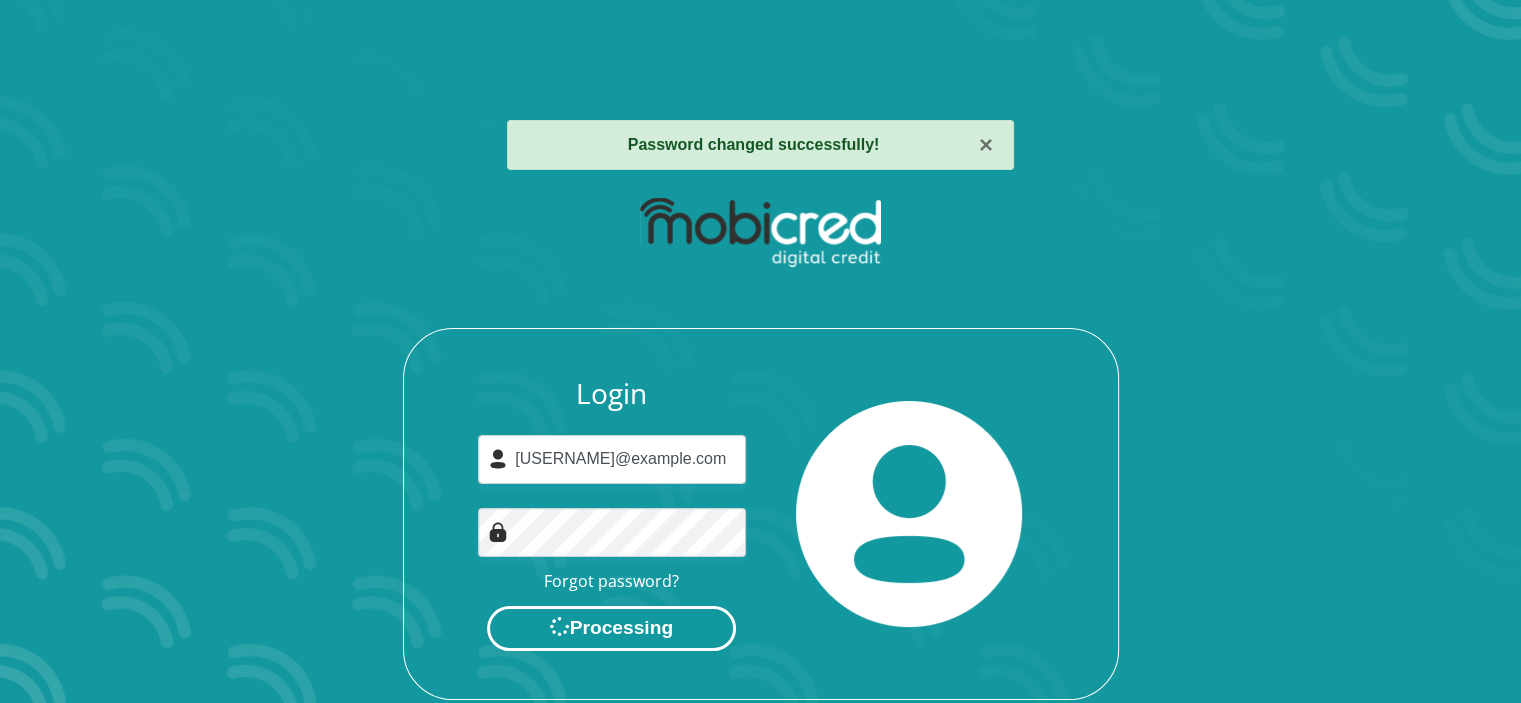 scroll, scrollTop: 0, scrollLeft: 0, axis: both 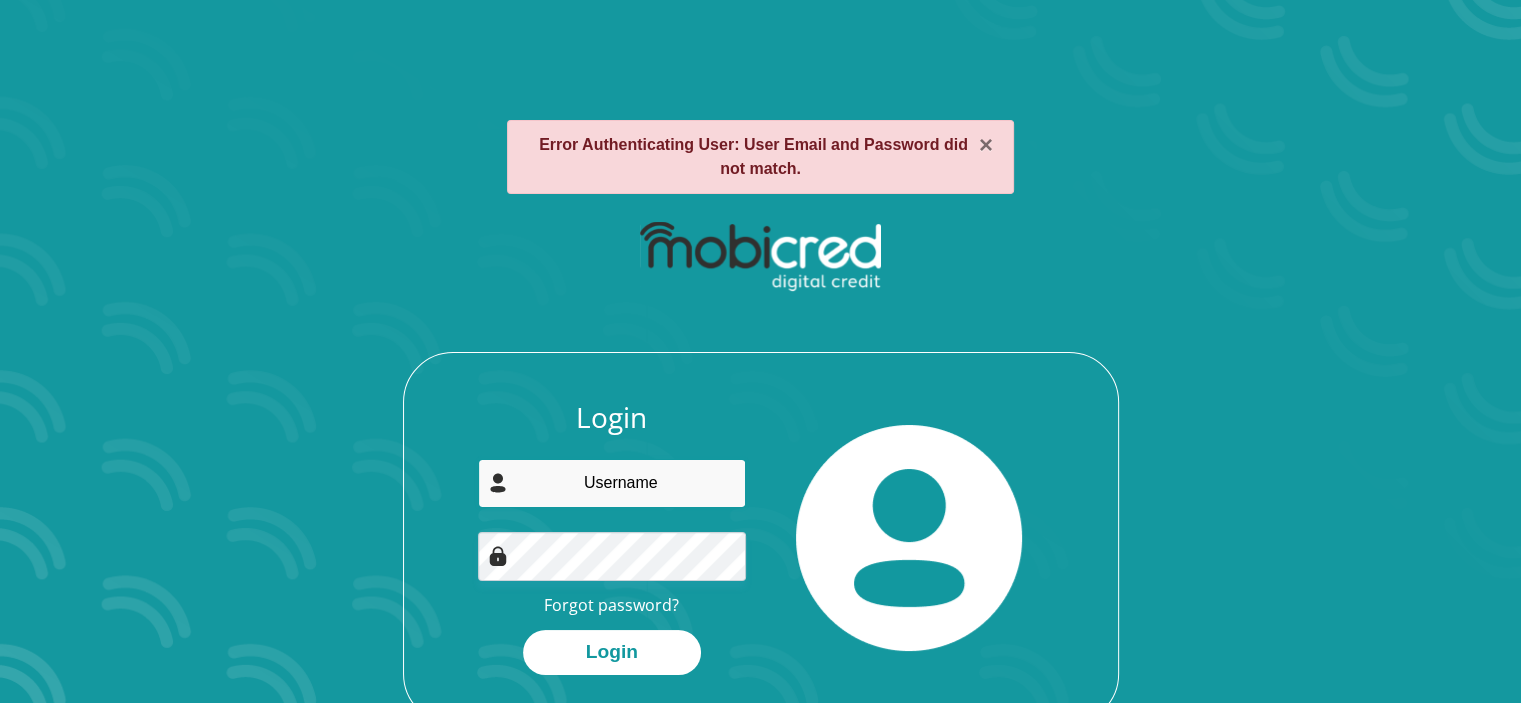 type on "[EMAIL]" 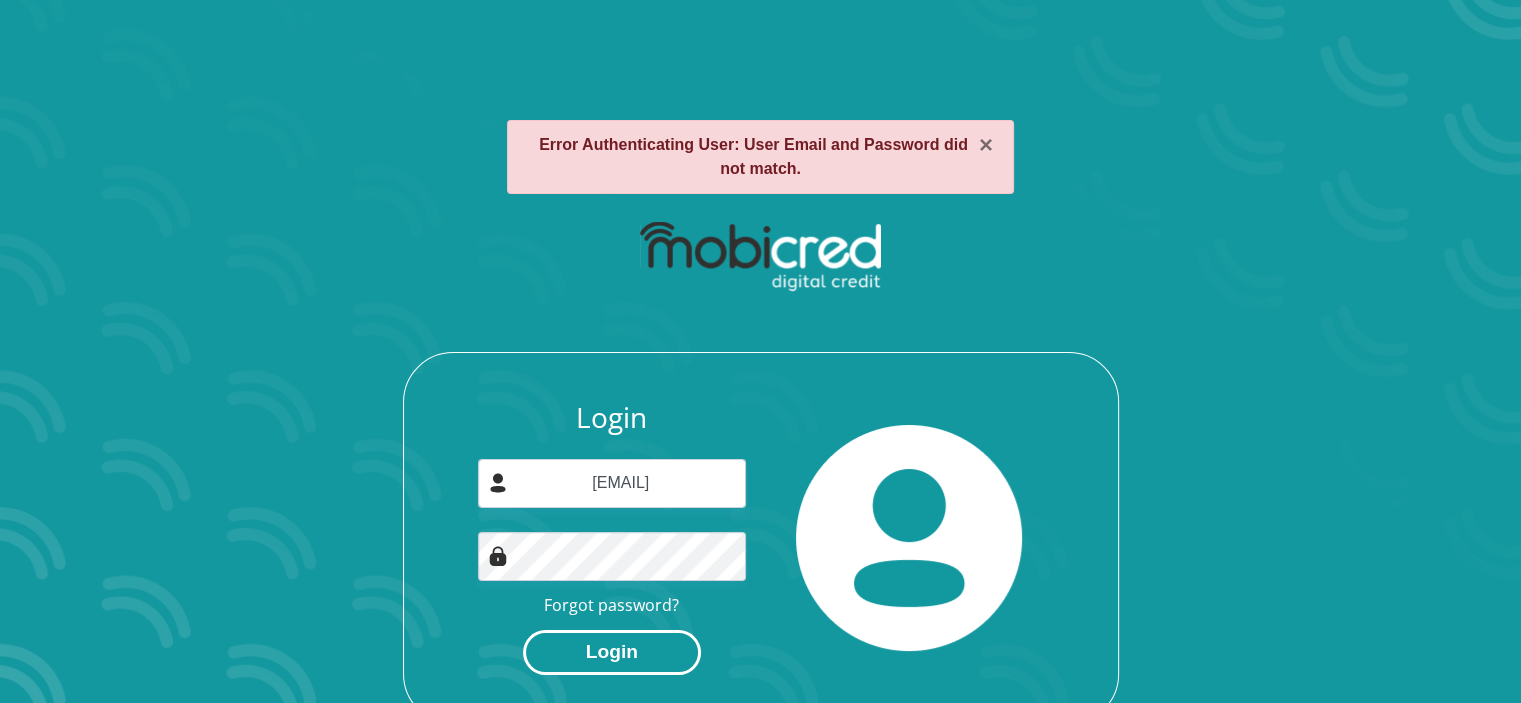 click on "Login" at bounding box center (612, 652) 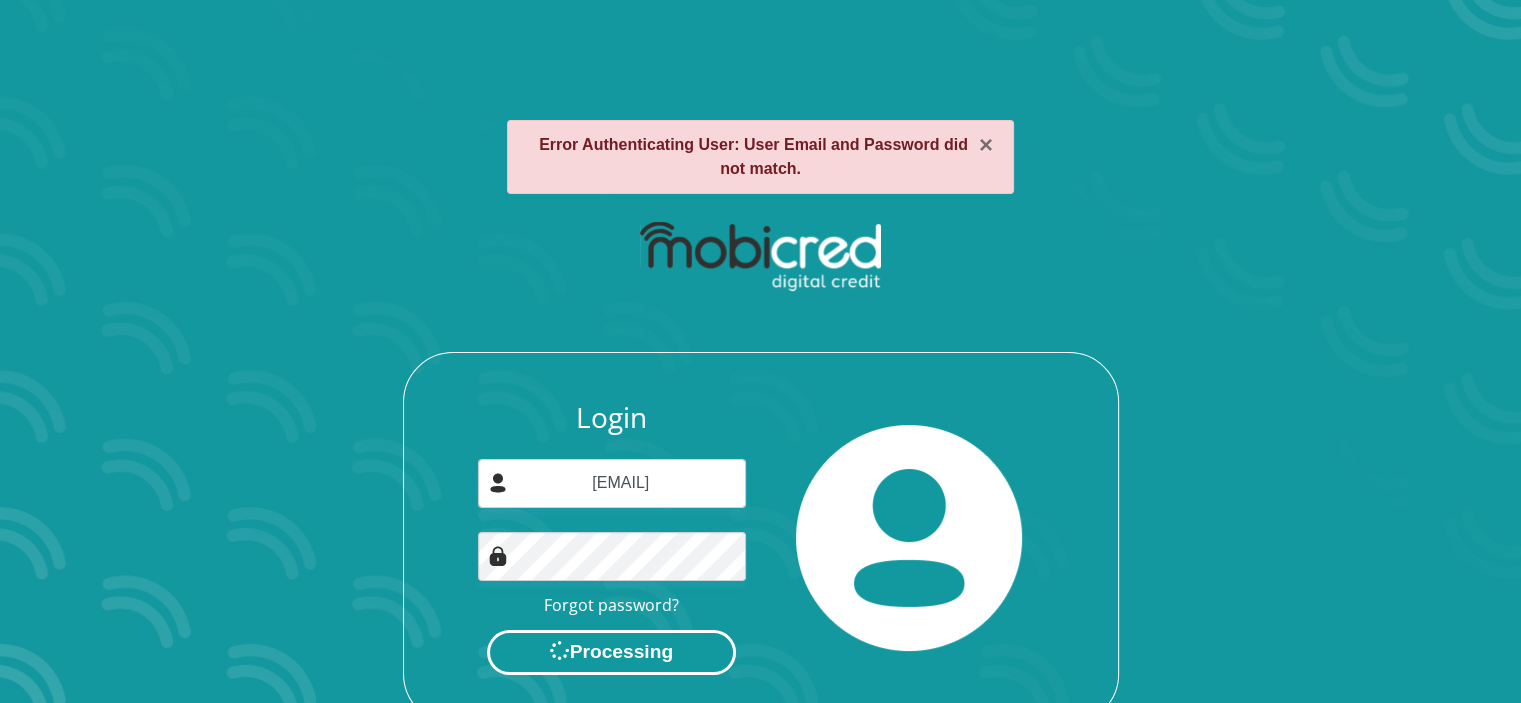 scroll, scrollTop: 0, scrollLeft: 0, axis: both 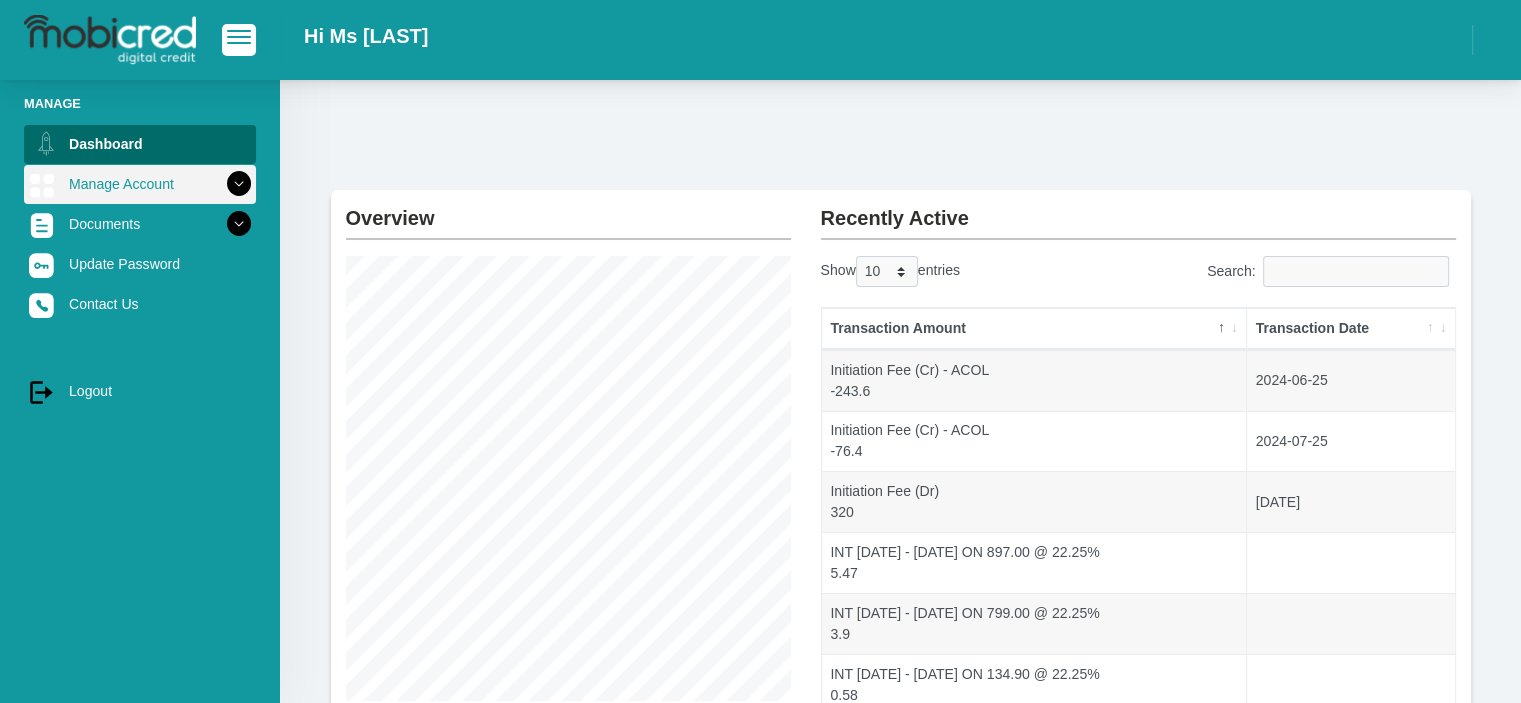 click at bounding box center (239, 184) 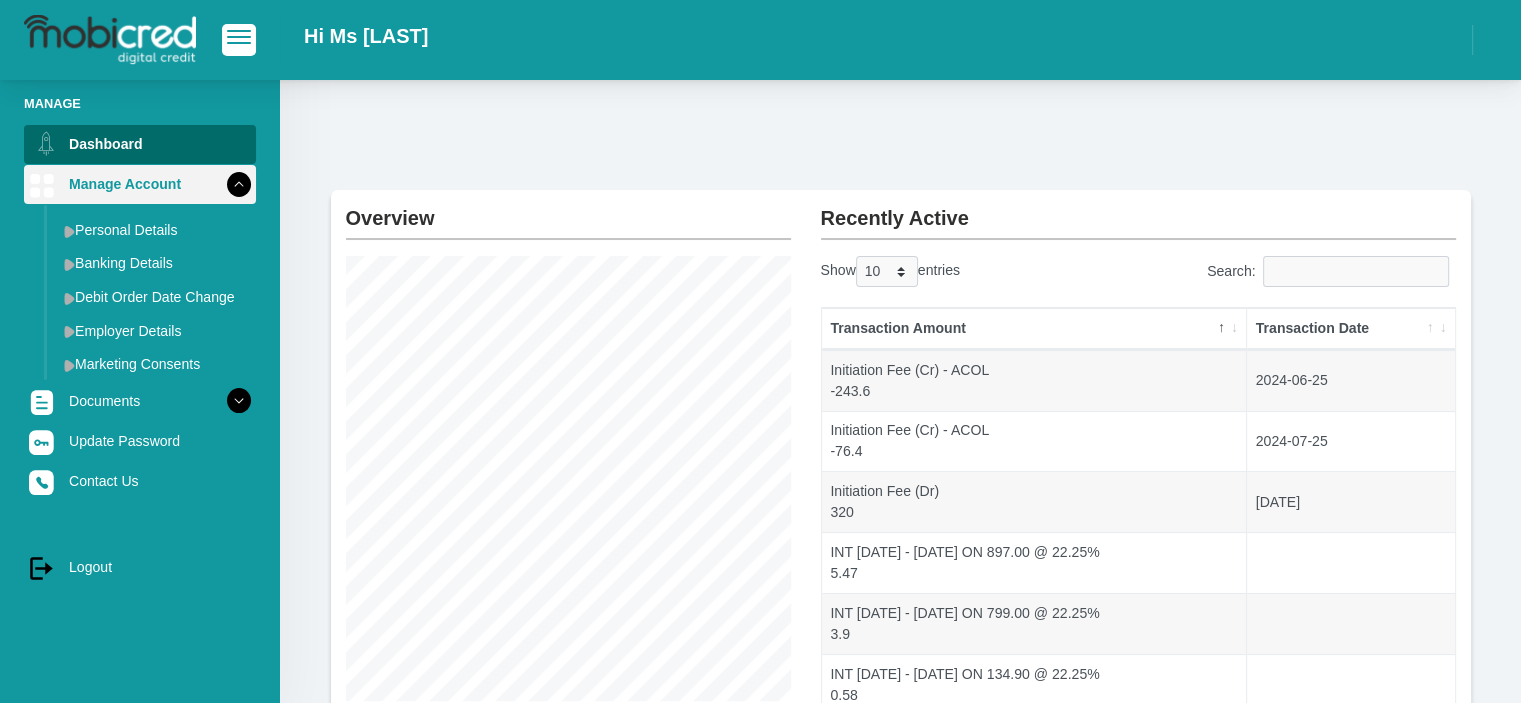 click at bounding box center [239, 184] 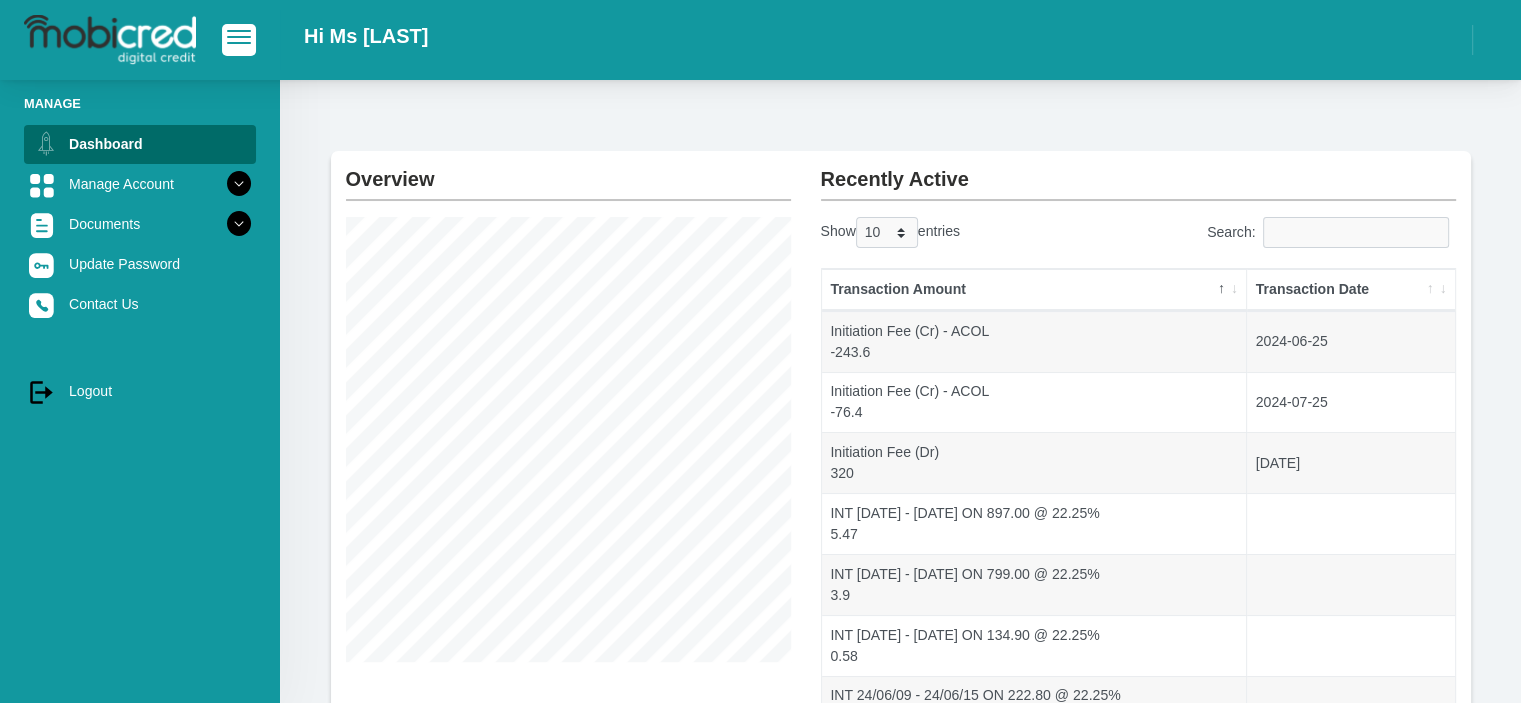 scroll, scrollTop: 40, scrollLeft: 0, axis: vertical 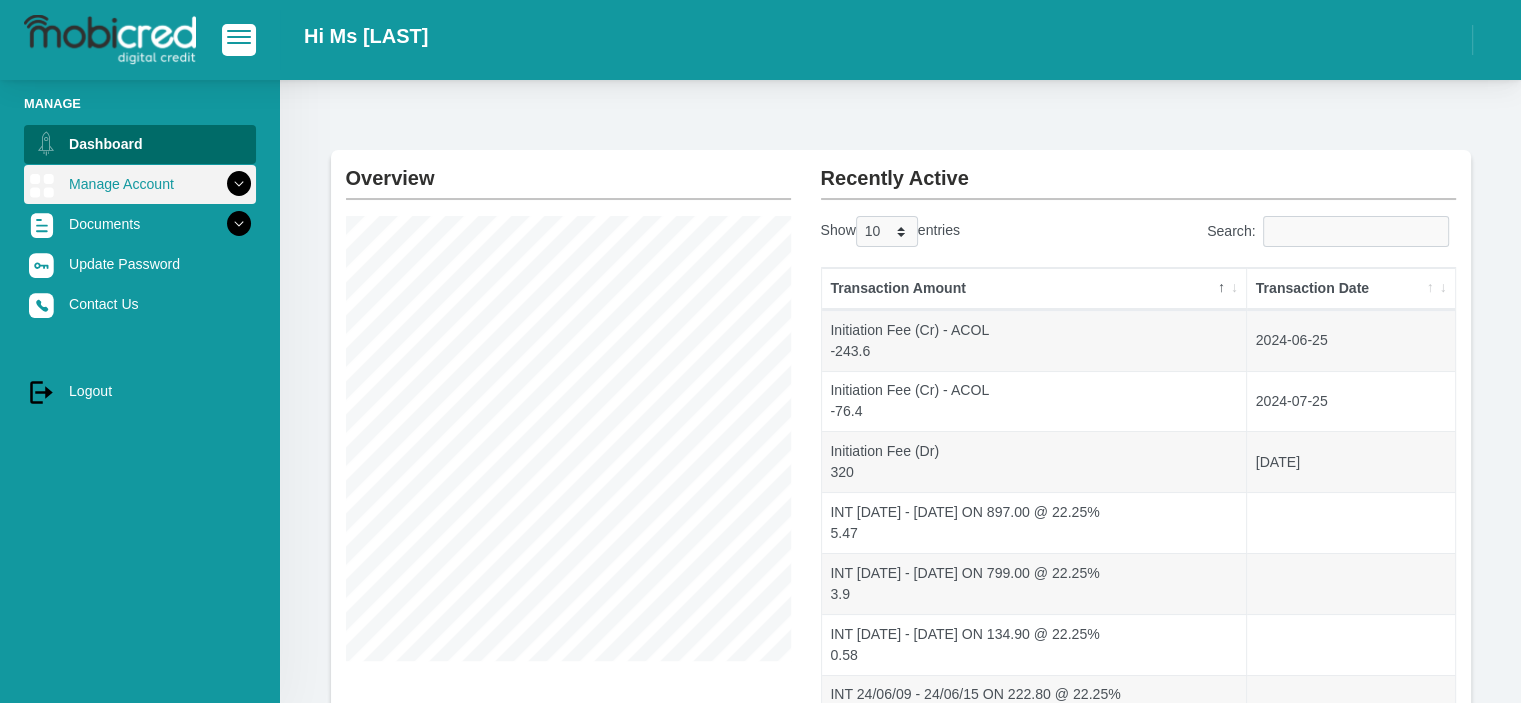 click at bounding box center (239, 184) 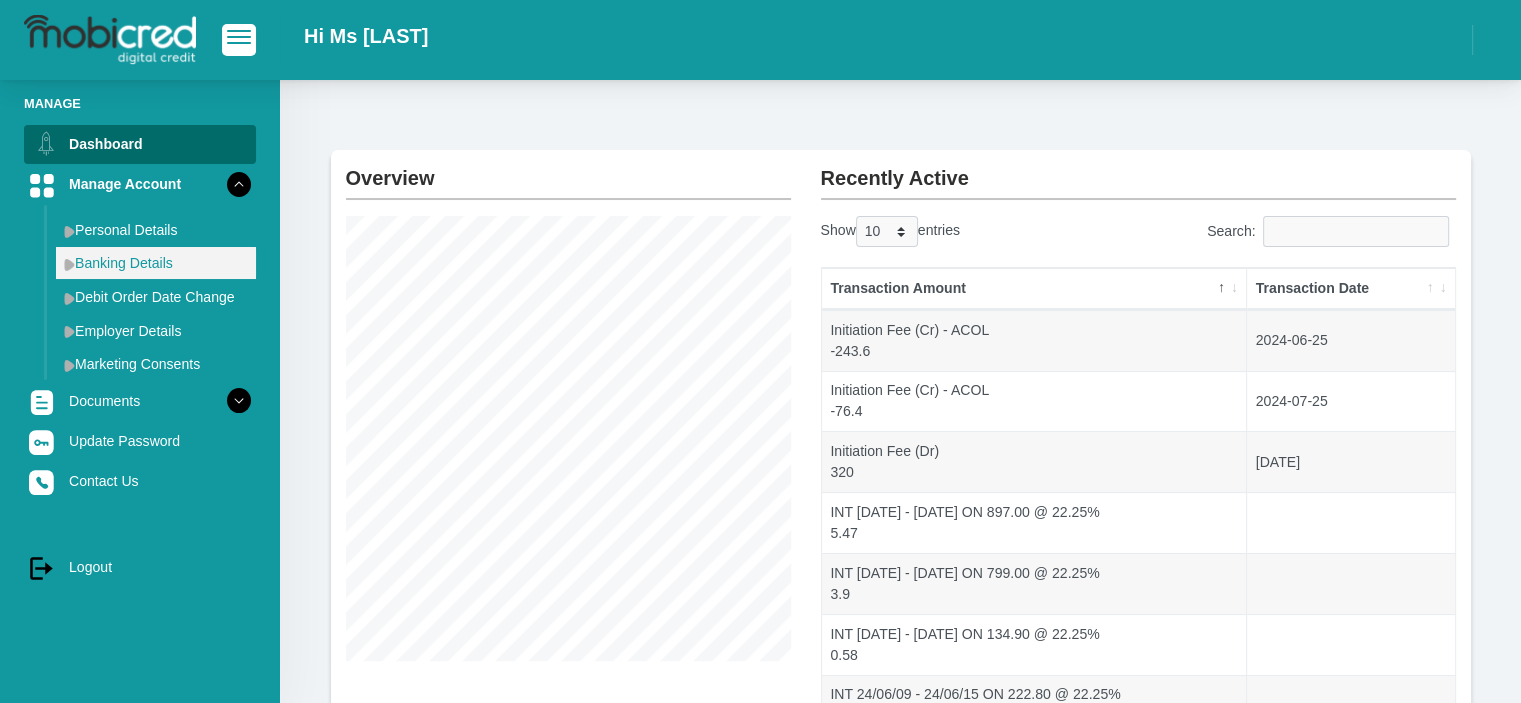 click on "Banking Details" at bounding box center [156, 263] 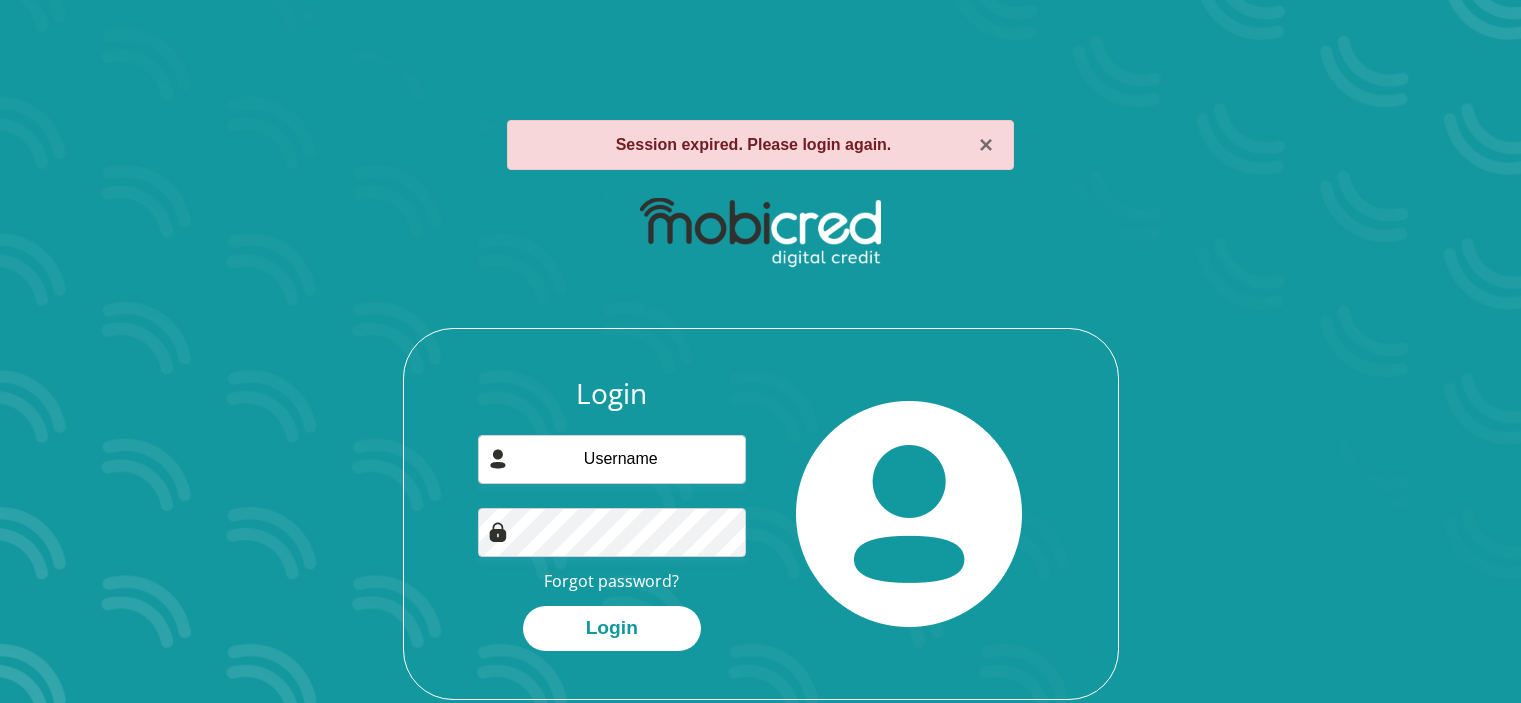 scroll, scrollTop: 0, scrollLeft: 0, axis: both 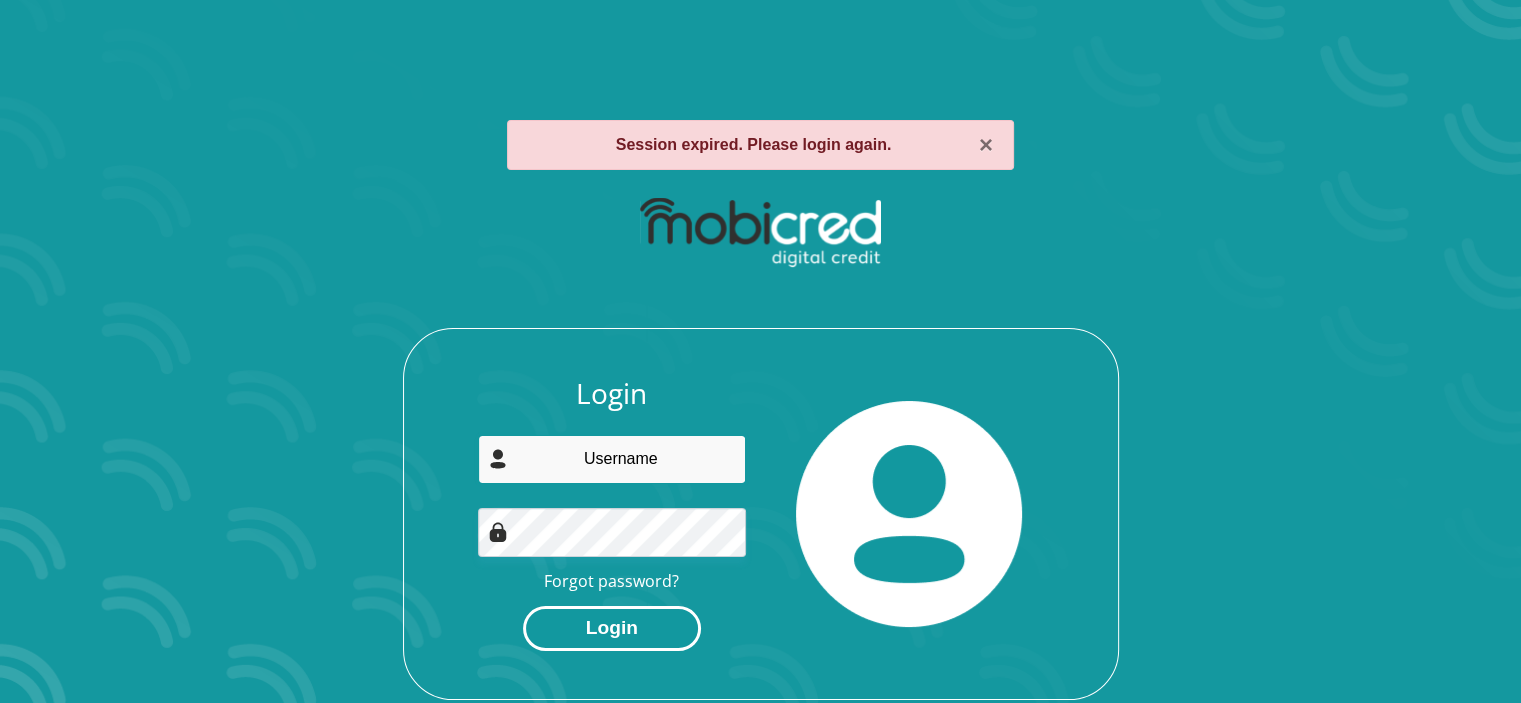 type on "[USERNAME]@[DOMAIN]" 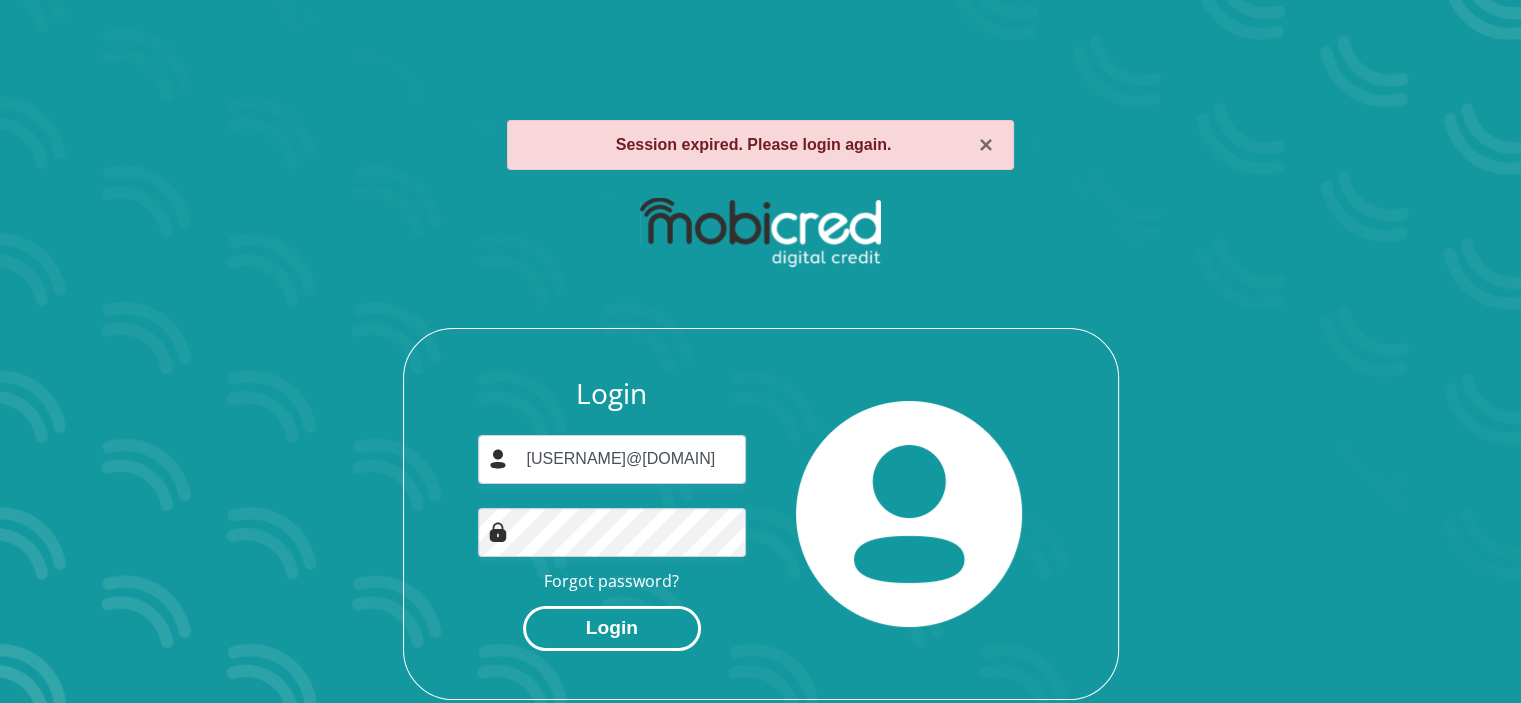 click on "Login" at bounding box center (612, 628) 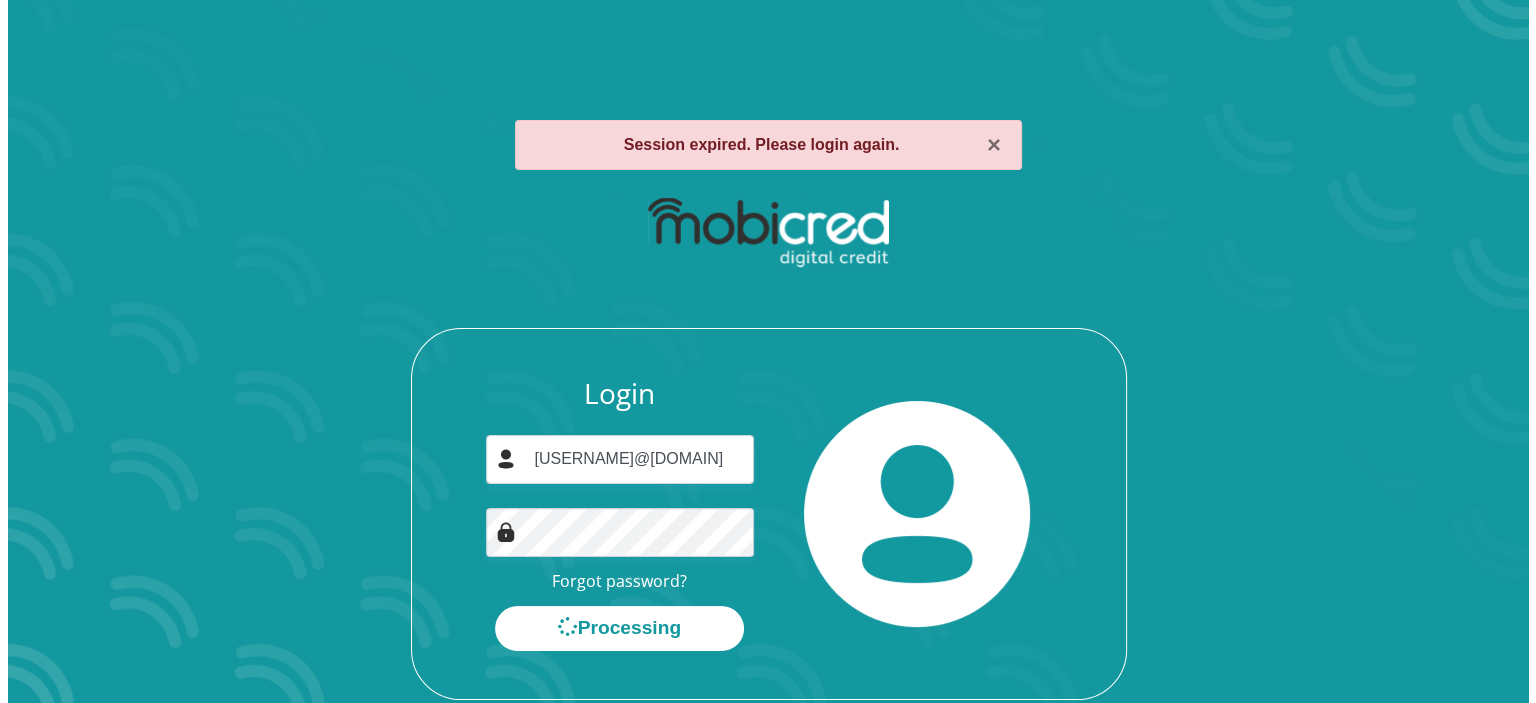 scroll, scrollTop: 0, scrollLeft: 0, axis: both 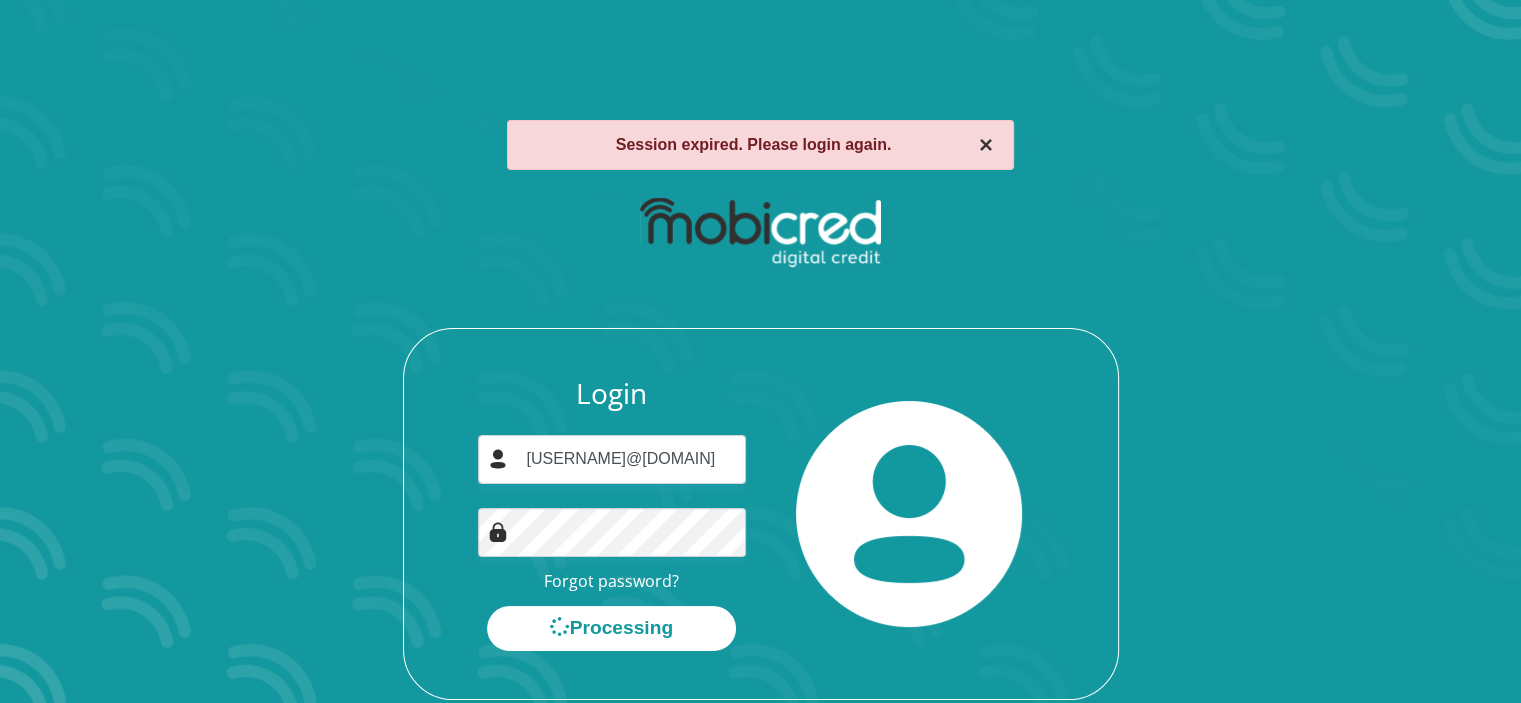 click on "×" at bounding box center [986, 145] 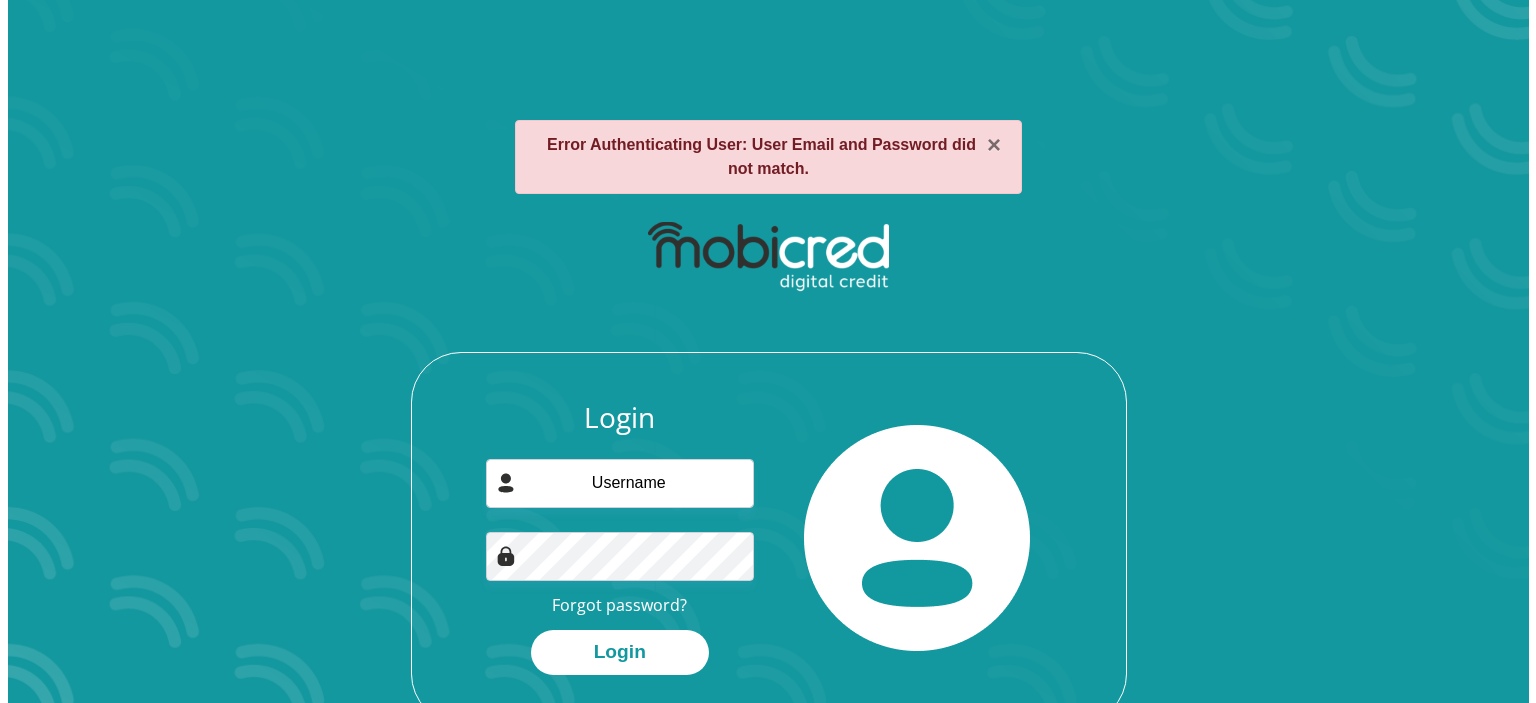 scroll, scrollTop: 0, scrollLeft: 0, axis: both 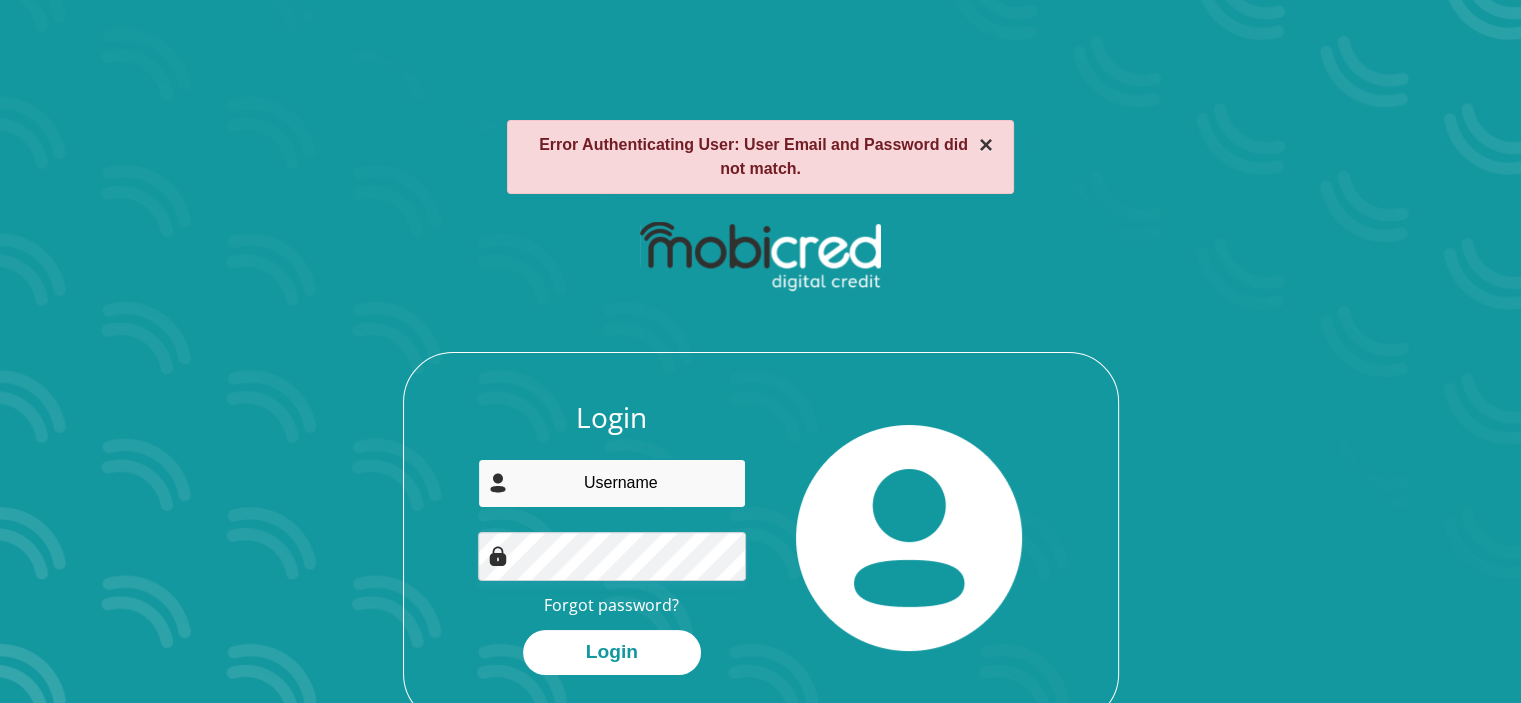type on "[EMAIL]" 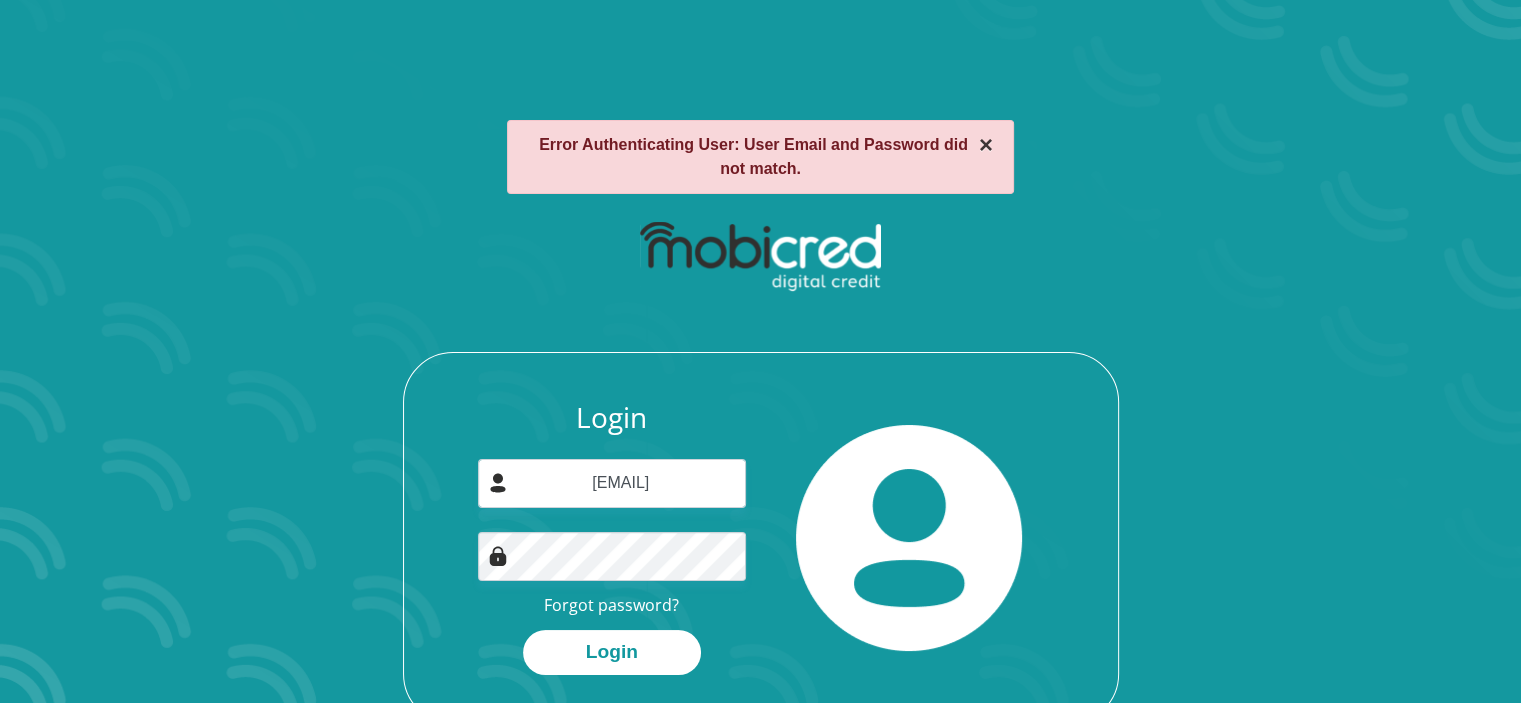 click on "×" at bounding box center (986, 145) 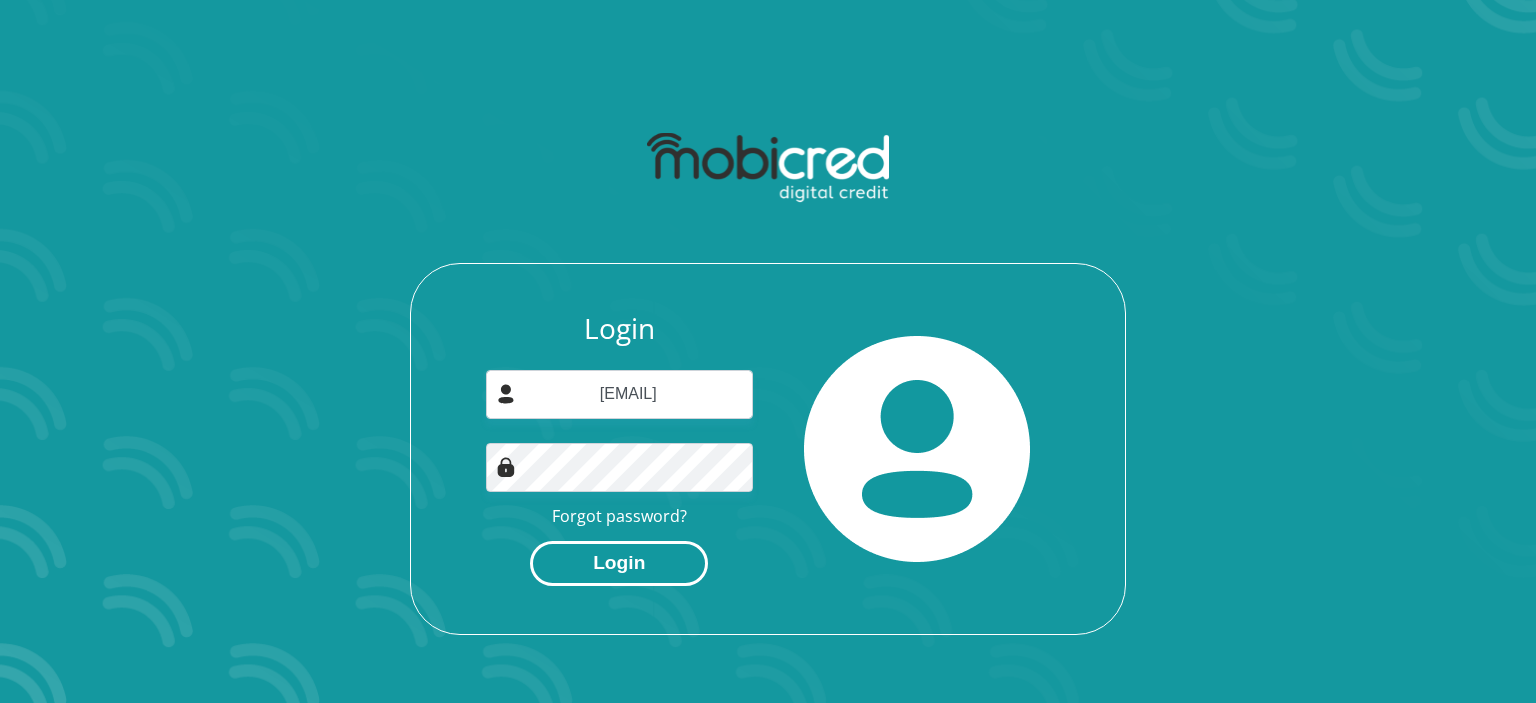 click on "Login" at bounding box center (619, 563) 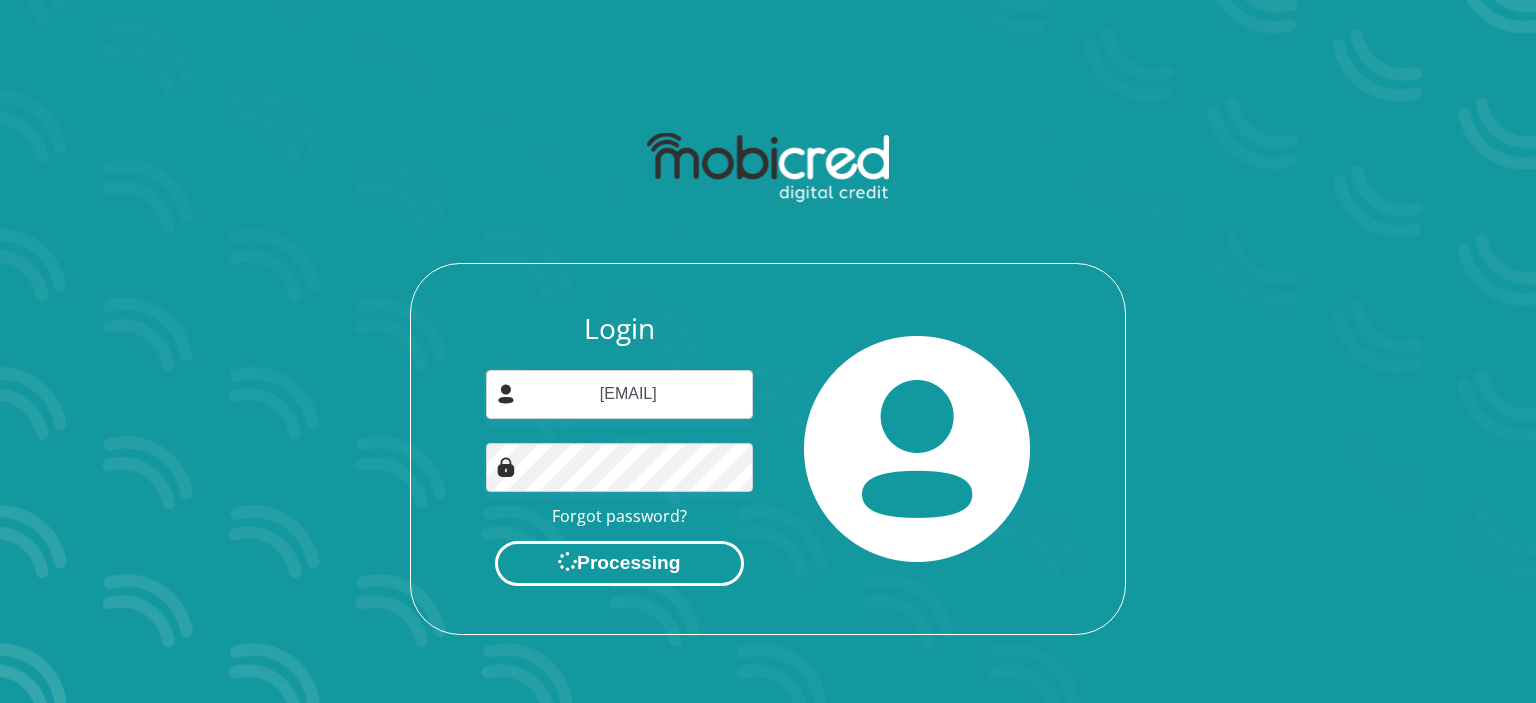 scroll, scrollTop: 0, scrollLeft: 0, axis: both 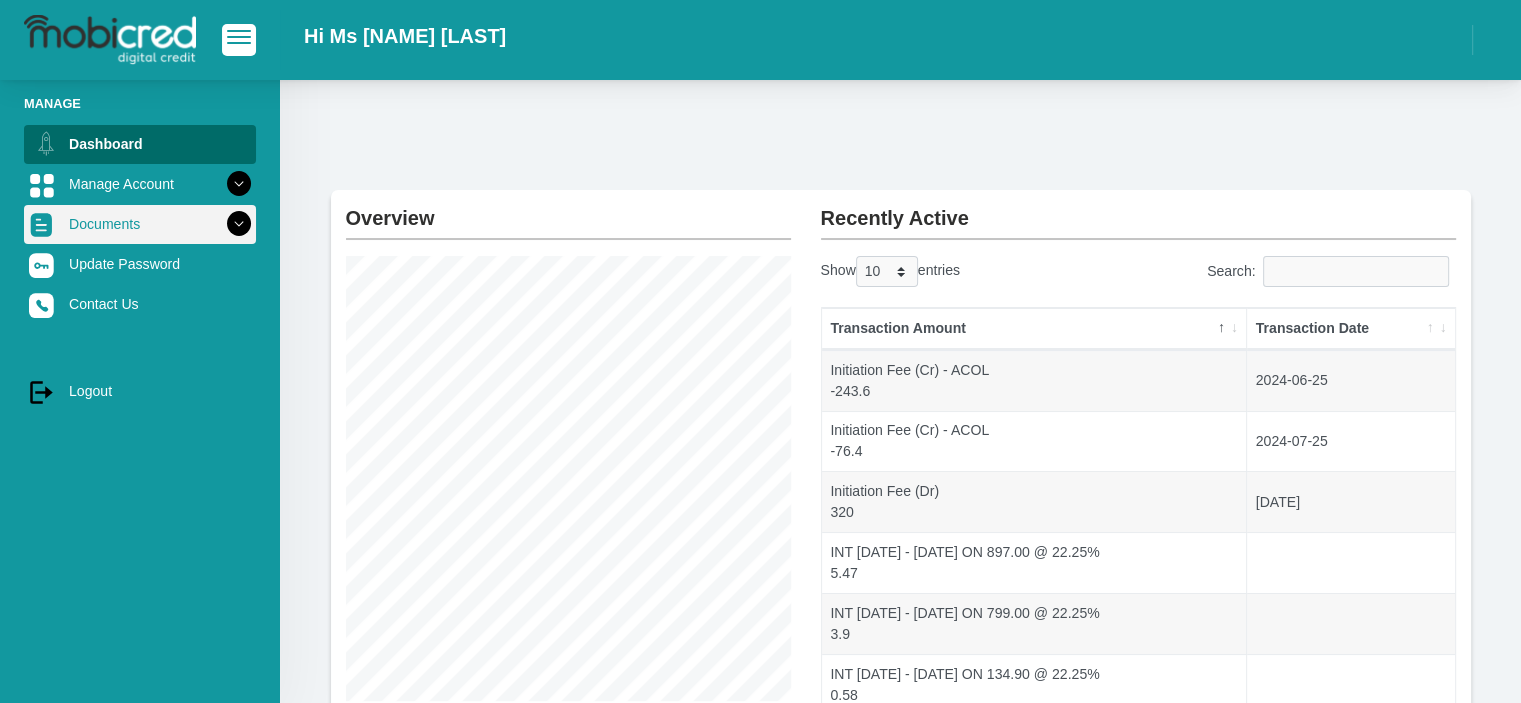 click on "Documents" at bounding box center (140, 224) 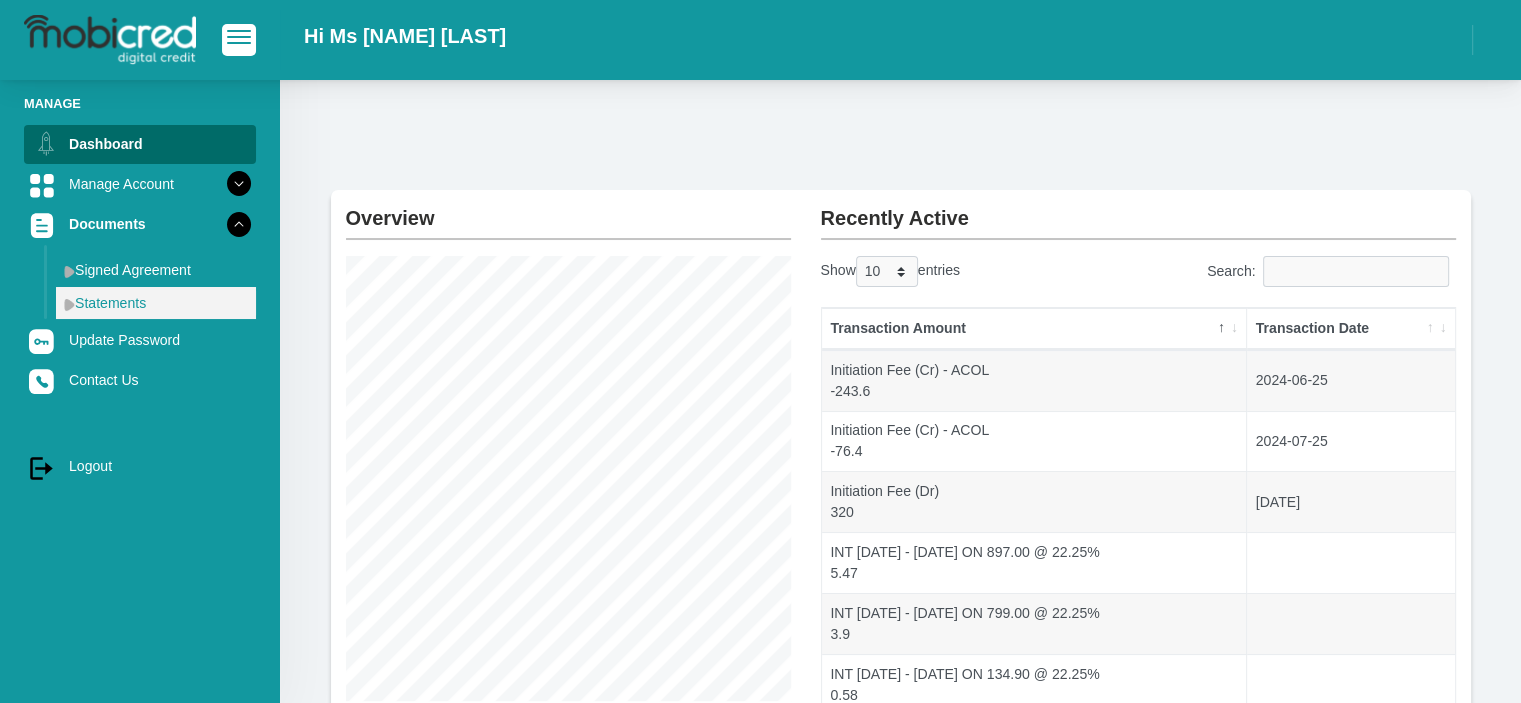 click on "Statements" at bounding box center (156, 303) 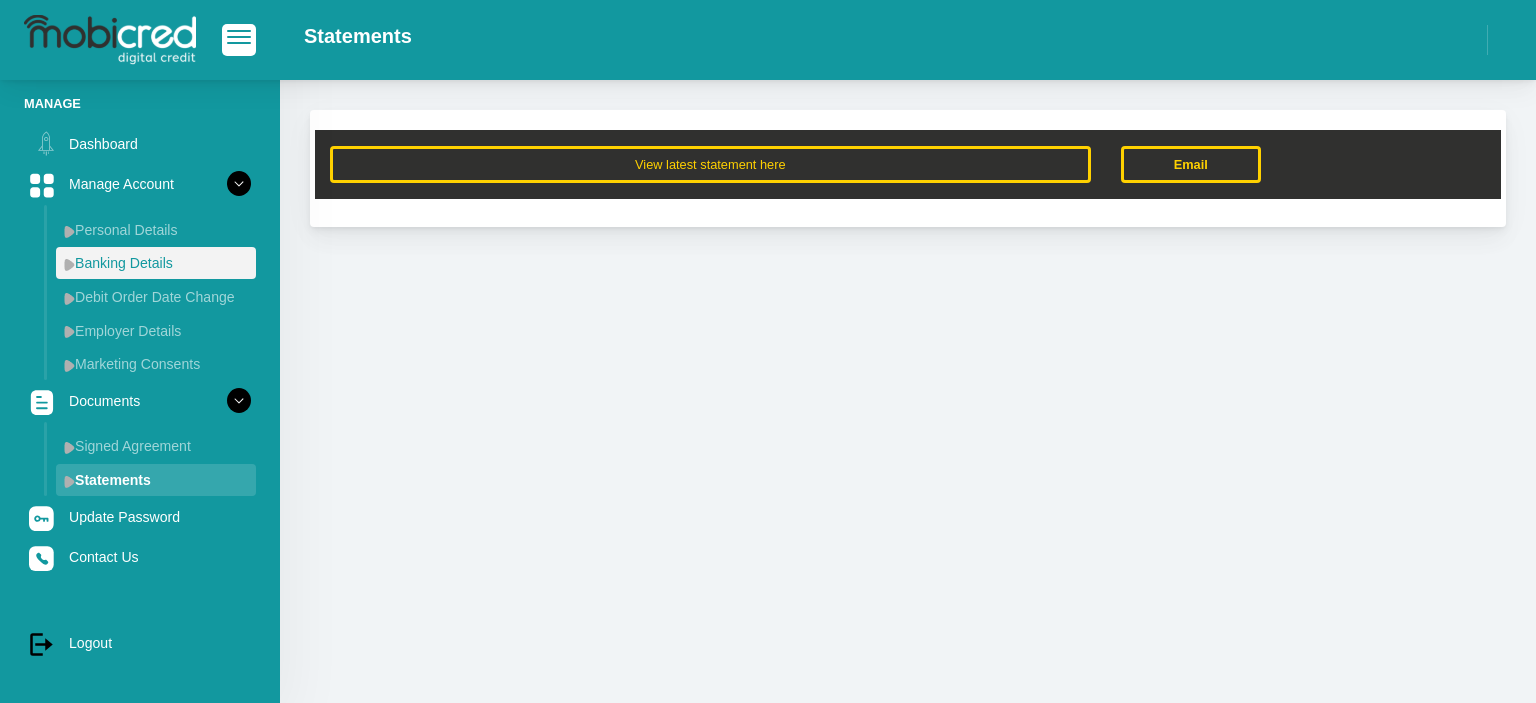 scroll, scrollTop: 0, scrollLeft: 0, axis: both 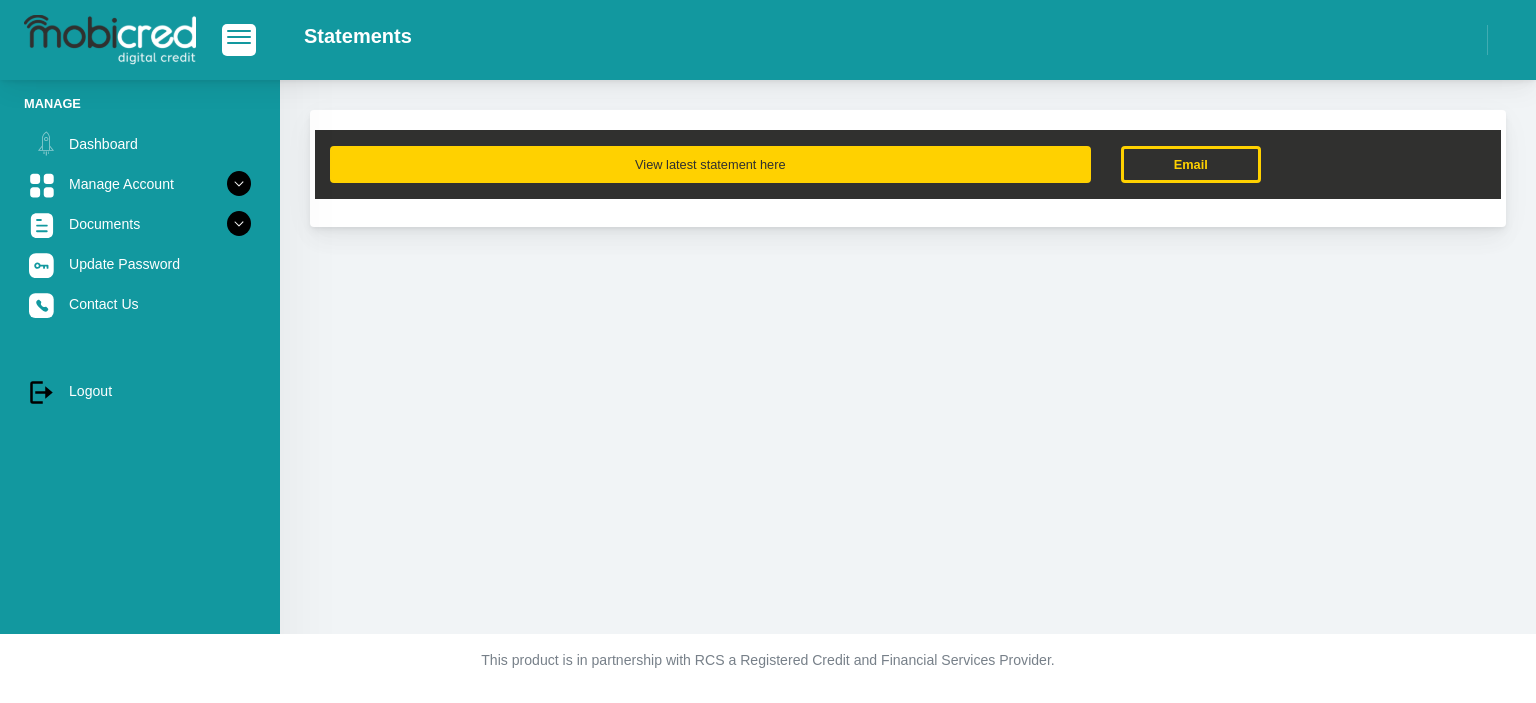 click on "View latest statement here" at bounding box center [710, 164] 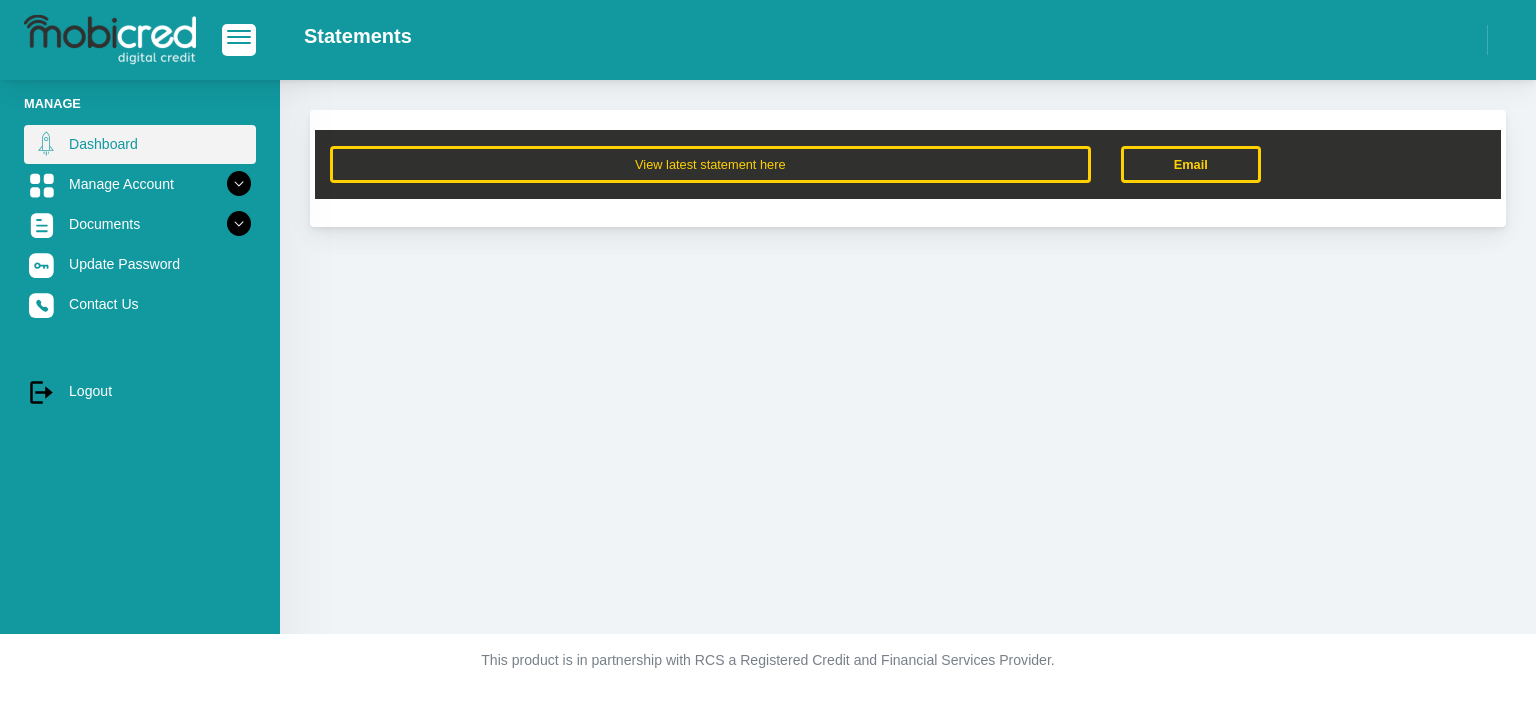 click on "Dashboard" at bounding box center (140, 144) 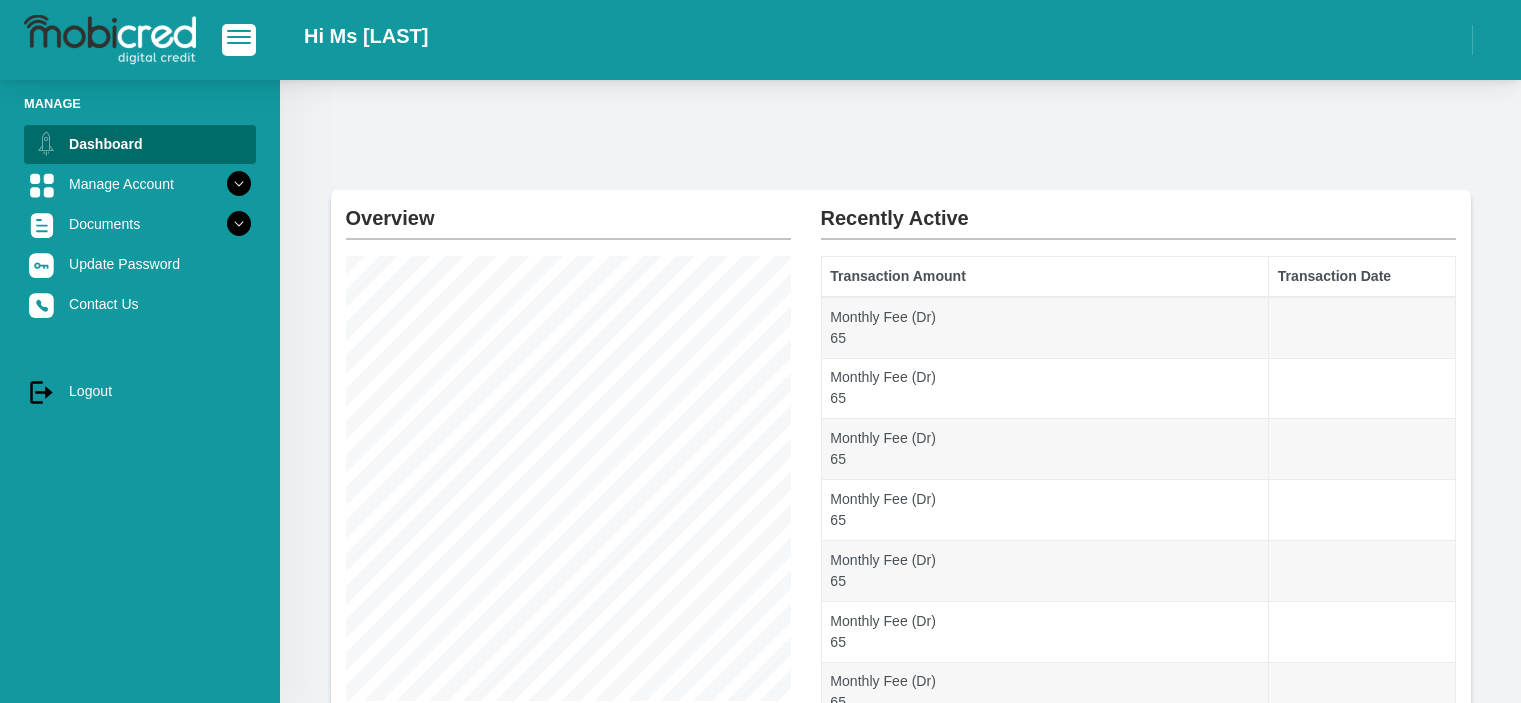 scroll, scrollTop: 0, scrollLeft: 0, axis: both 